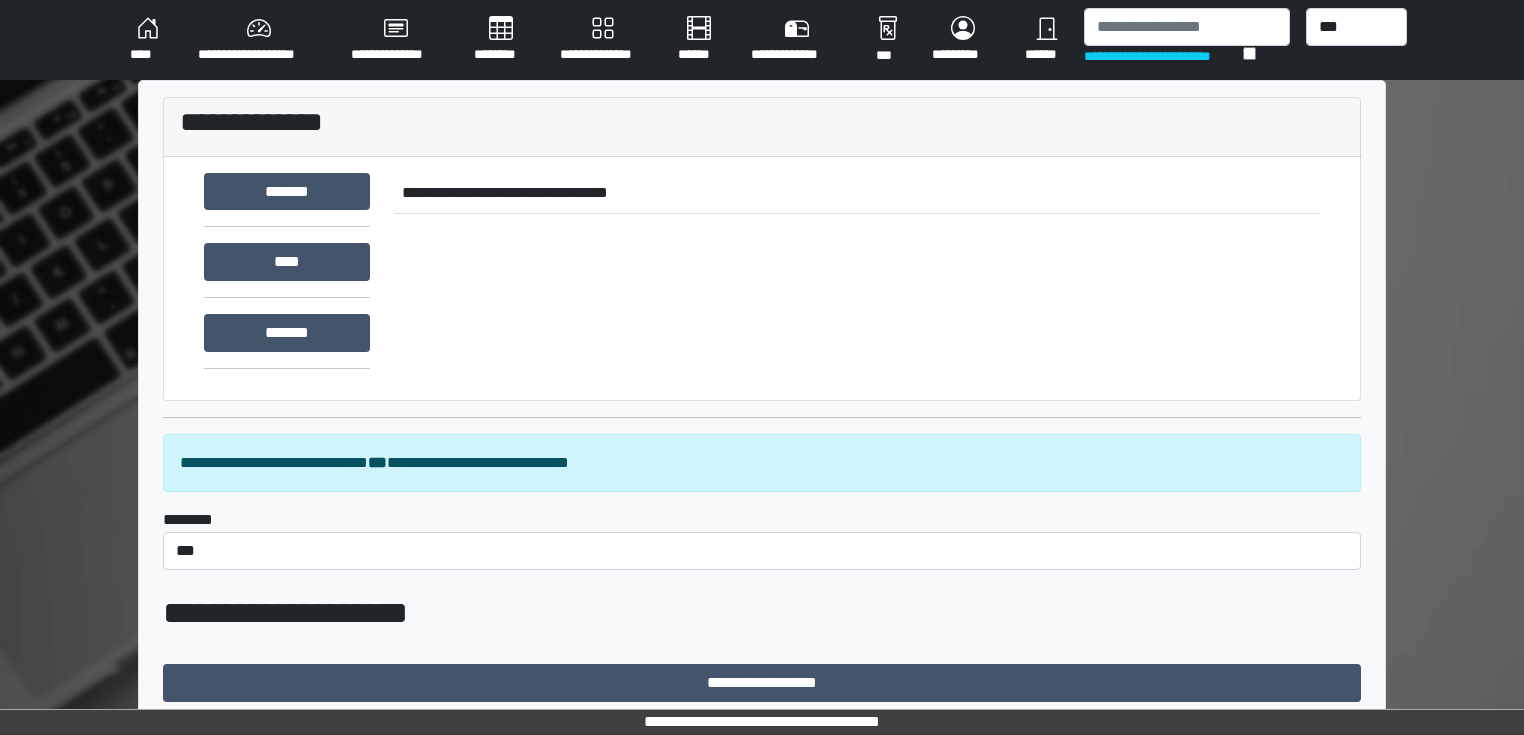 scroll, scrollTop: 504, scrollLeft: 0, axis: vertical 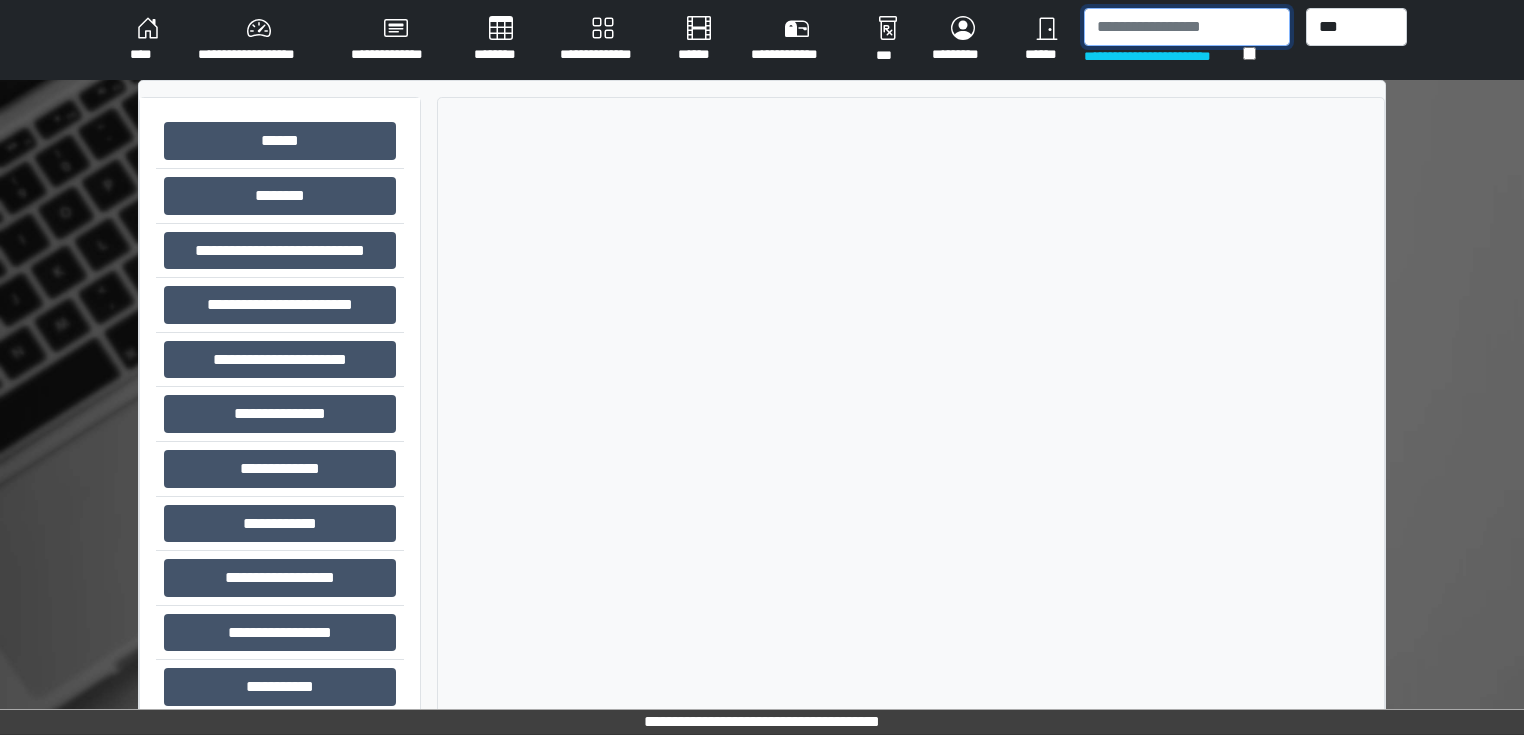 click at bounding box center [1187, 27] 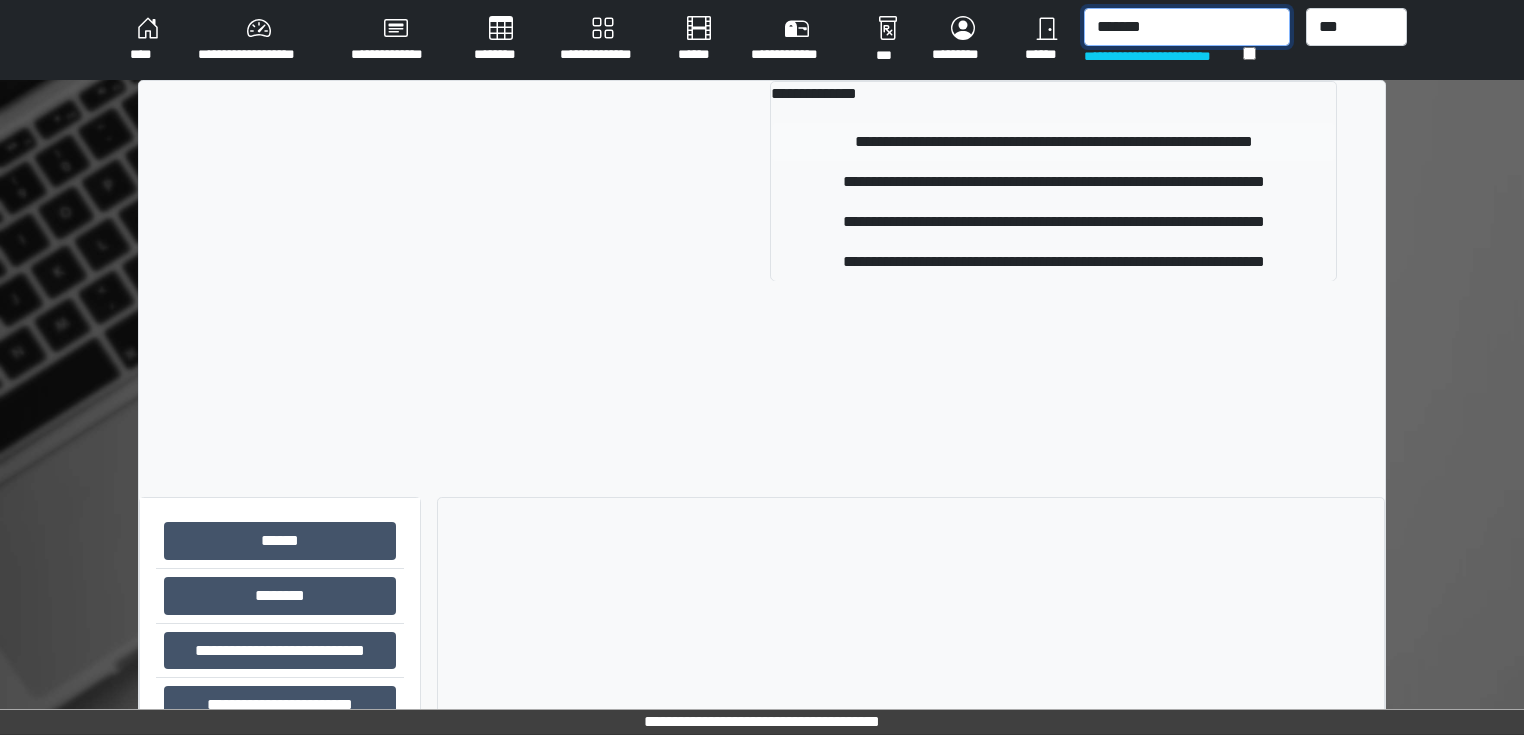 type on "*******" 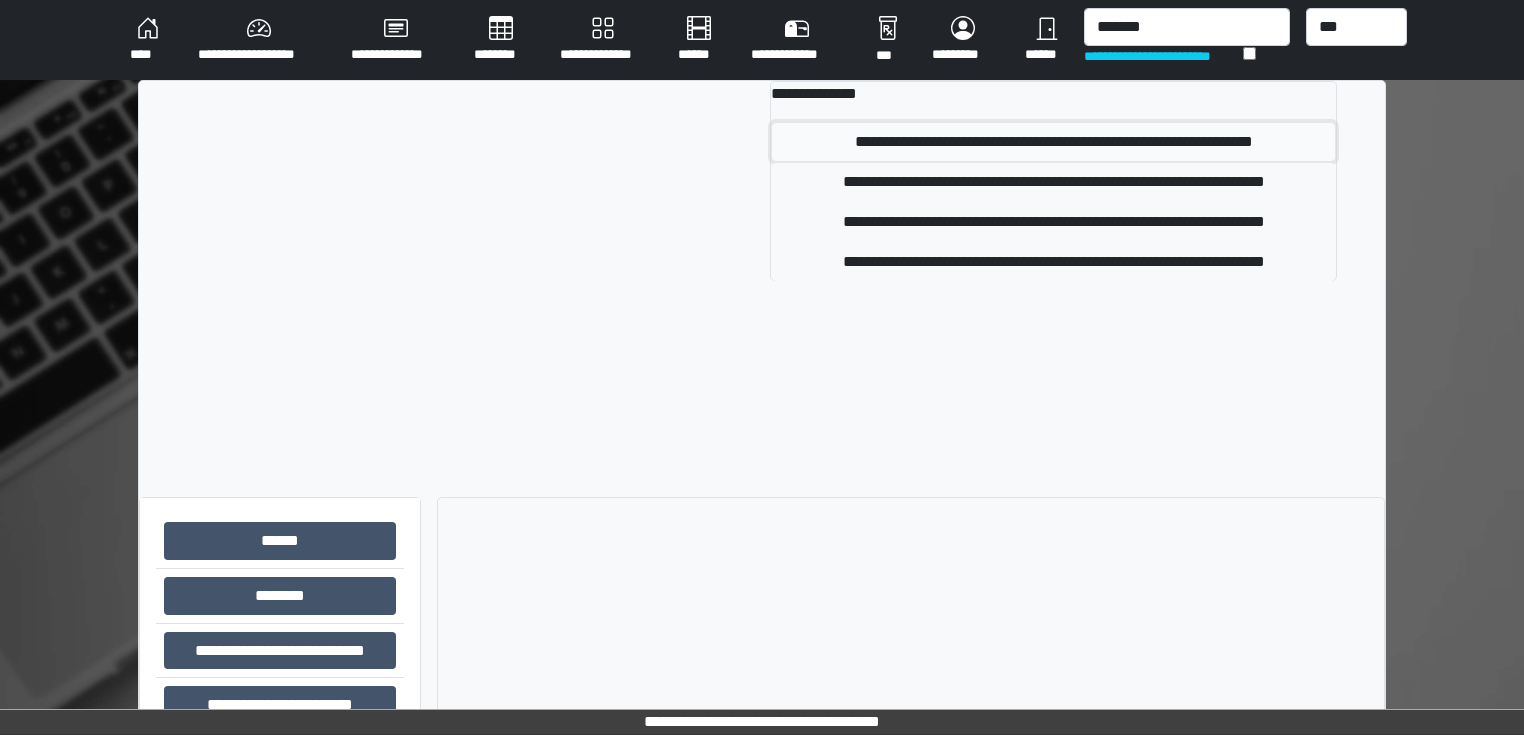 click on "**********" at bounding box center (1053, 142) 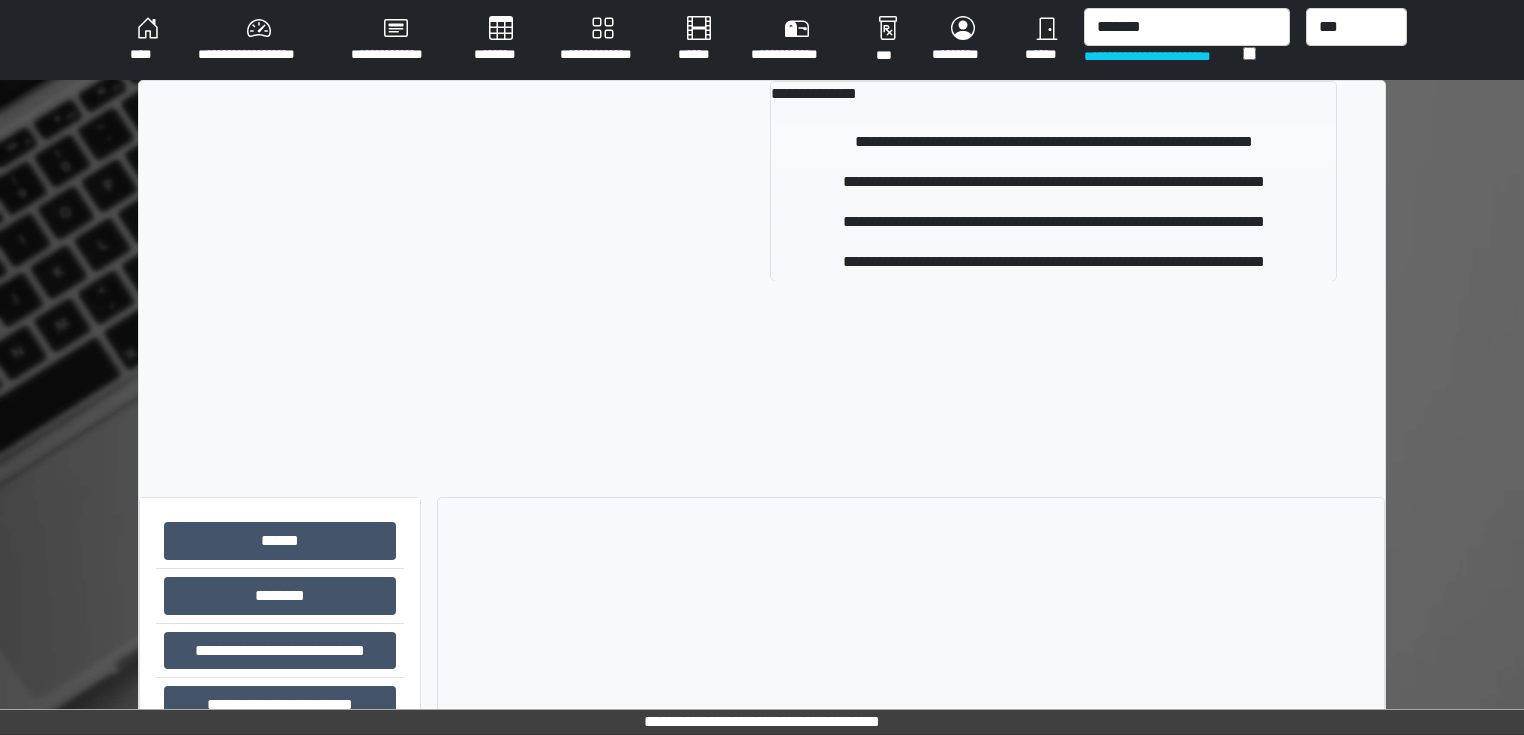 type 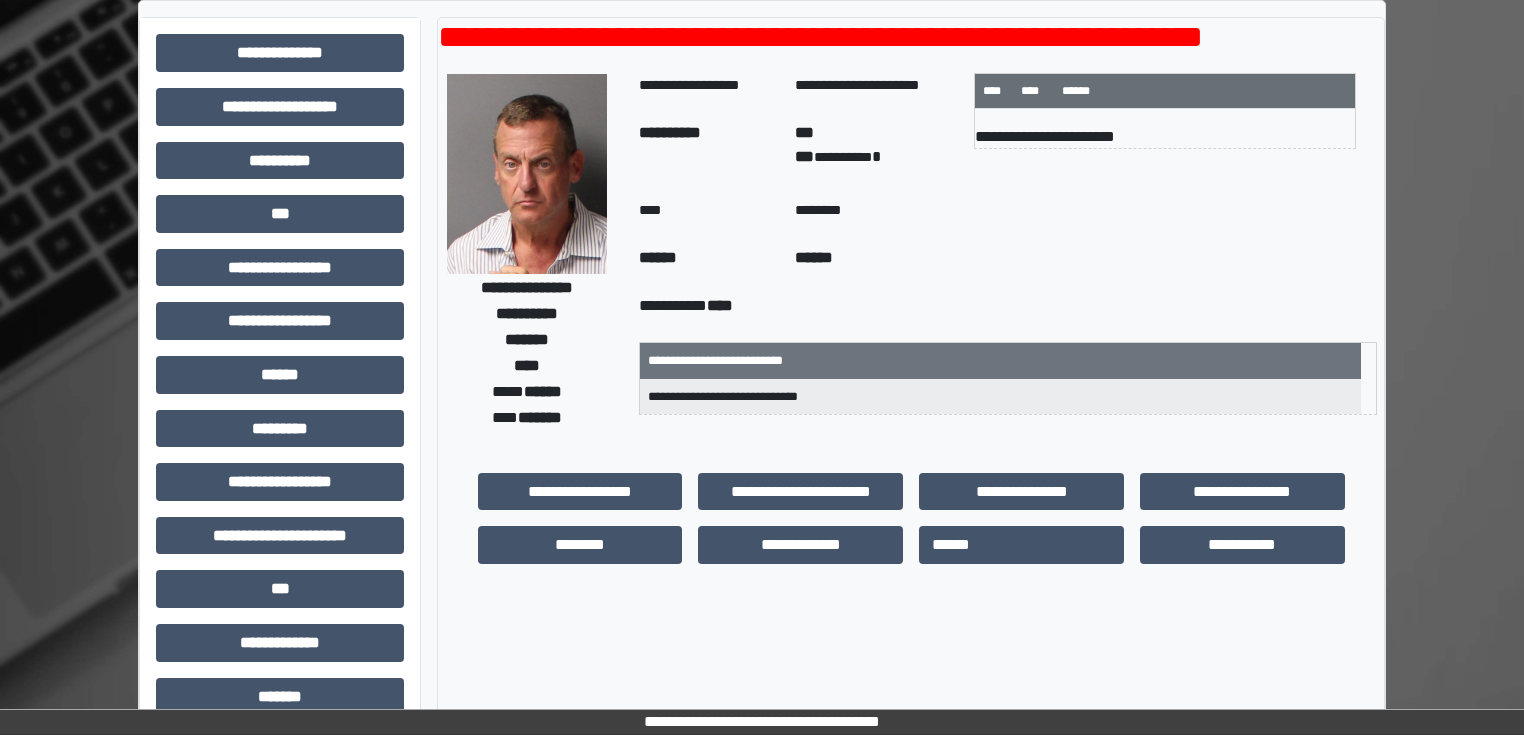 scroll, scrollTop: 0, scrollLeft: 0, axis: both 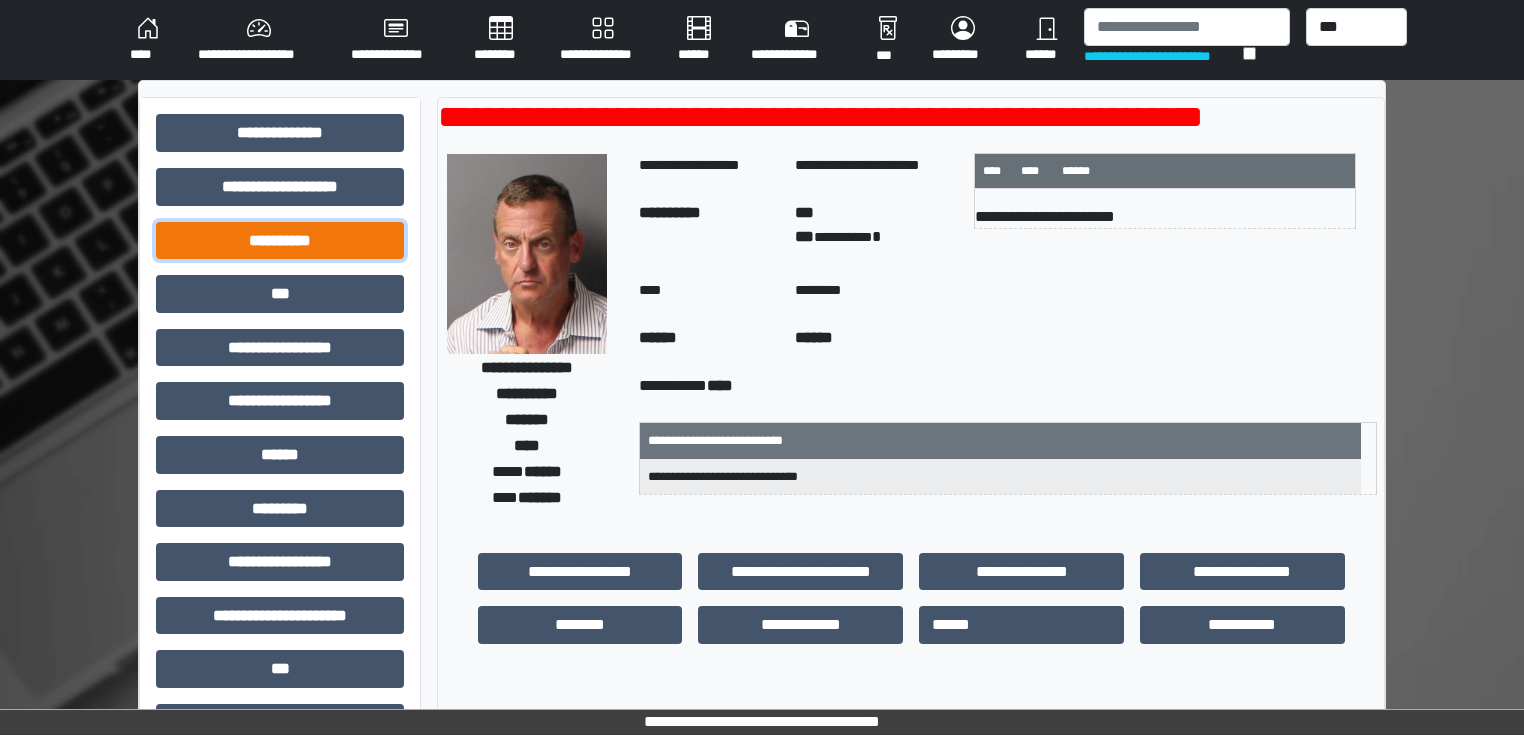 click on "**********" at bounding box center [280, 241] 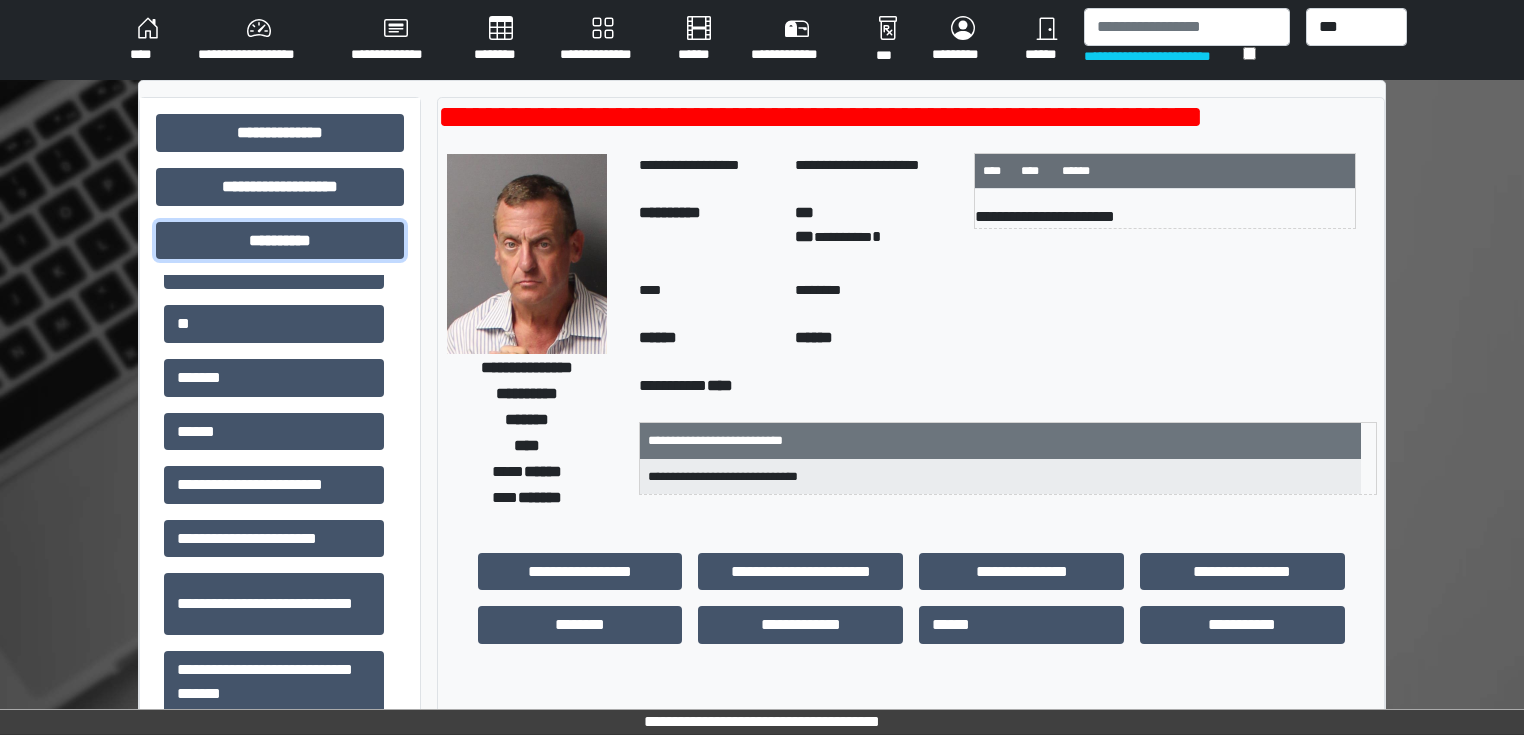 scroll, scrollTop: 197, scrollLeft: 0, axis: vertical 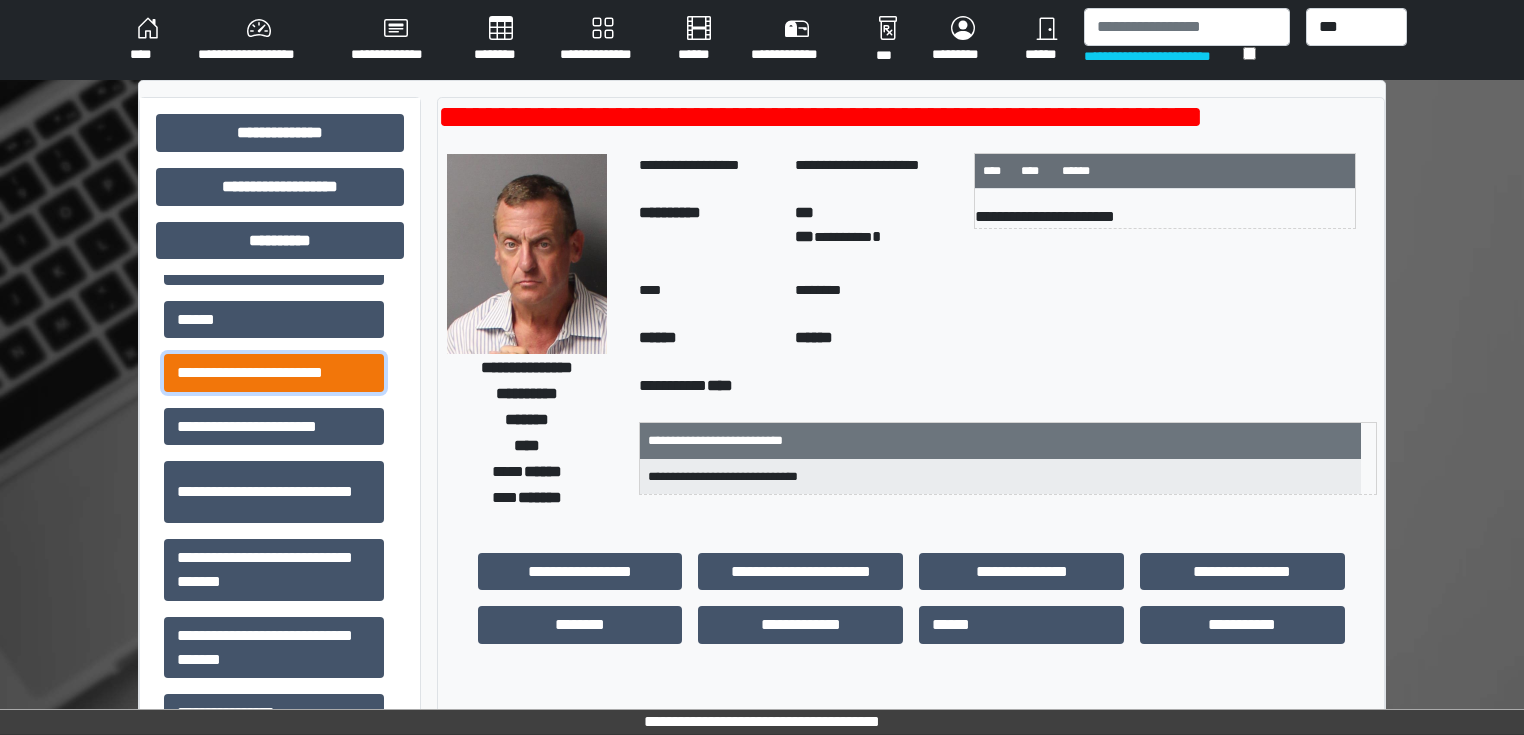 click on "**********" at bounding box center [274, 373] 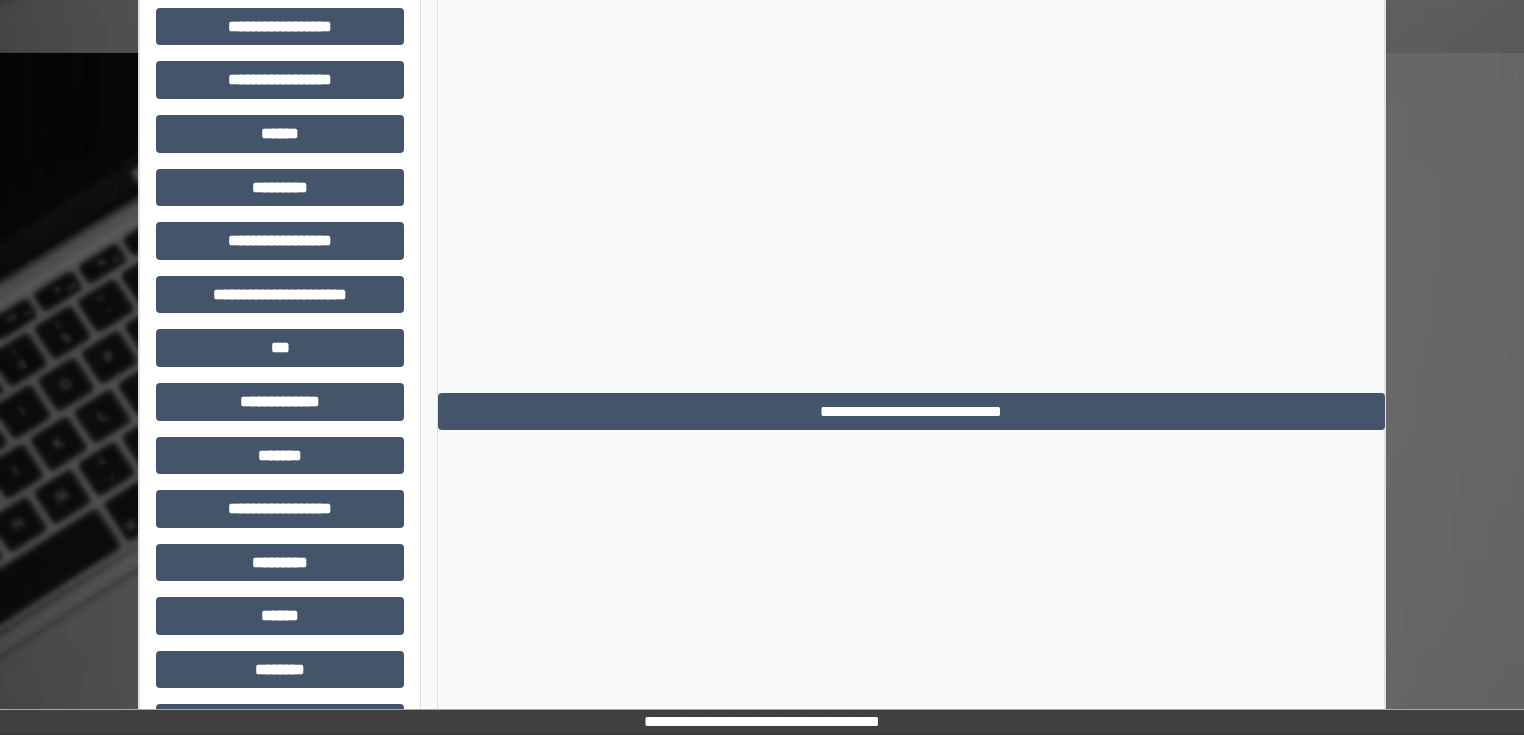 scroll, scrollTop: 591, scrollLeft: 0, axis: vertical 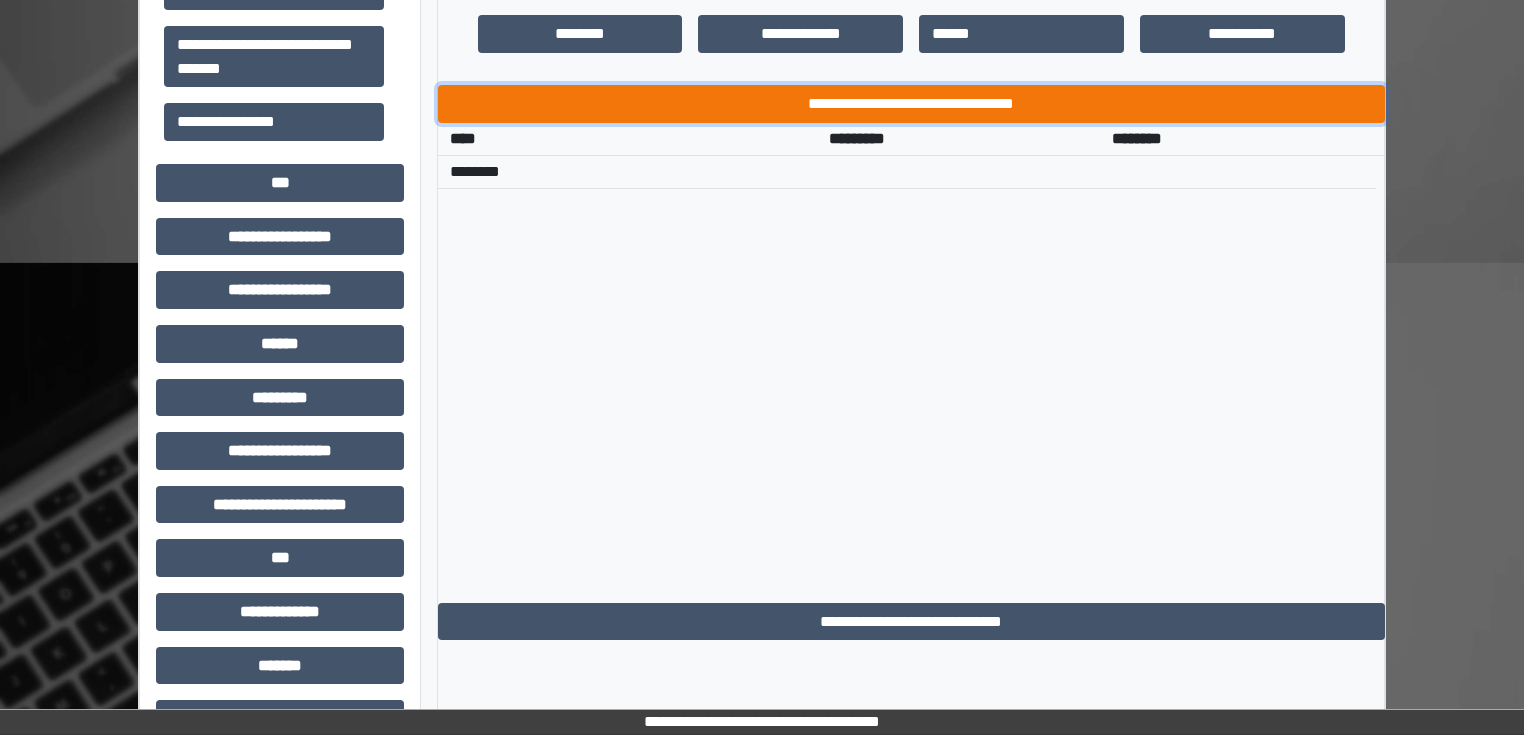 click on "**********" at bounding box center (911, 104) 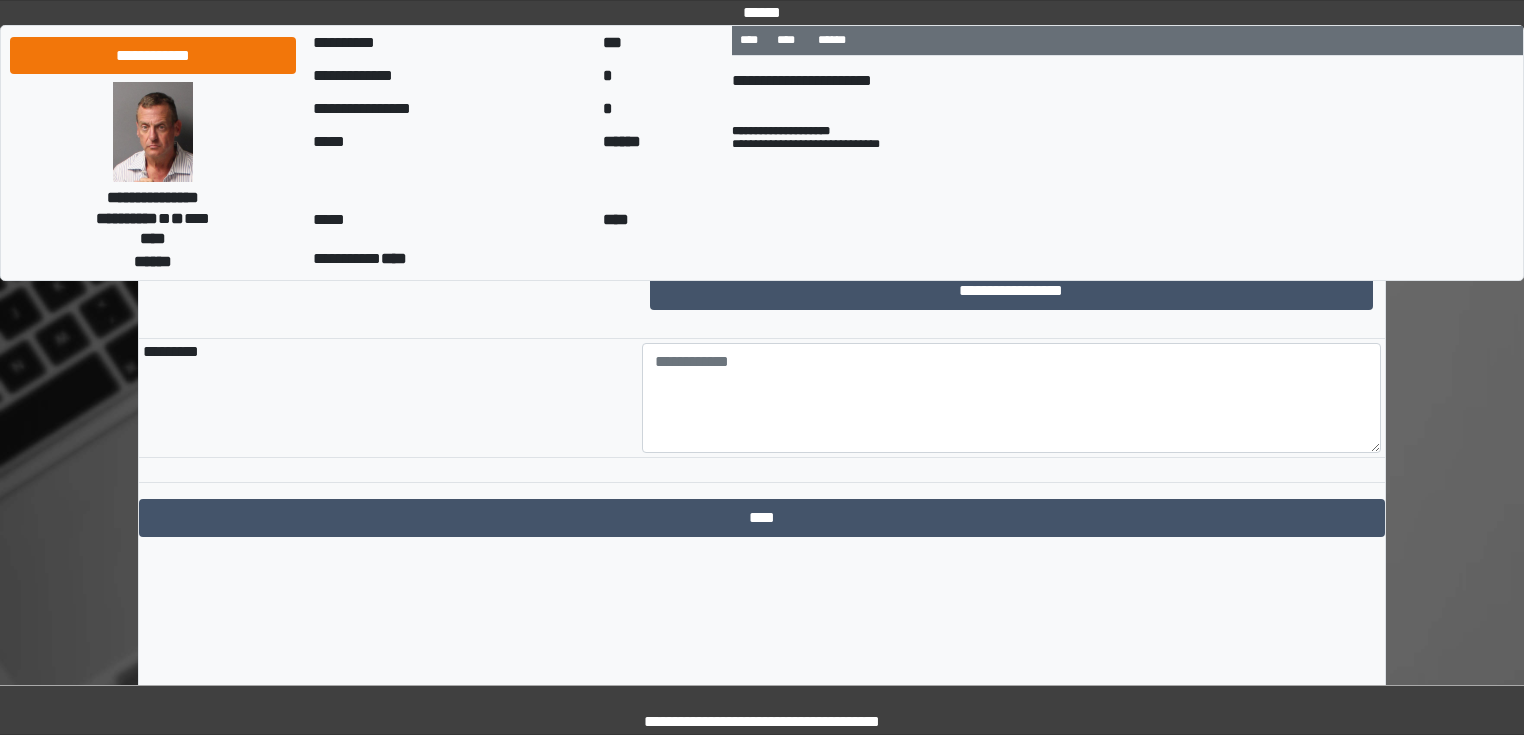 scroll, scrollTop: 3916, scrollLeft: 0, axis: vertical 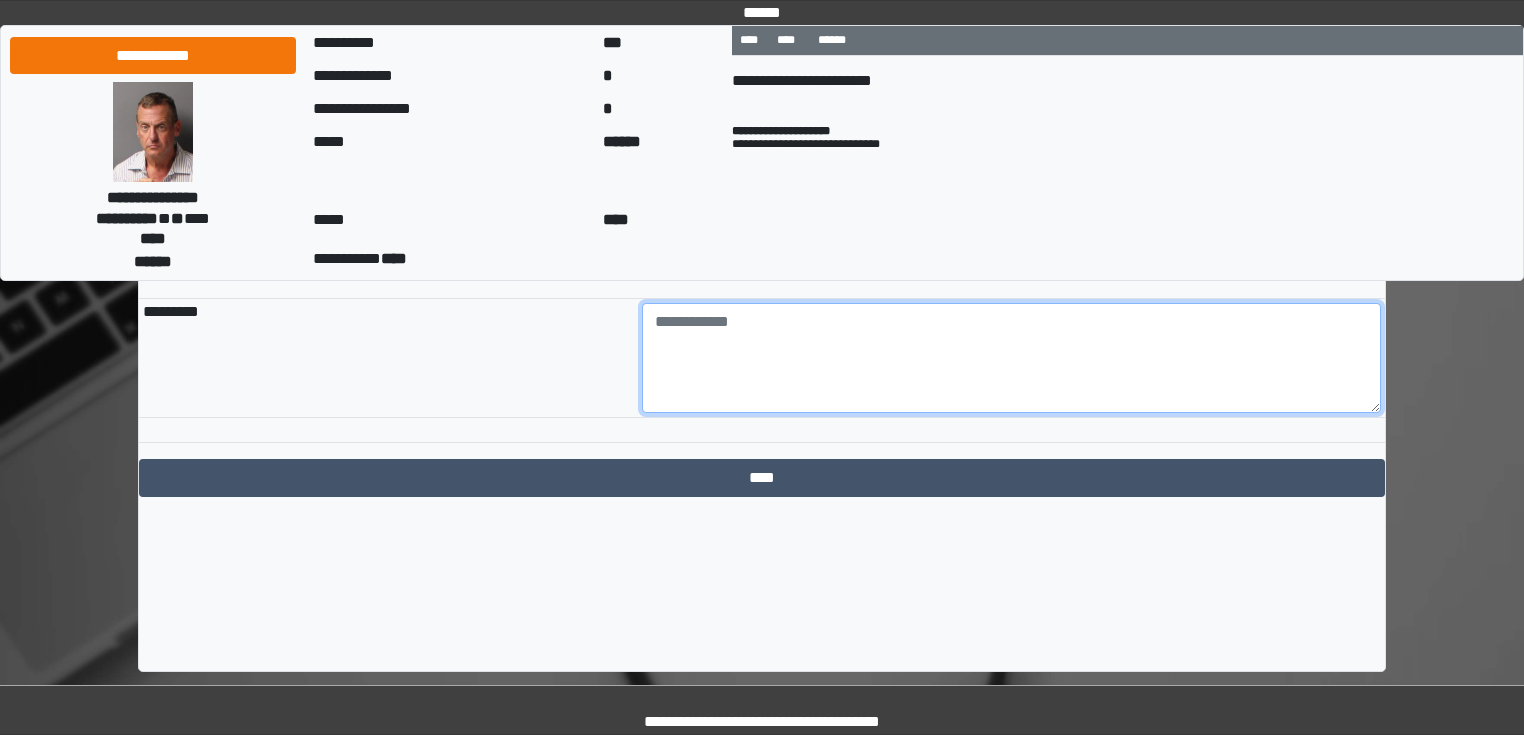 click at bounding box center [1012, 358] 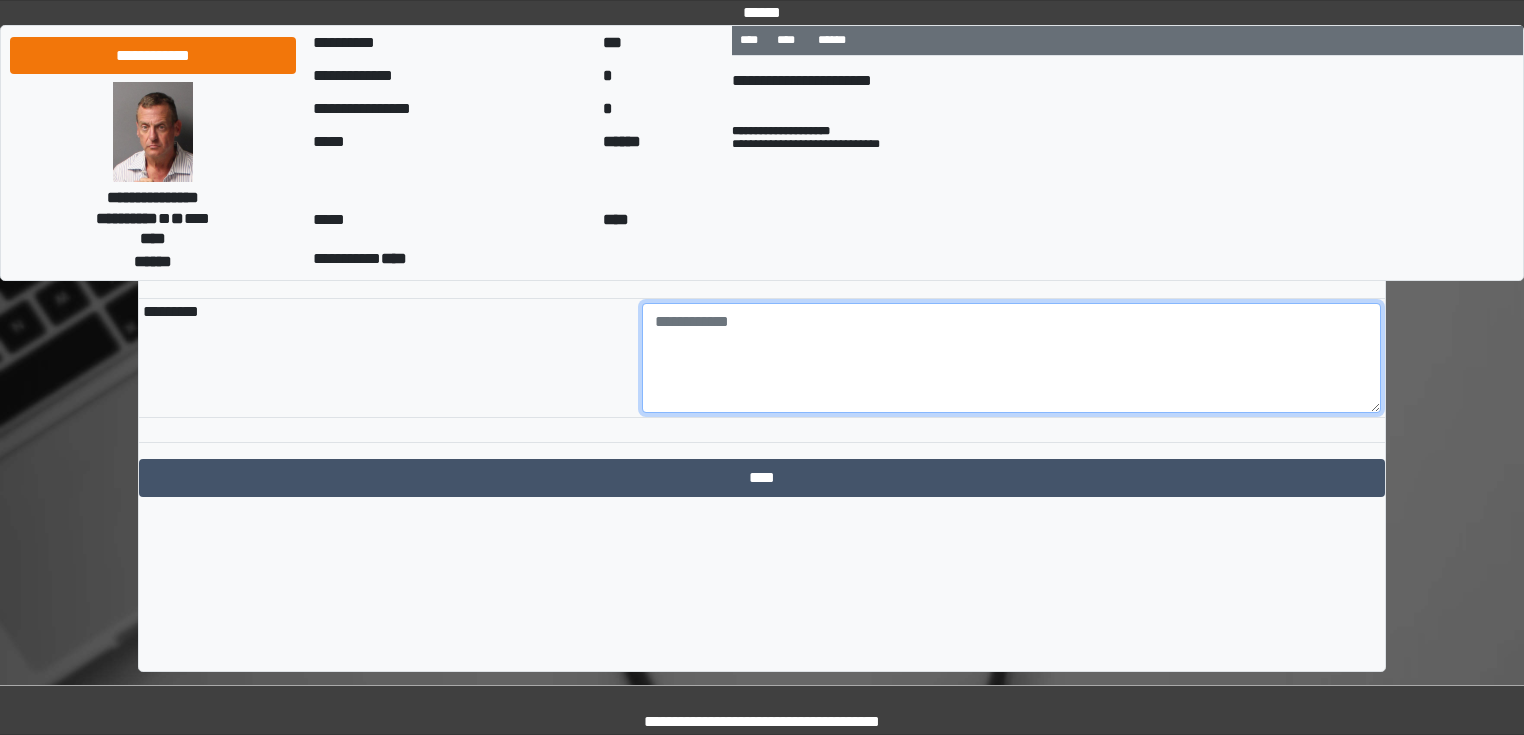 paste on "**********" 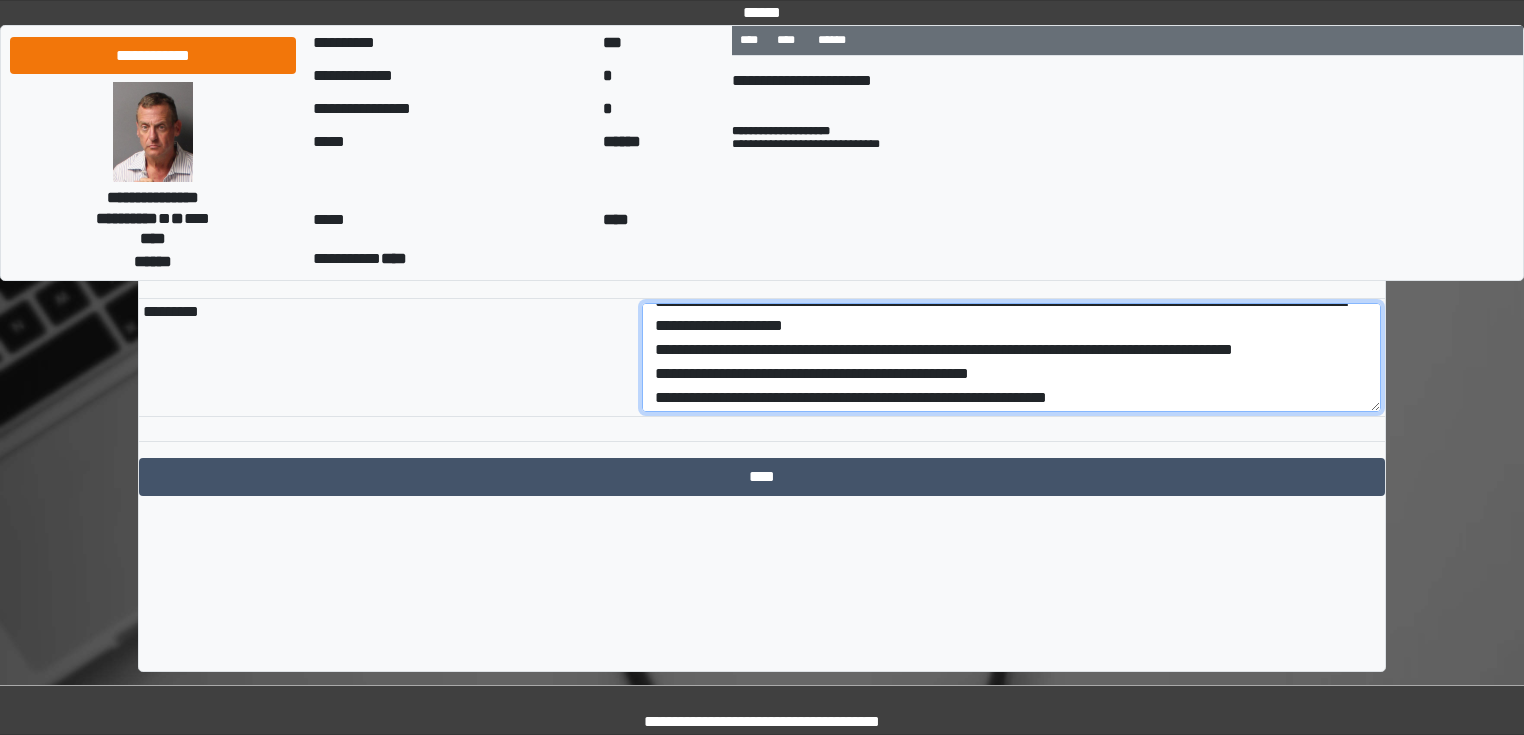 scroll, scrollTop: 0, scrollLeft: 0, axis: both 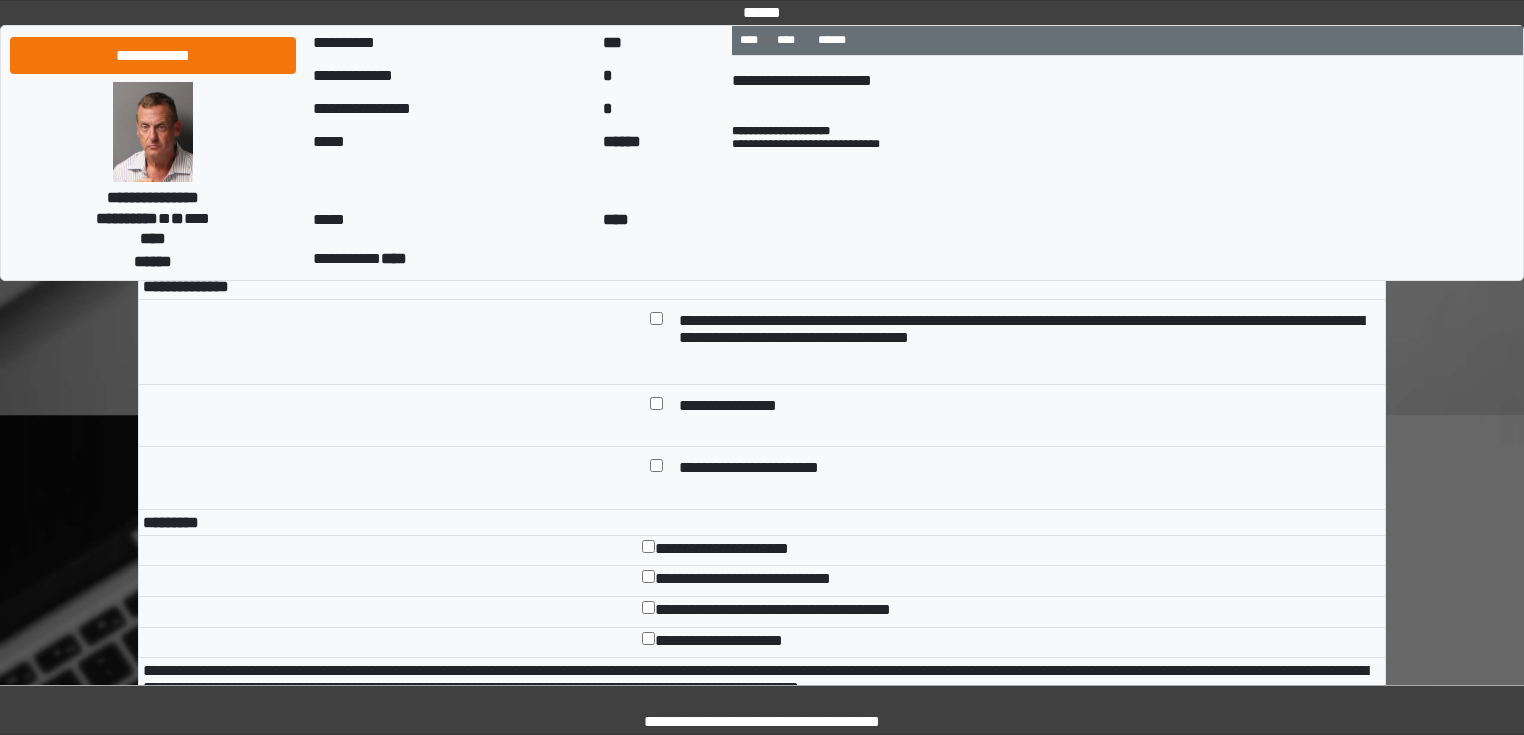type on "**********" 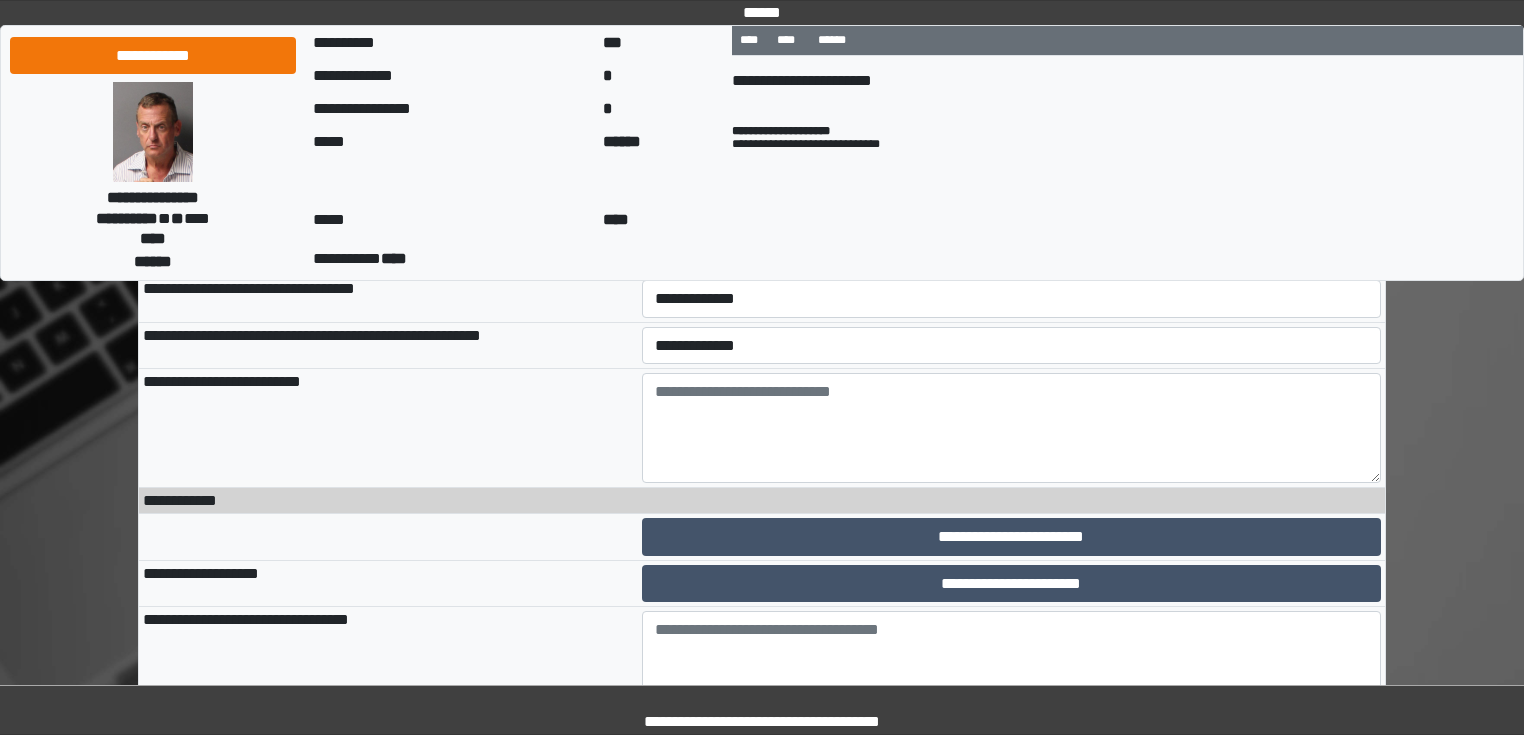 scroll, scrollTop: 2876, scrollLeft: 0, axis: vertical 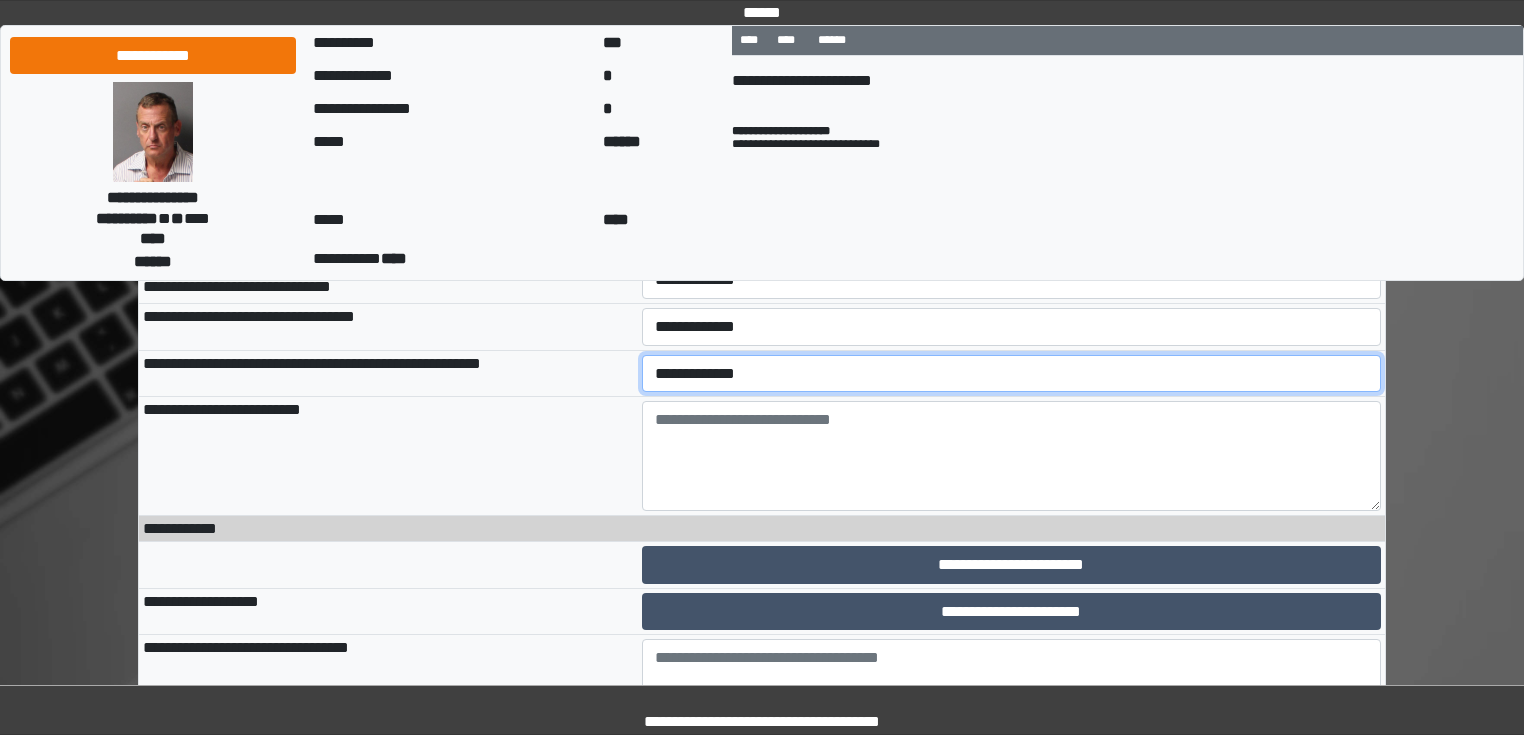 click on "**********" at bounding box center (1012, 374) 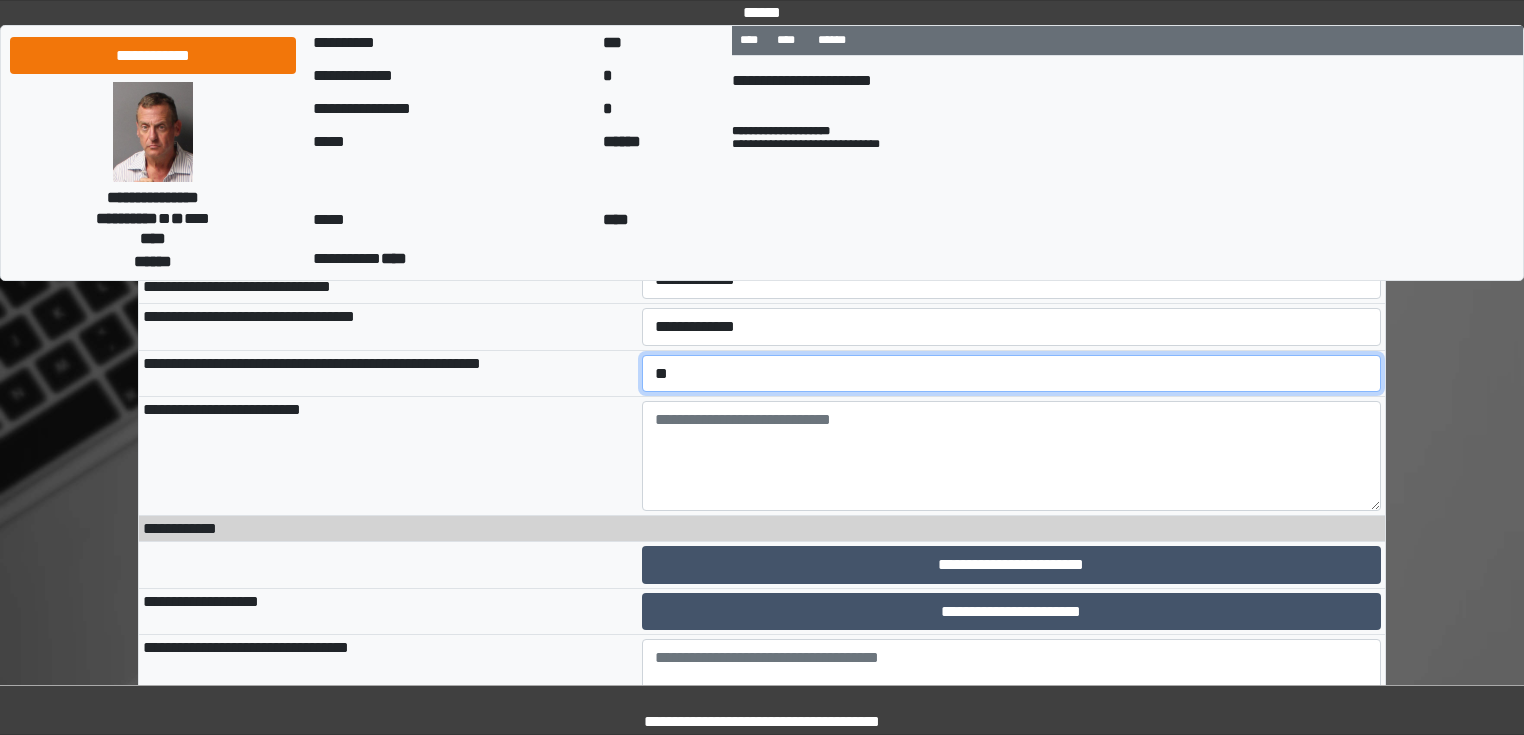 click on "**********" at bounding box center [1012, 374] 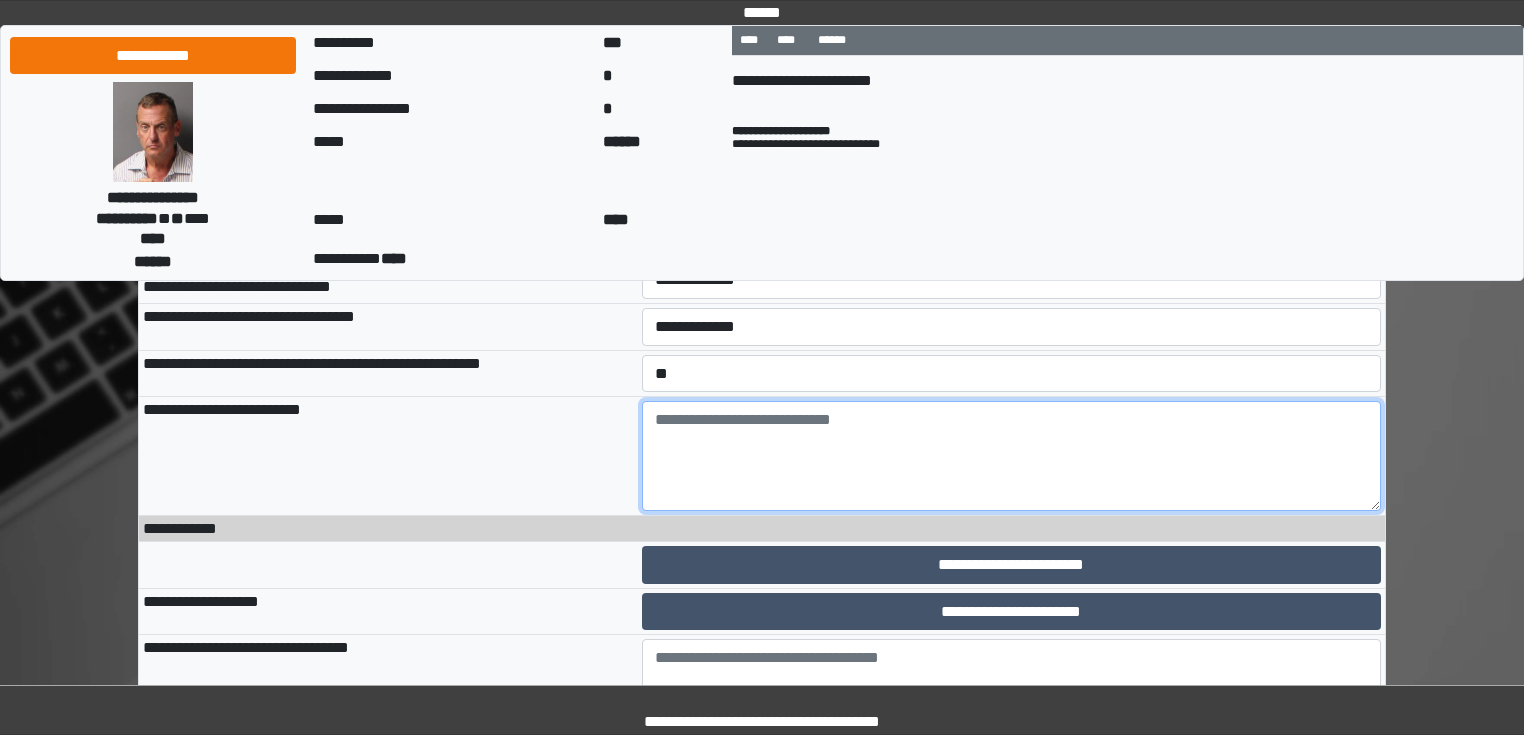 click at bounding box center (1012, 456) 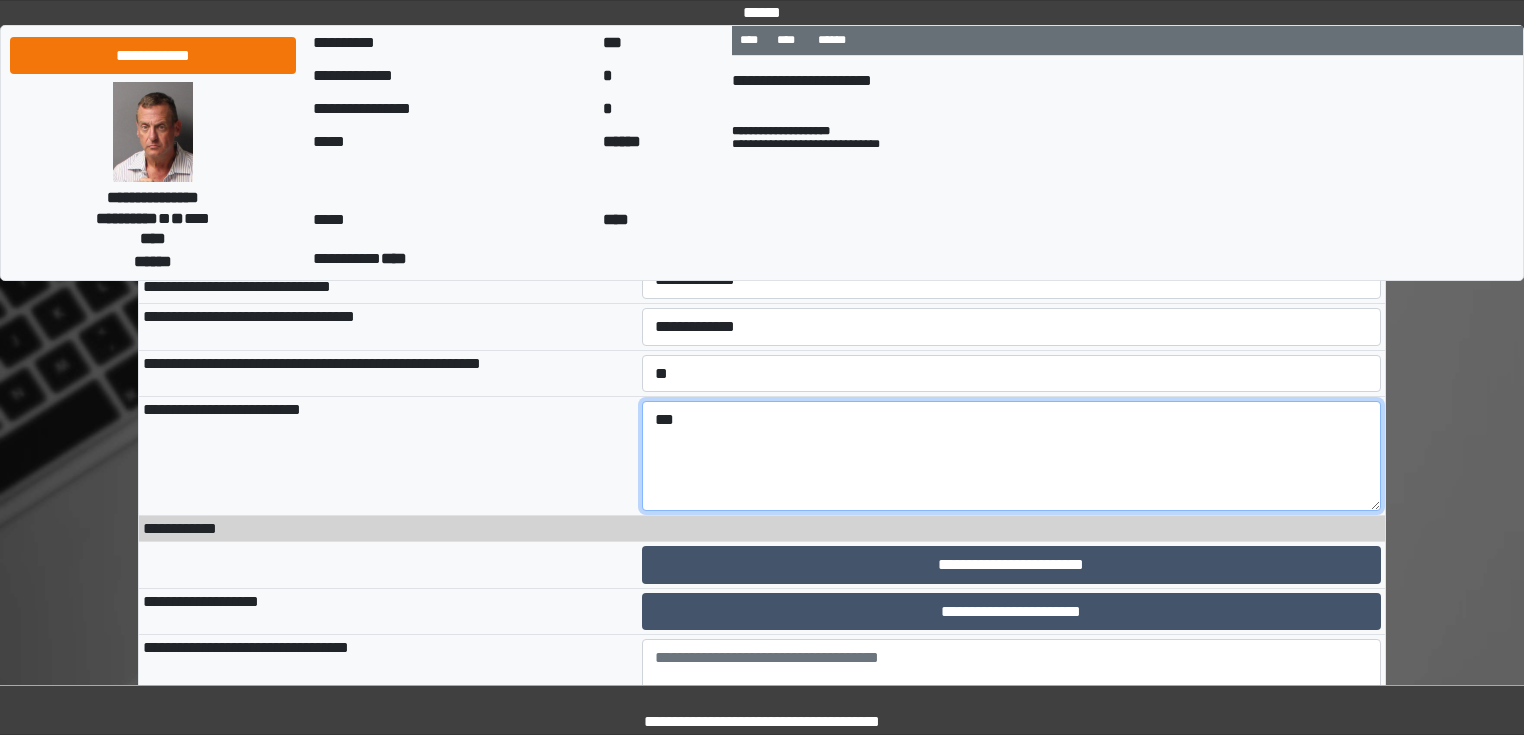 type on "***" 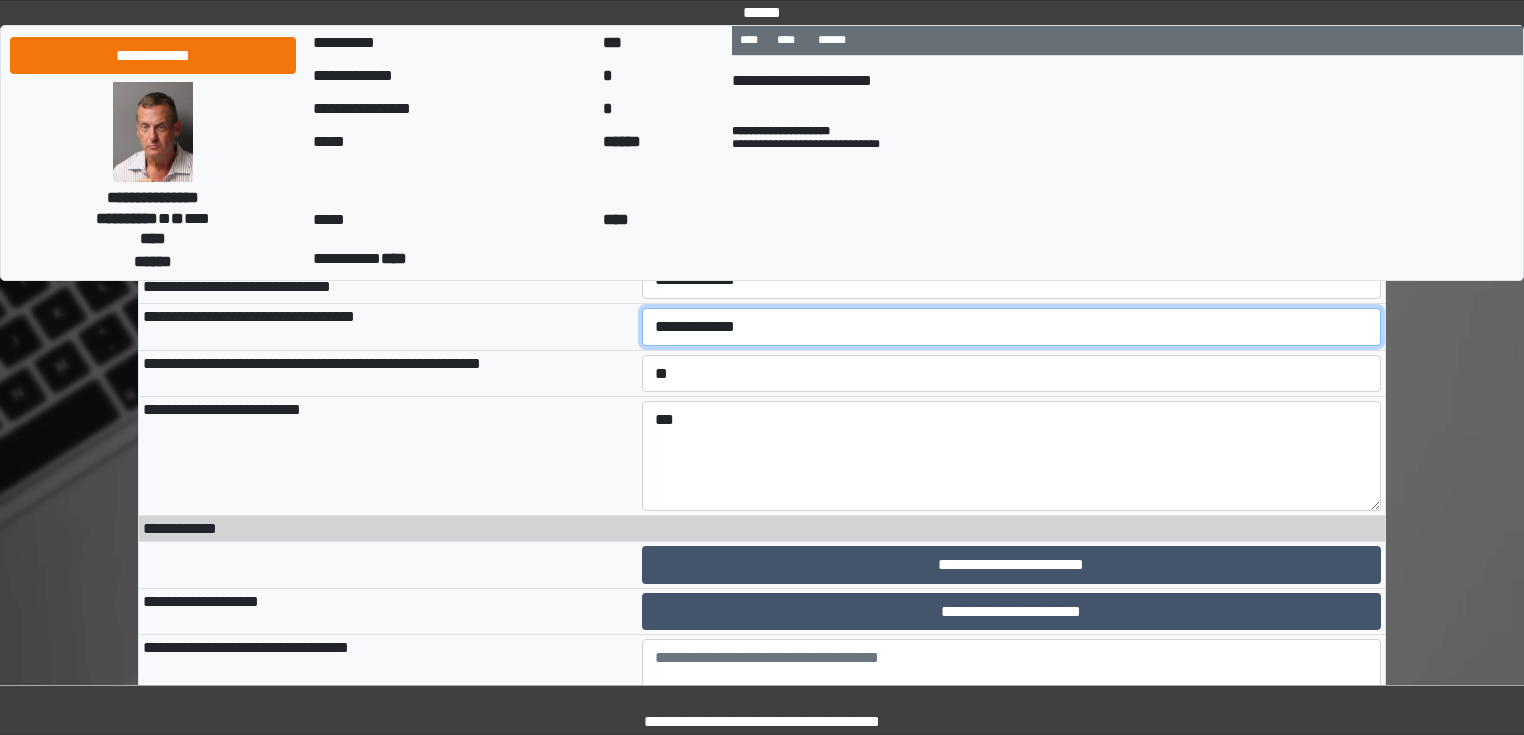 click on "**********" at bounding box center (1012, 327) 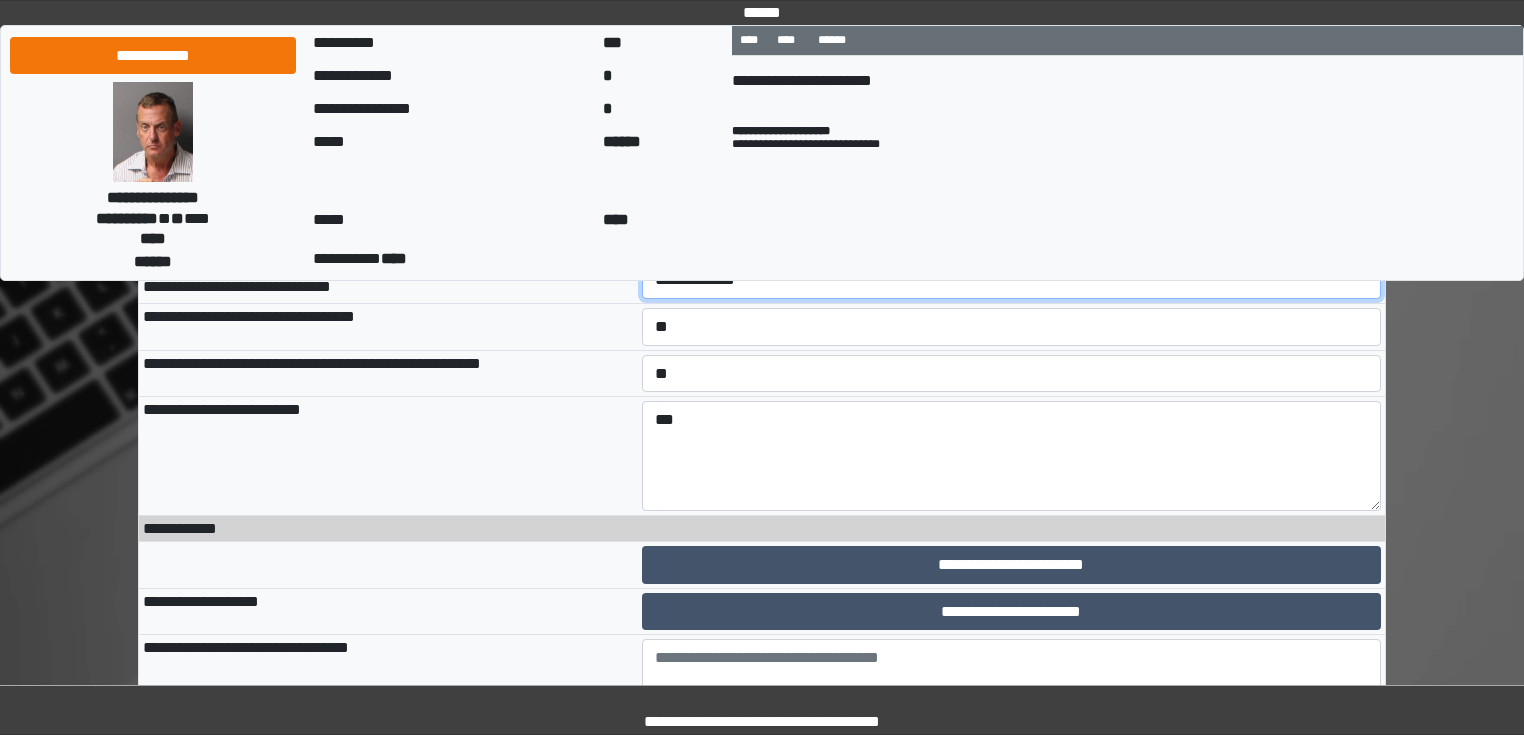 click on "**********" at bounding box center (1012, 280) 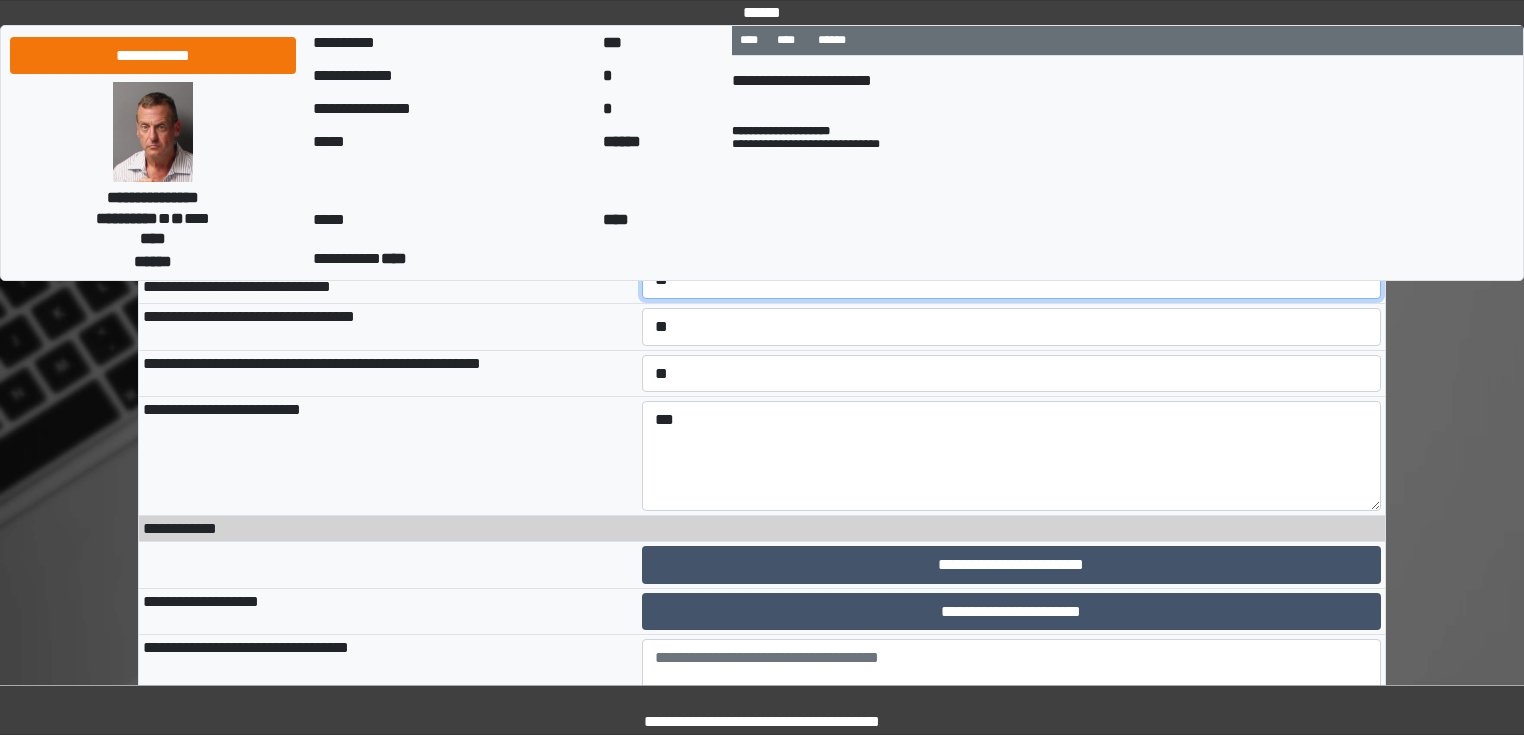 click on "**********" at bounding box center (1012, 280) 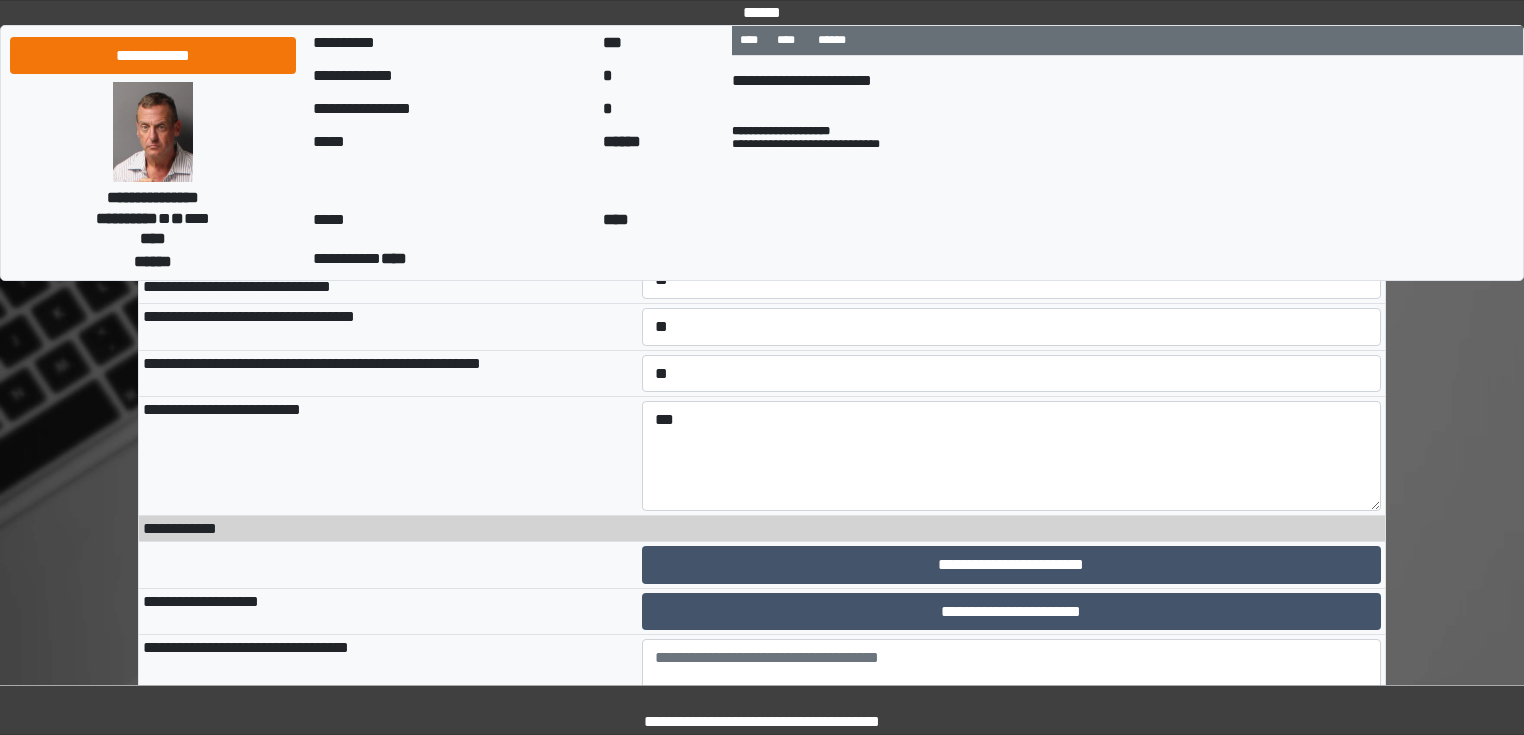 click on "**********" at bounding box center [1012, 234] 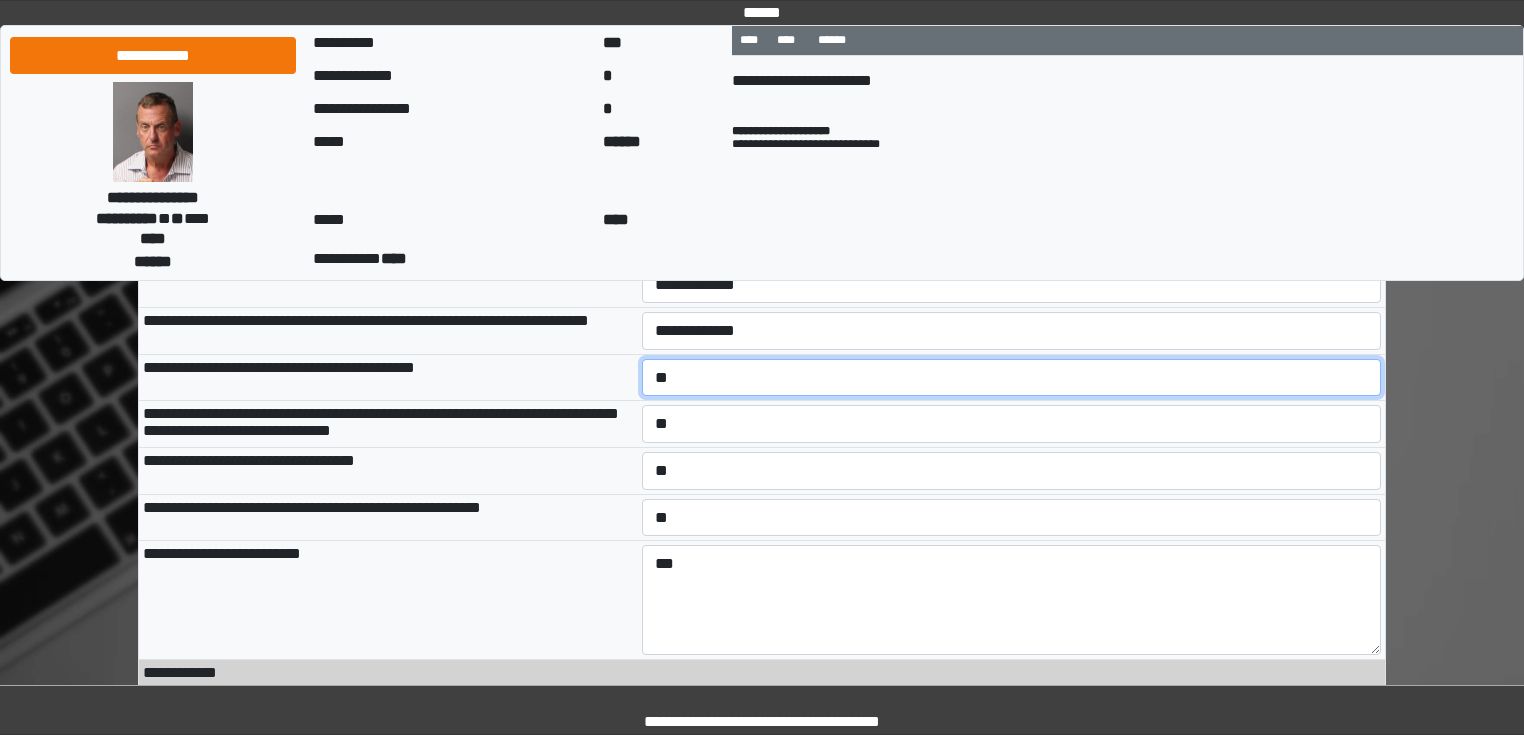 scroll, scrollTop: 2716, scrollLeft: 0, axis: vertical 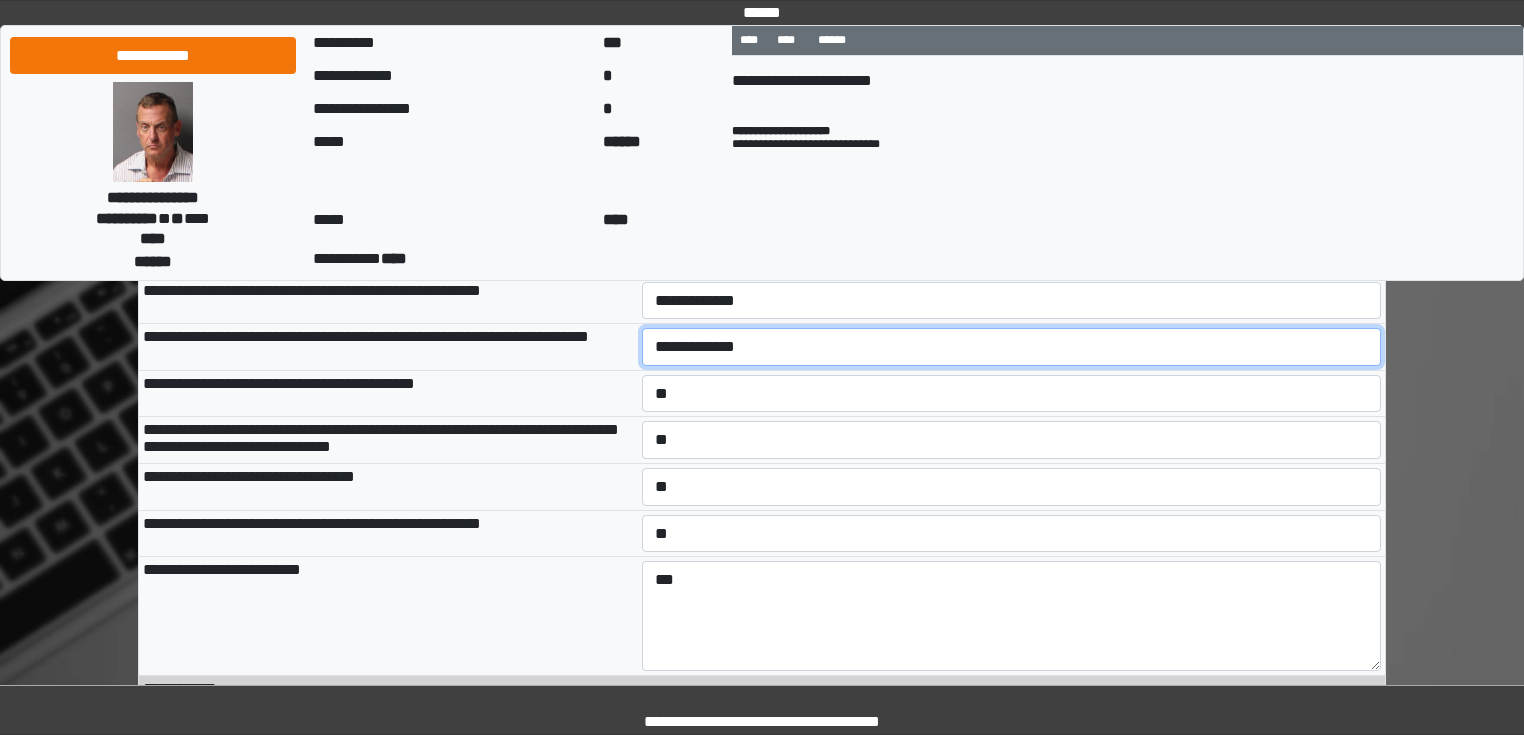 click on "**********" at bounding box center (1012, 347) 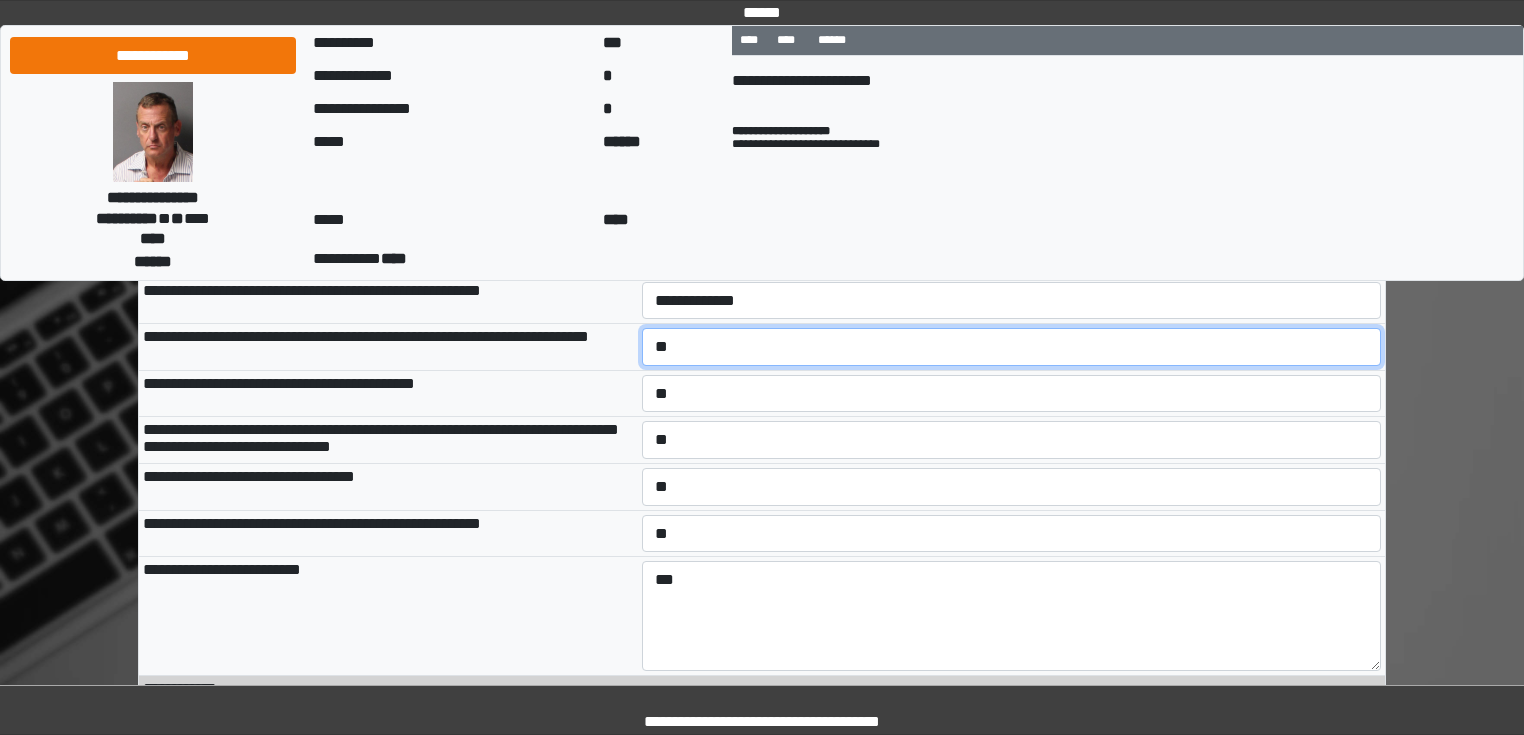 click on "**********" at bounding box center [1012, 347] 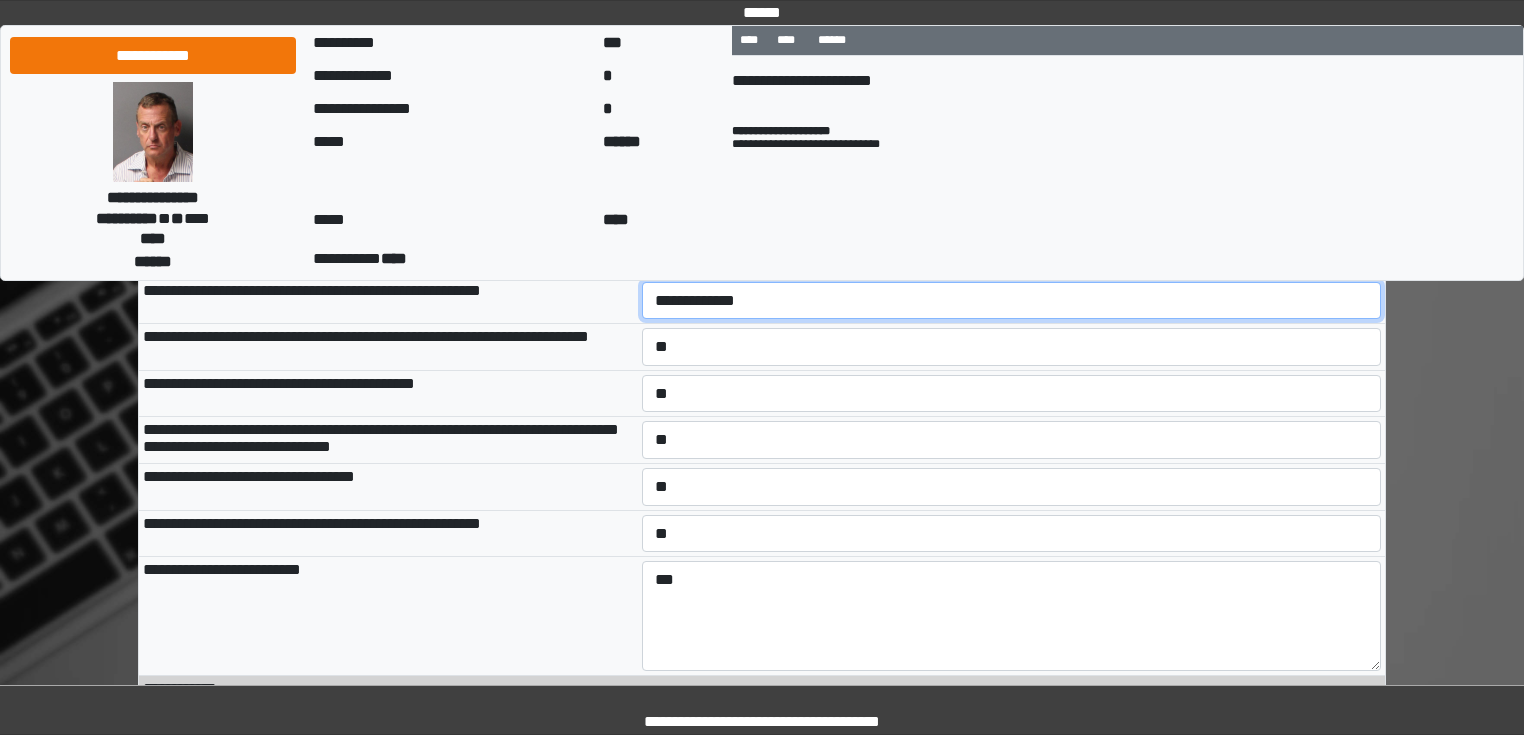 click on "**********" at bounding box center [1012, 301] 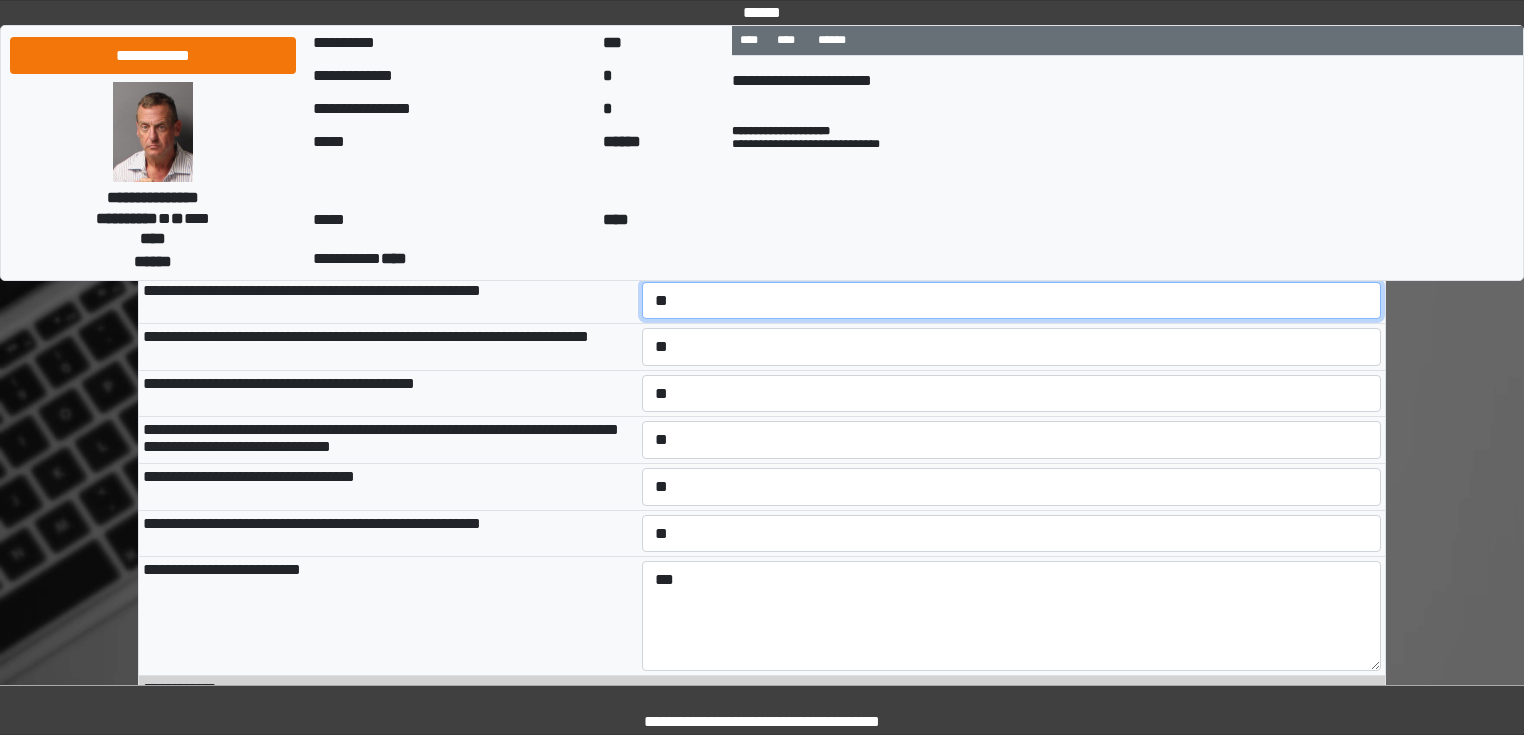 click on "**********" at bounding box center (1012, 301) 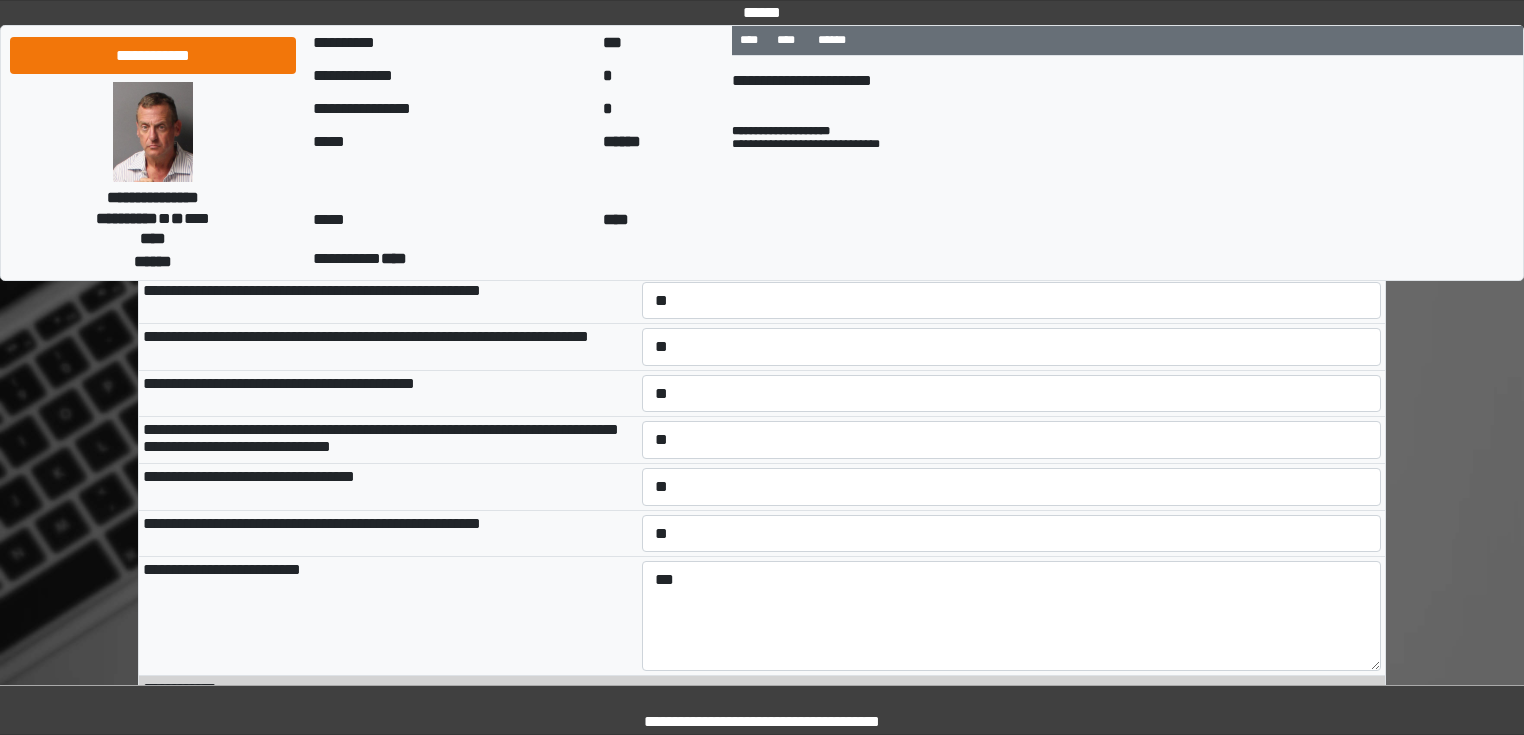 click on "**********" at bounding box center [1012, 254] 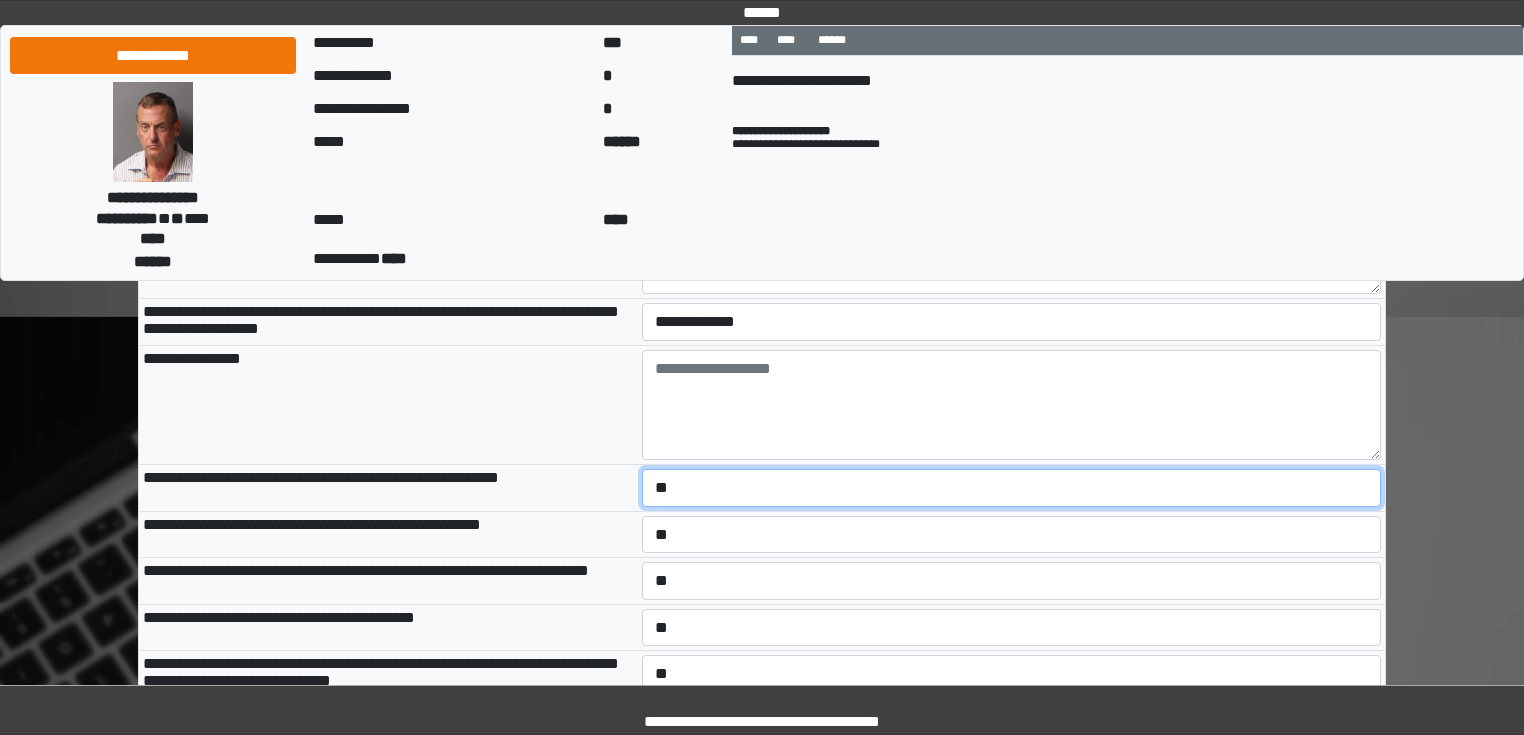 scroll, scrollTop: 2476, scrollLeft: 0, axis: vertical 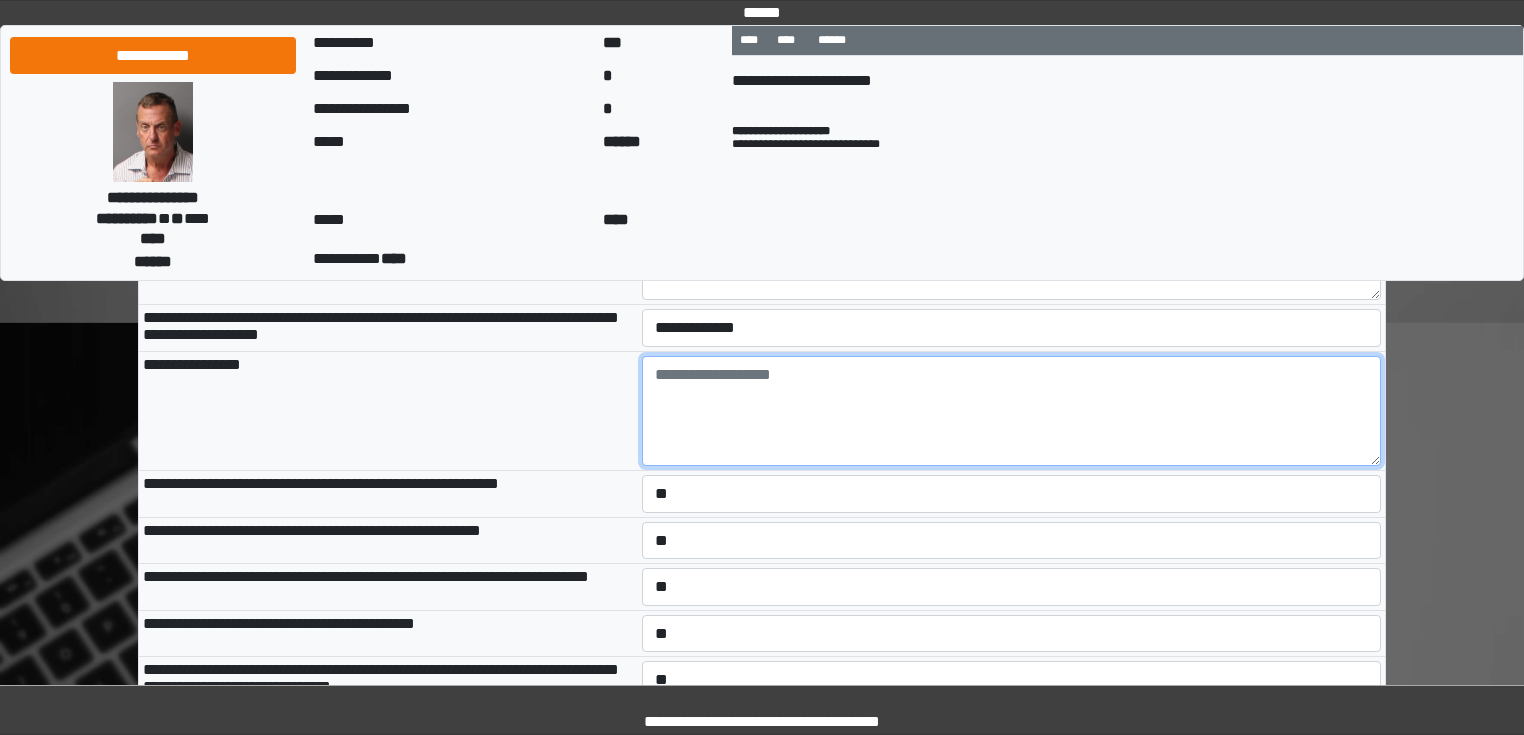 click at bounding box center [1012, 411] 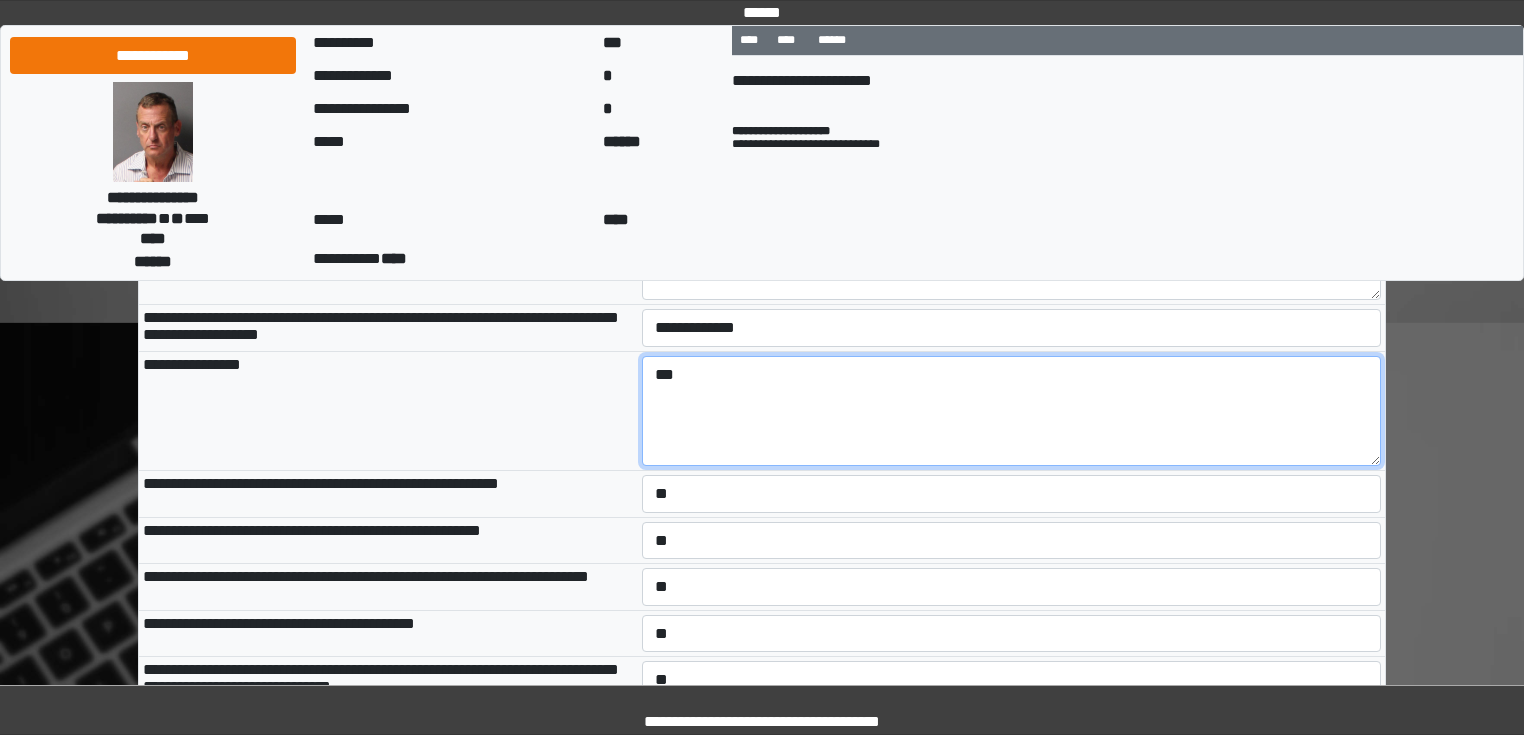 type on "***" 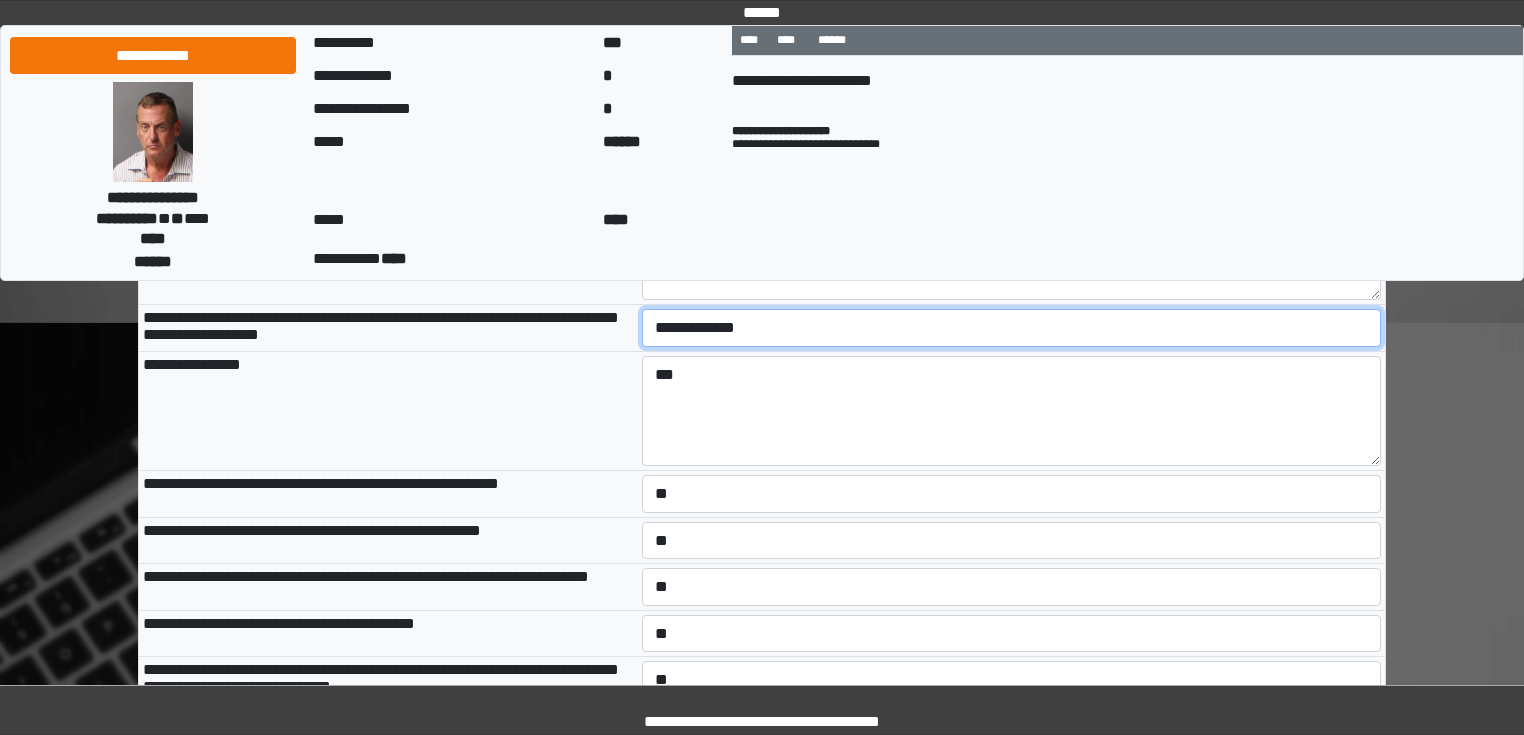 click on "**********" at bounding box center [1012, 328] 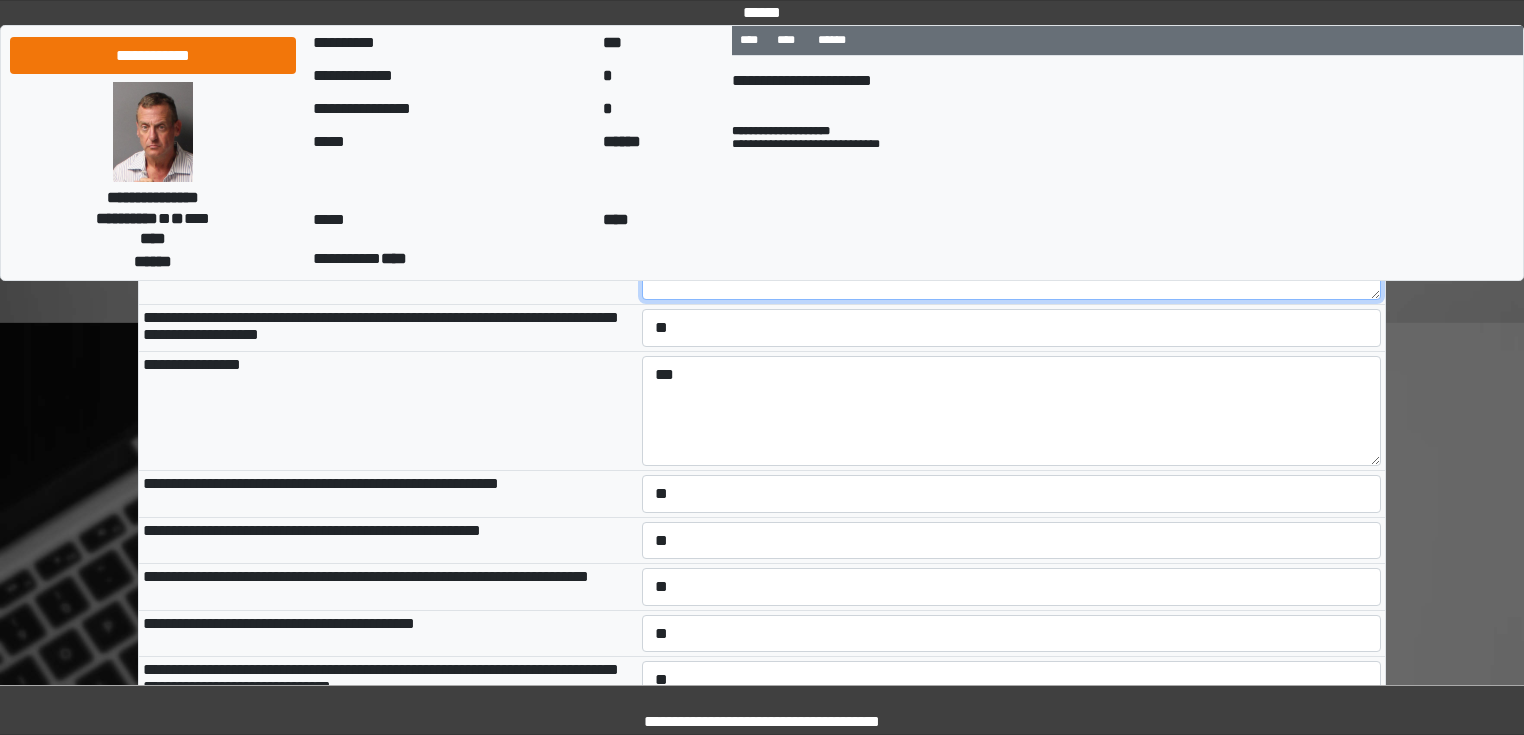 click at bounding box center [1012, 245] 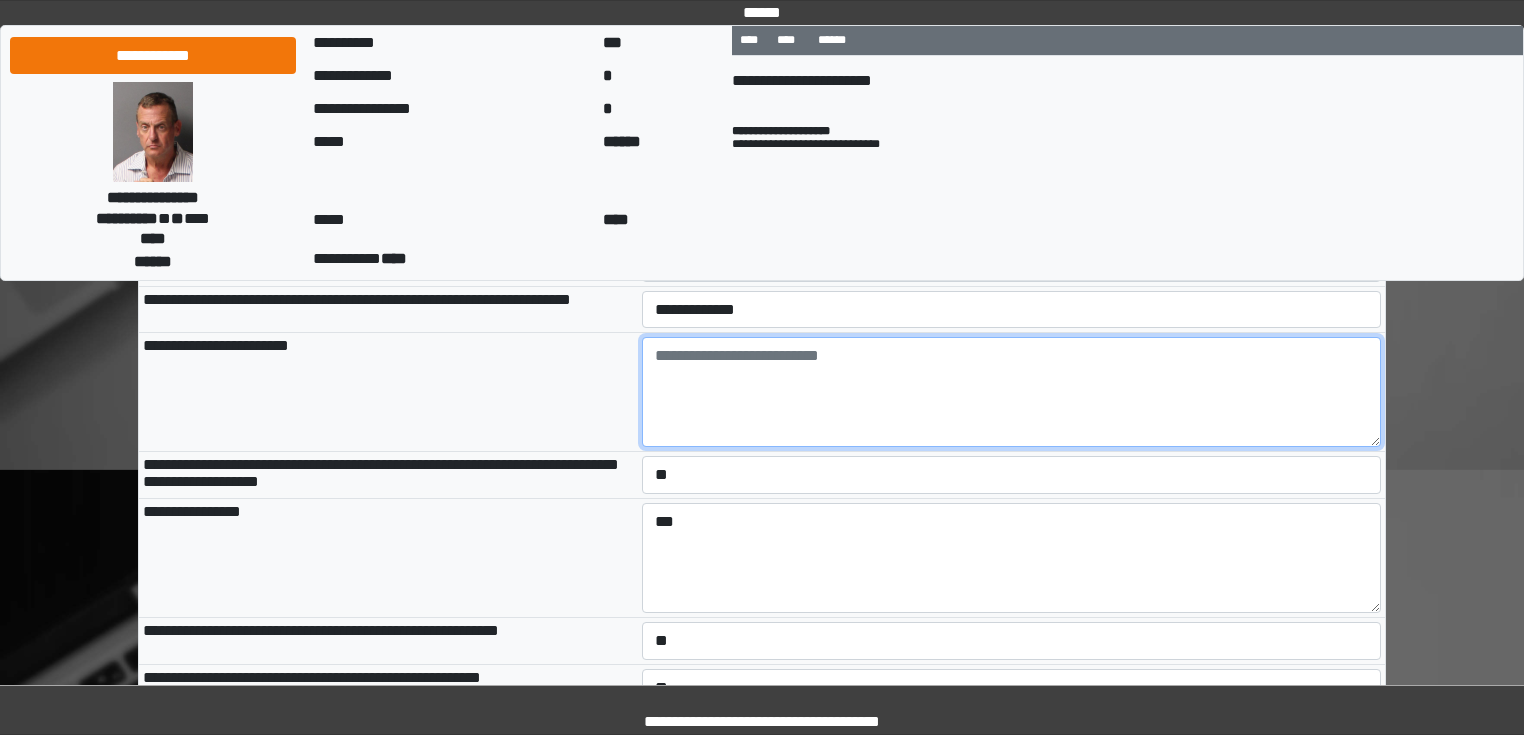 scroll, scrollTop: 2316, scrollLeft: 0, axis: vertical 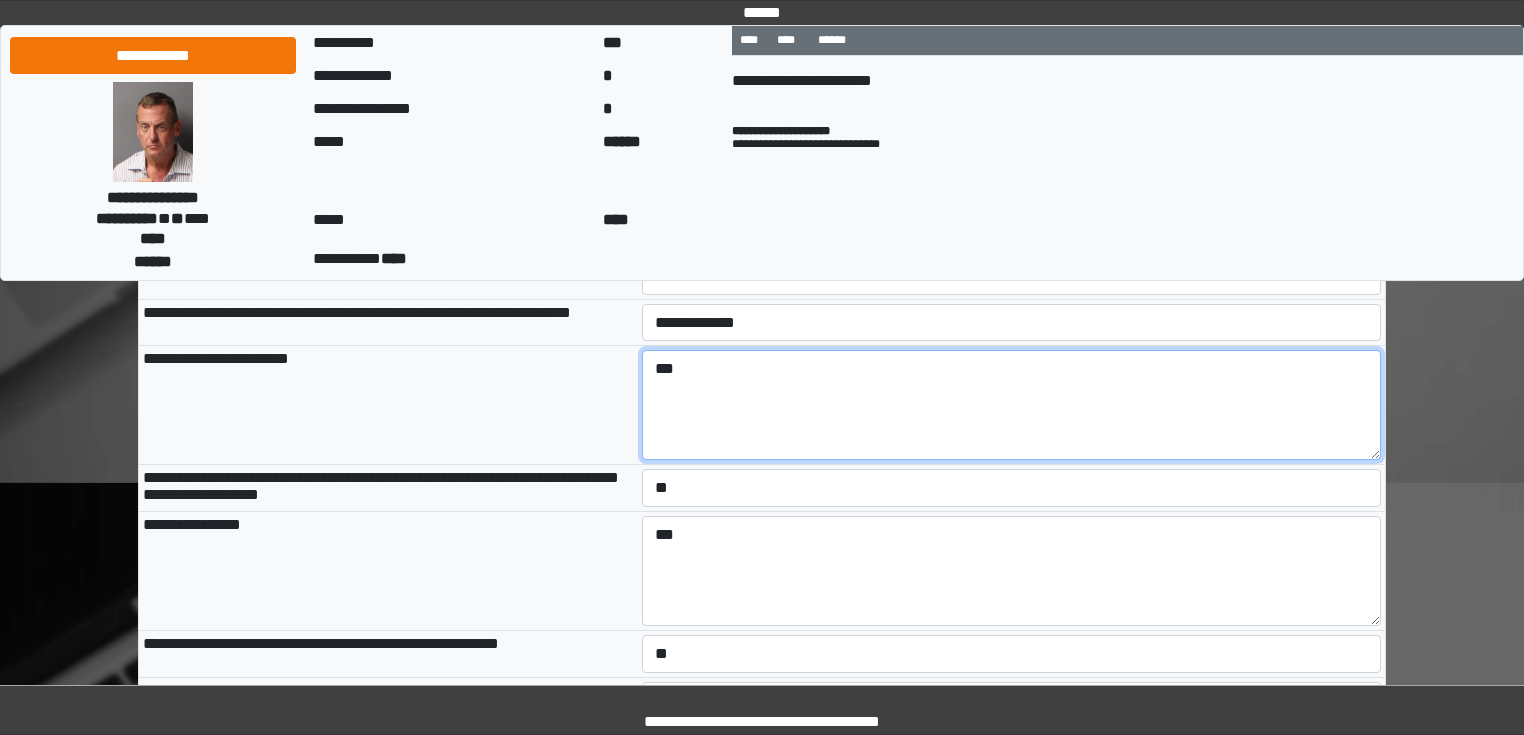 type on "***" 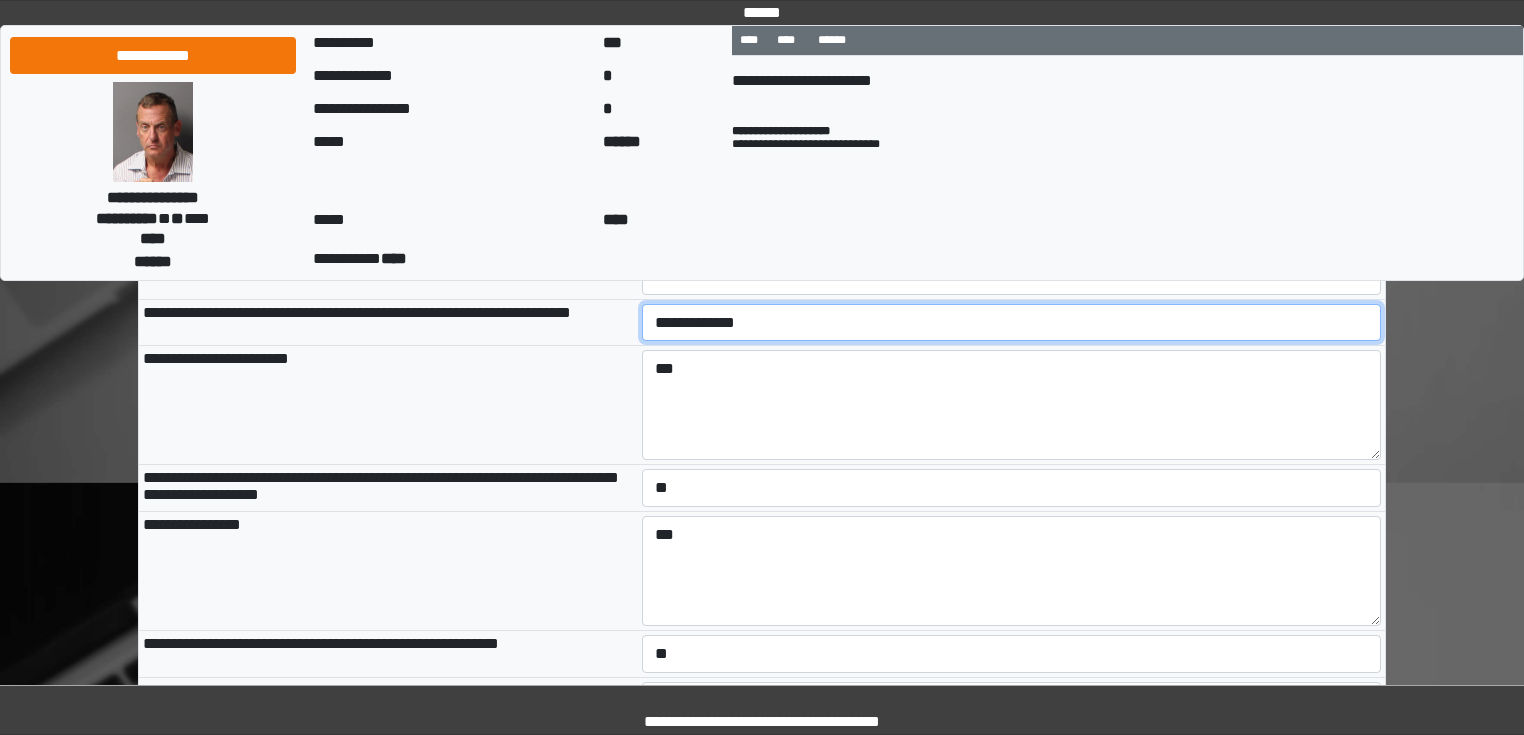 click on "**********" at bounding box center (1012, 323) 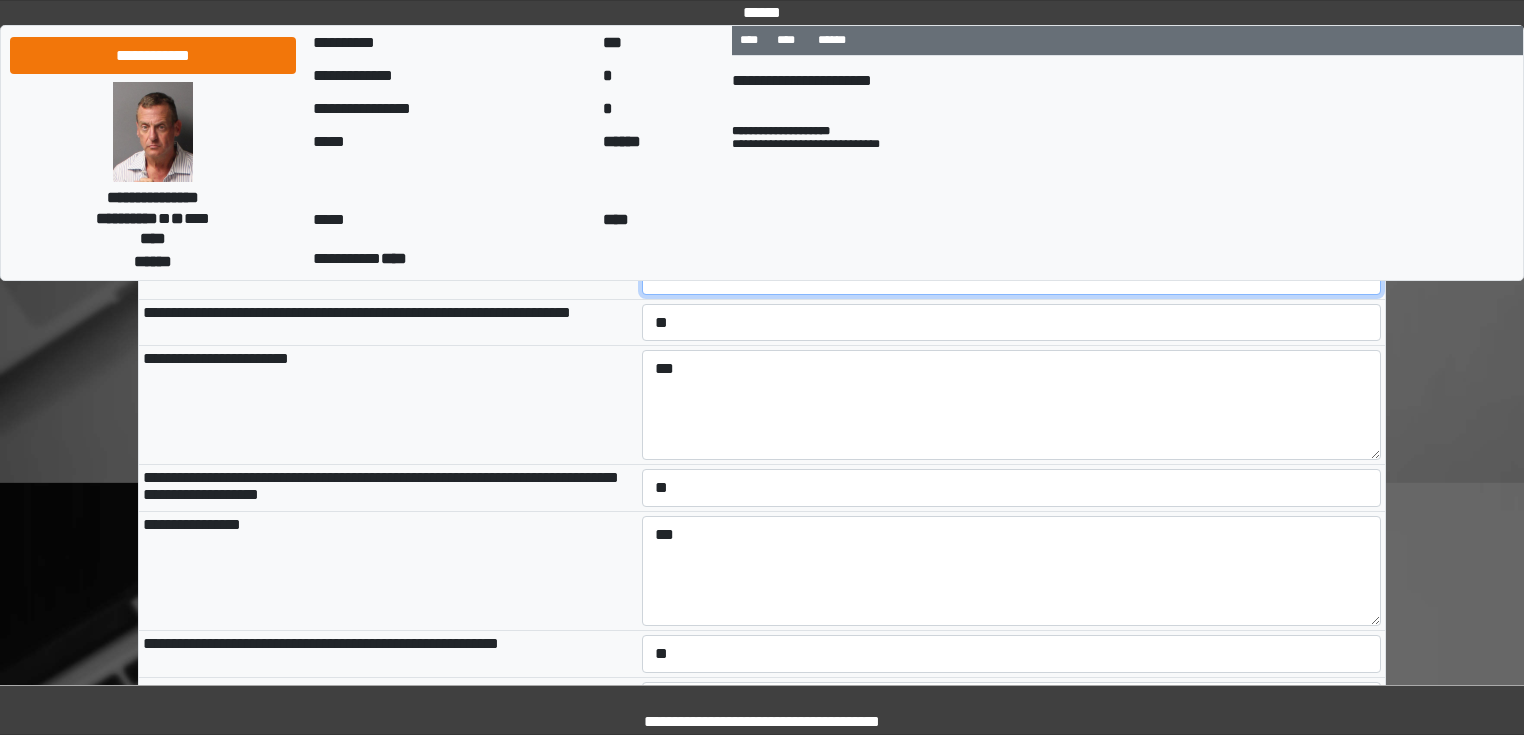 click on "**********" at bounding box center [1012, 276] 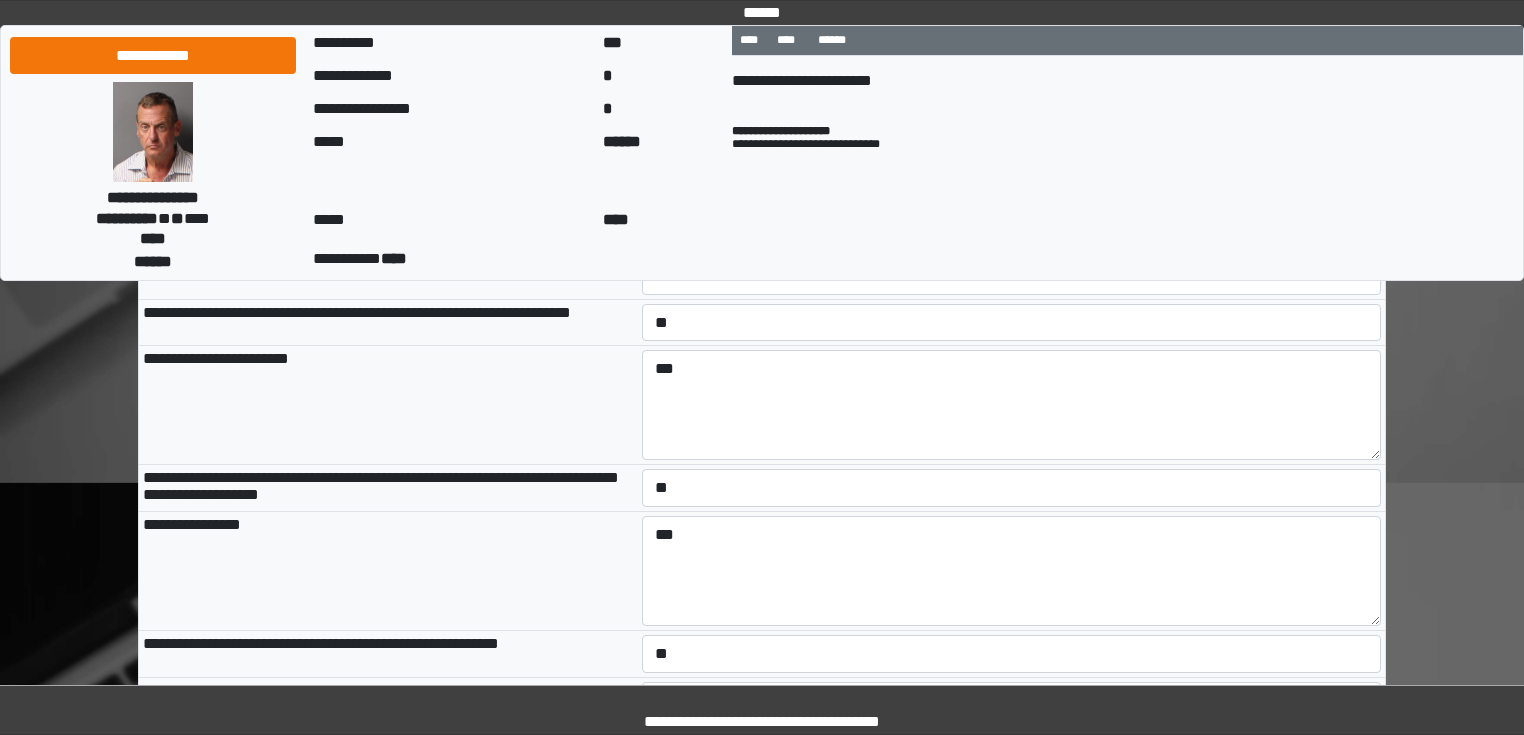 click on "**********" at bounding box center [1012, 230] 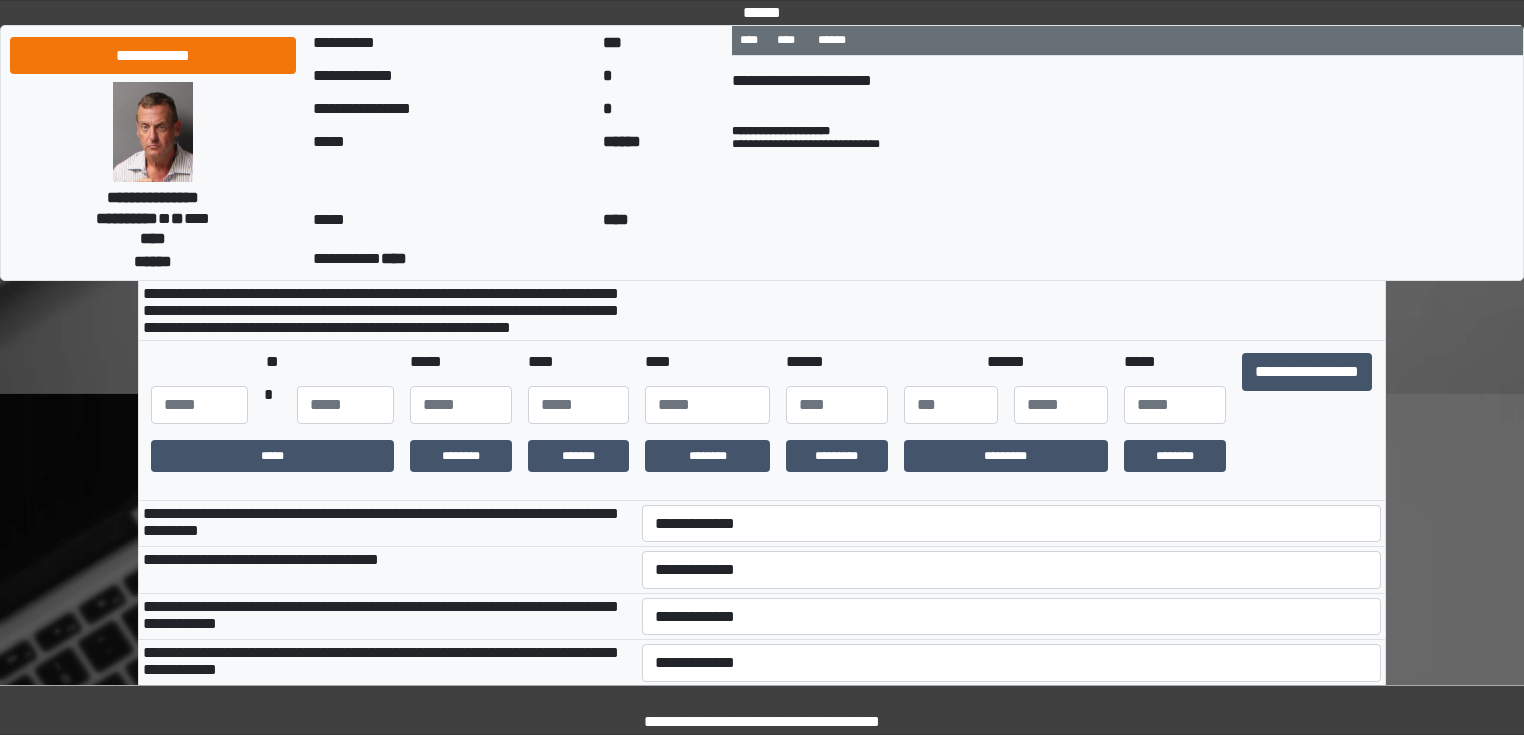 scroll, scrollTop: 476, scrollLeft: 0, axis: vertical 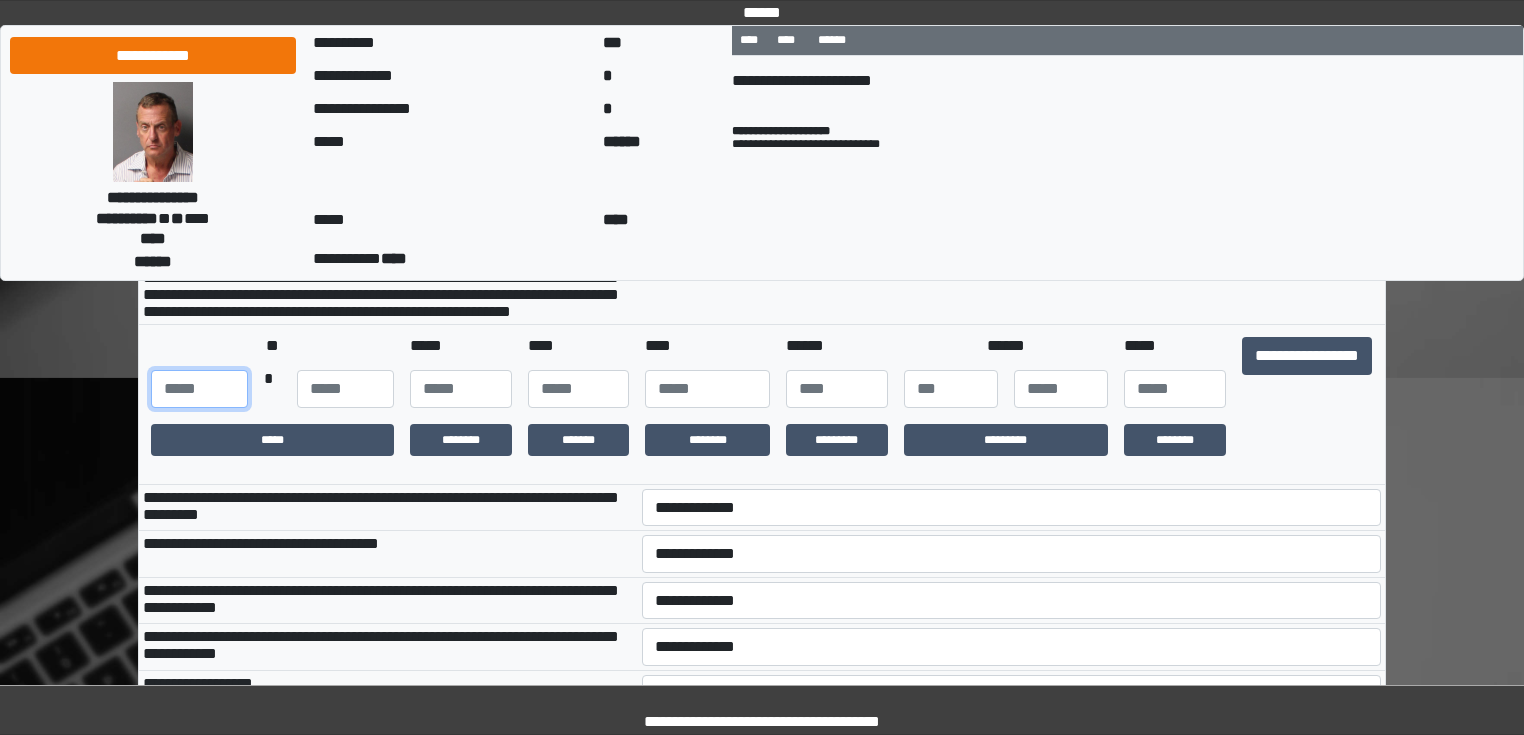 click at bounding box center (199, 389) 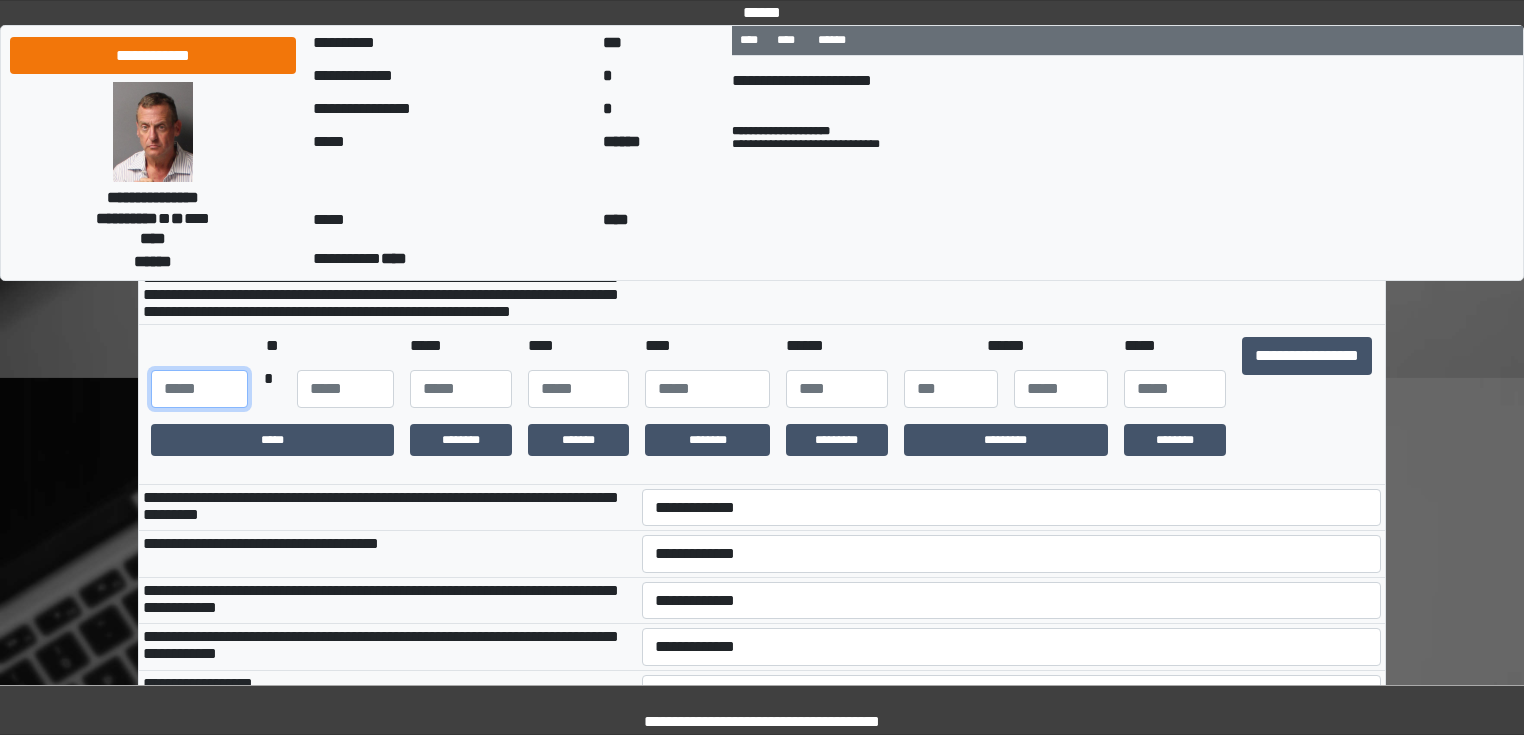 type on "***" 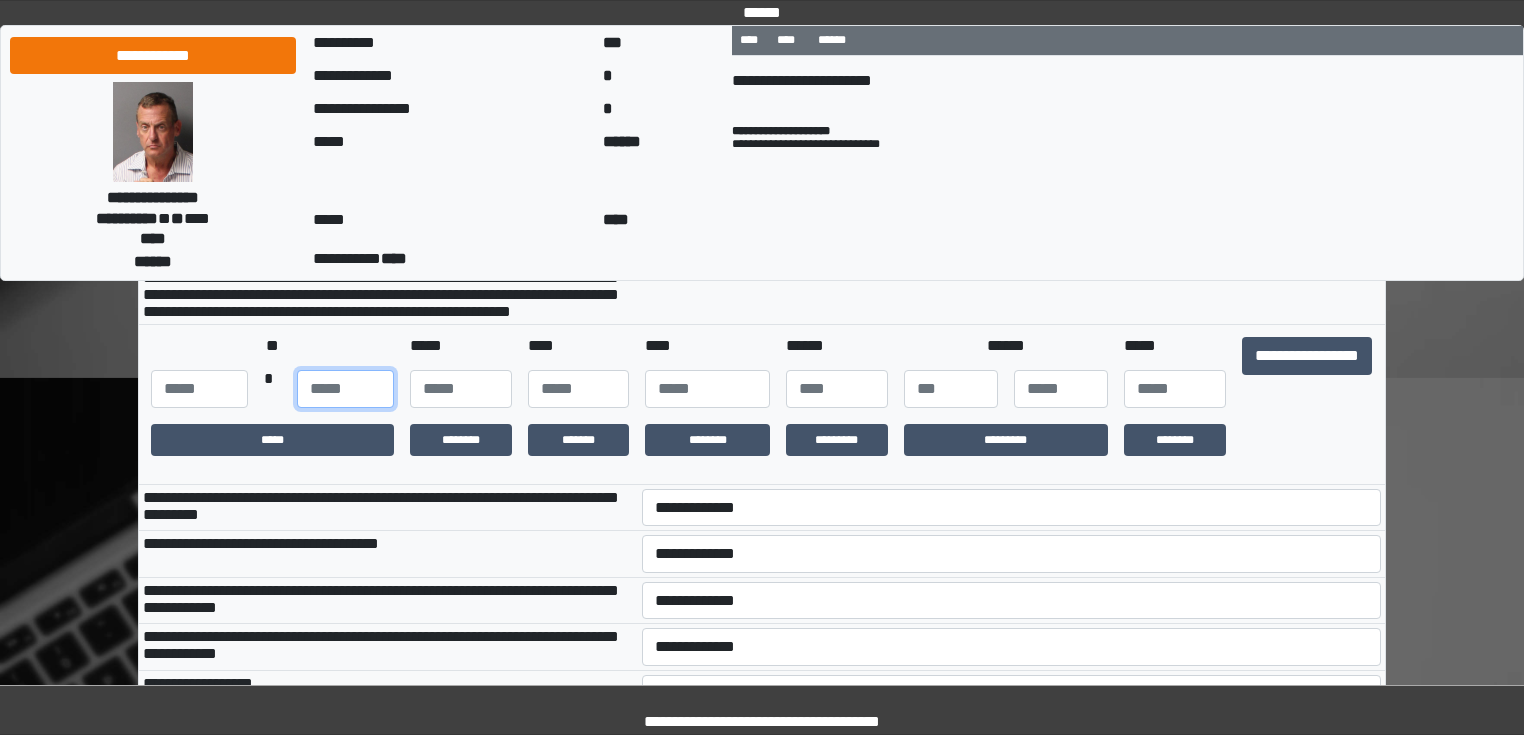 click at bounding box center (345, 389) 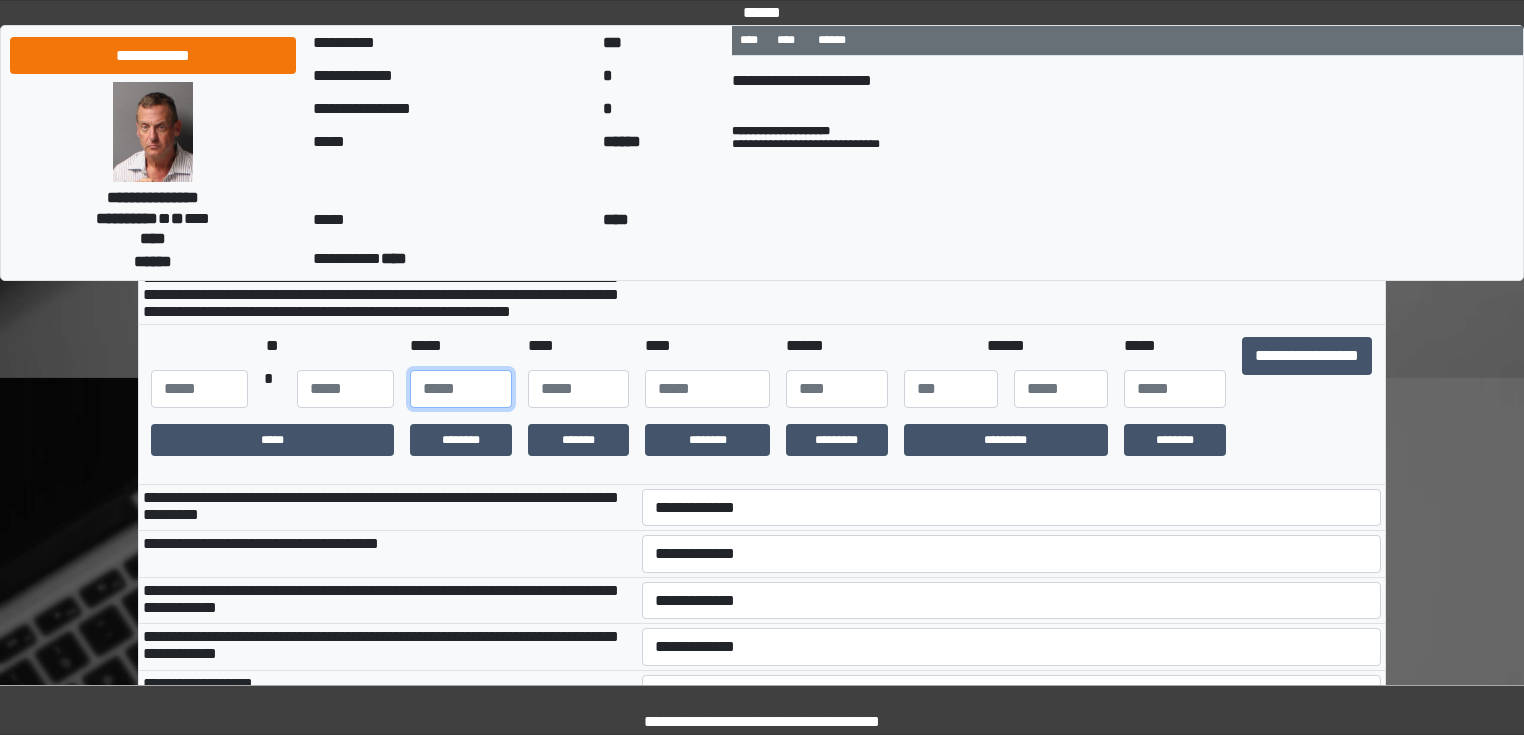 click at bounding box center [461, 389] 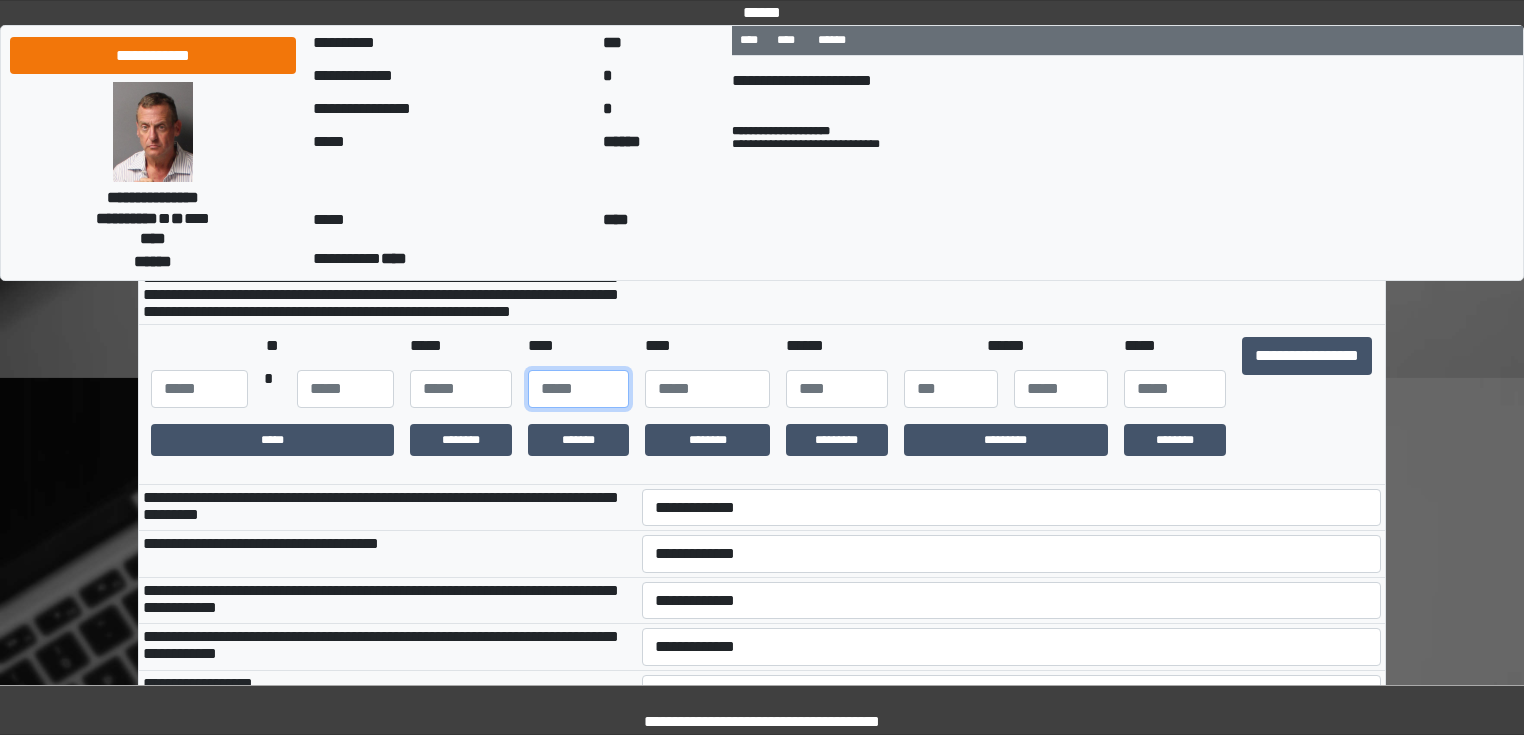 click at bounding box center [579, 389] 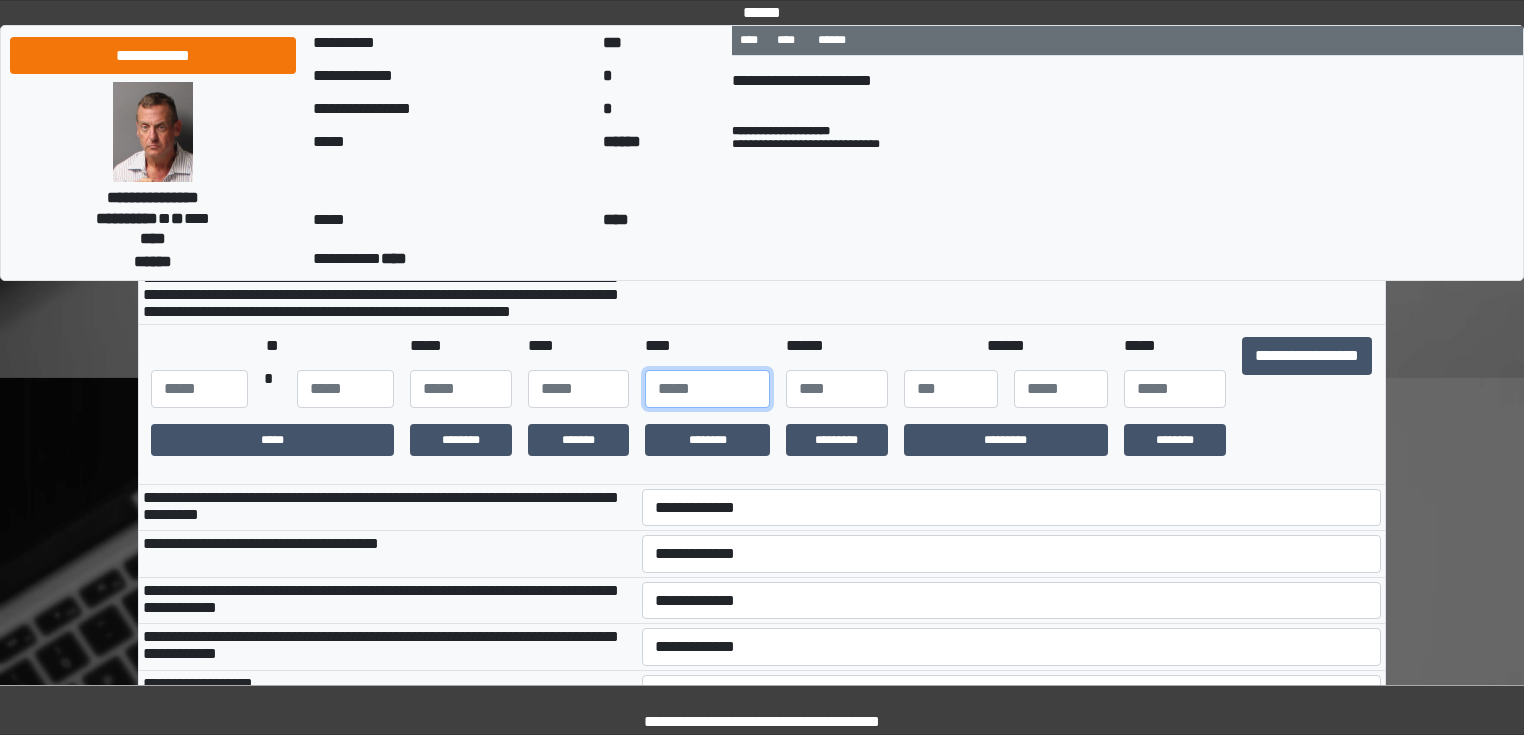 click at bounding box center (707, 389) 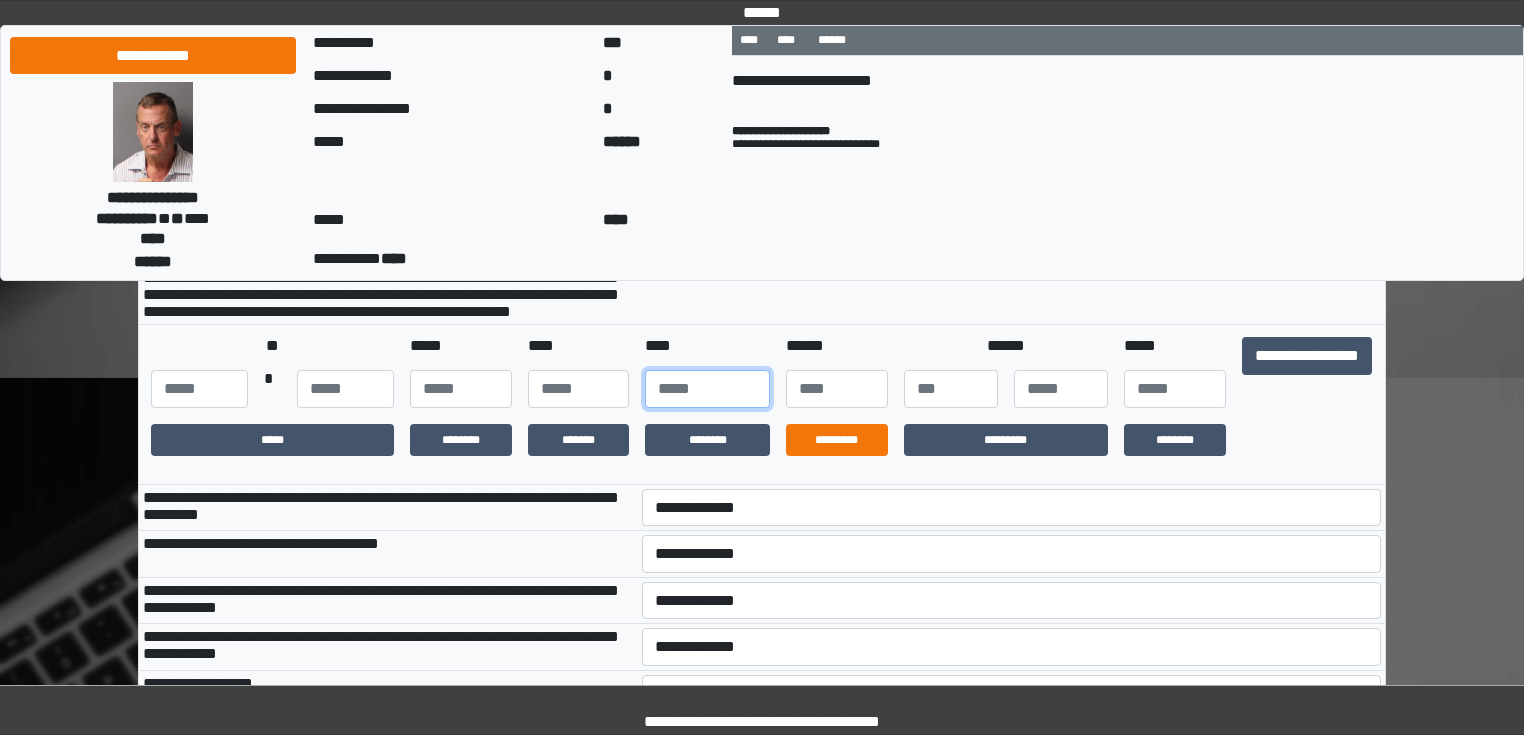 type on "****" 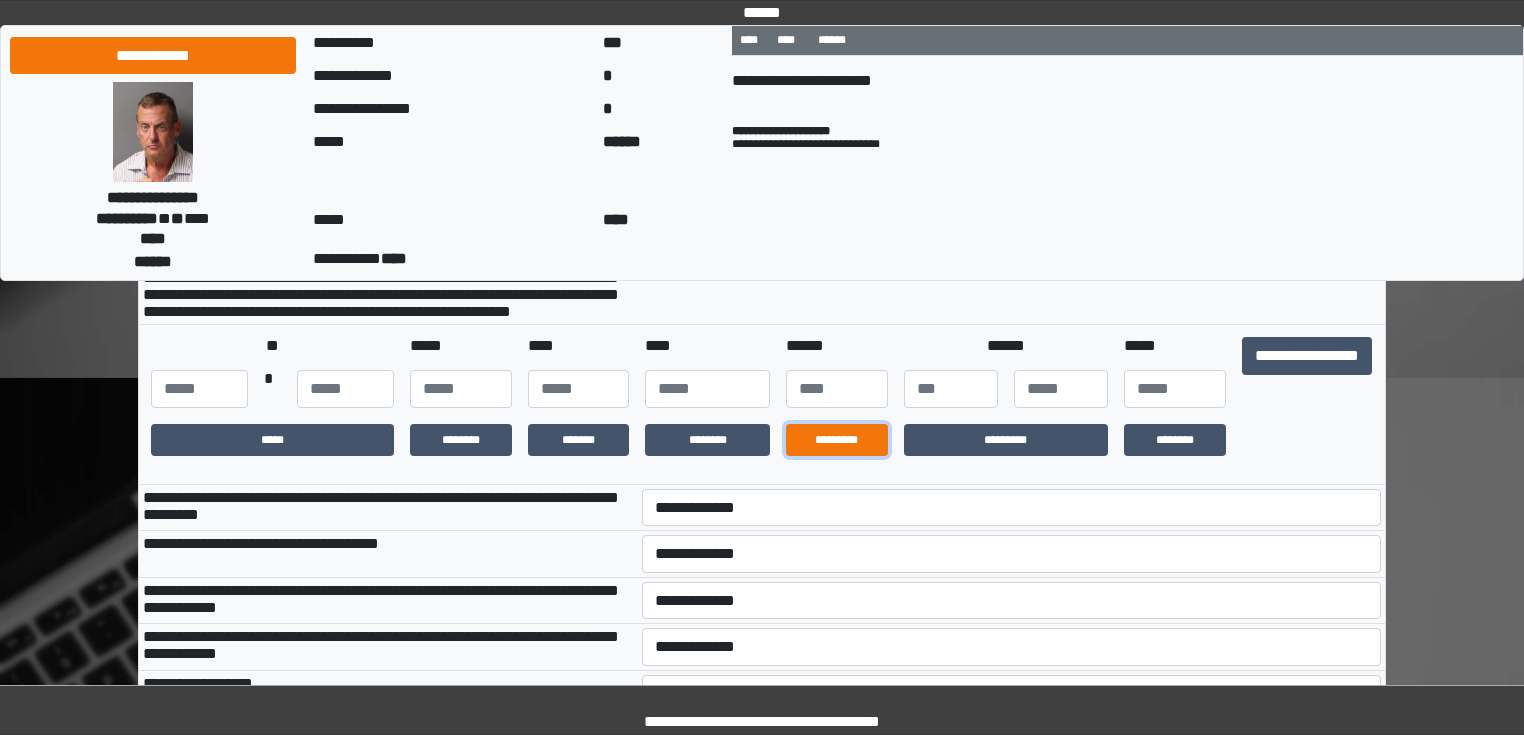 click on "*********" at bounding box center [837, 440] 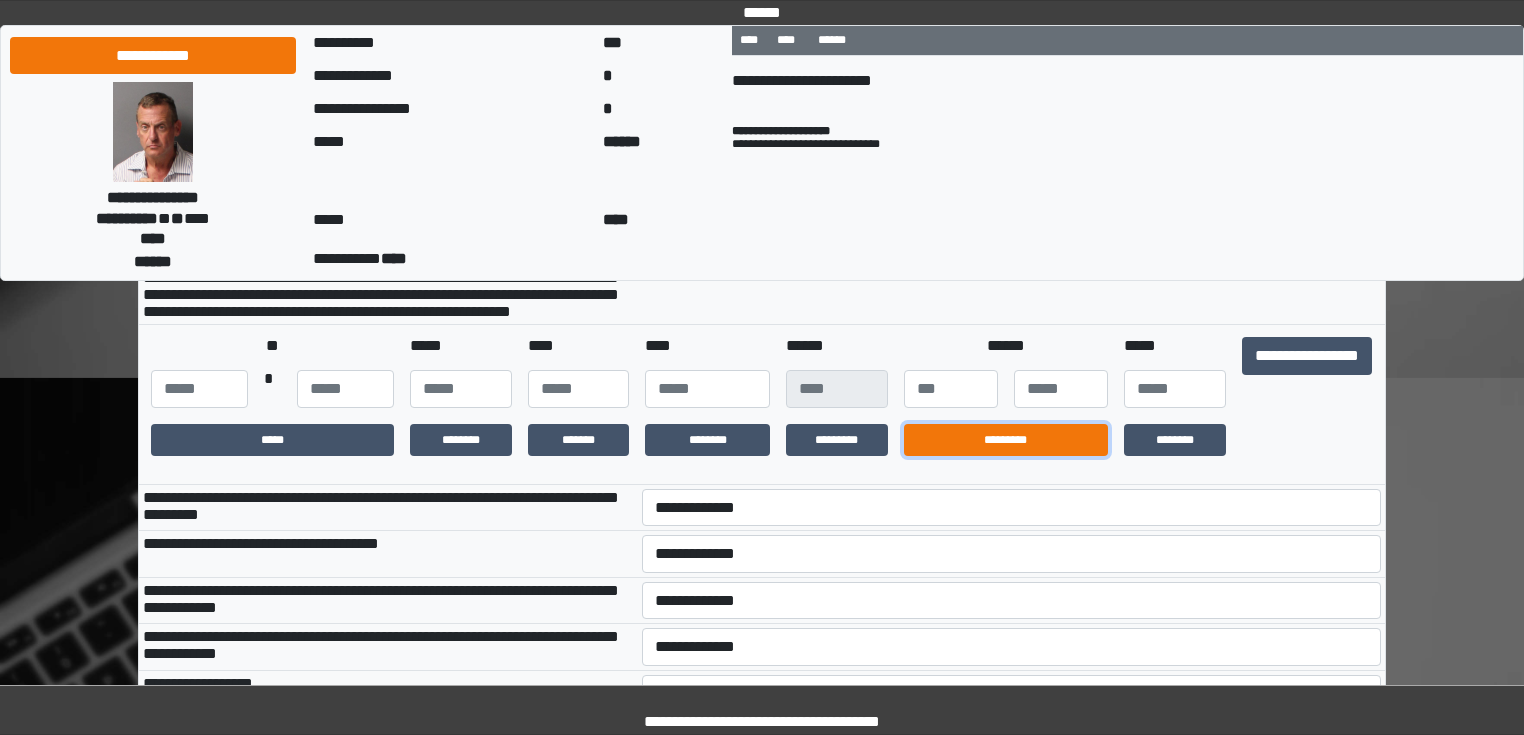 click on "*********" at bounding box center (1006, 440) 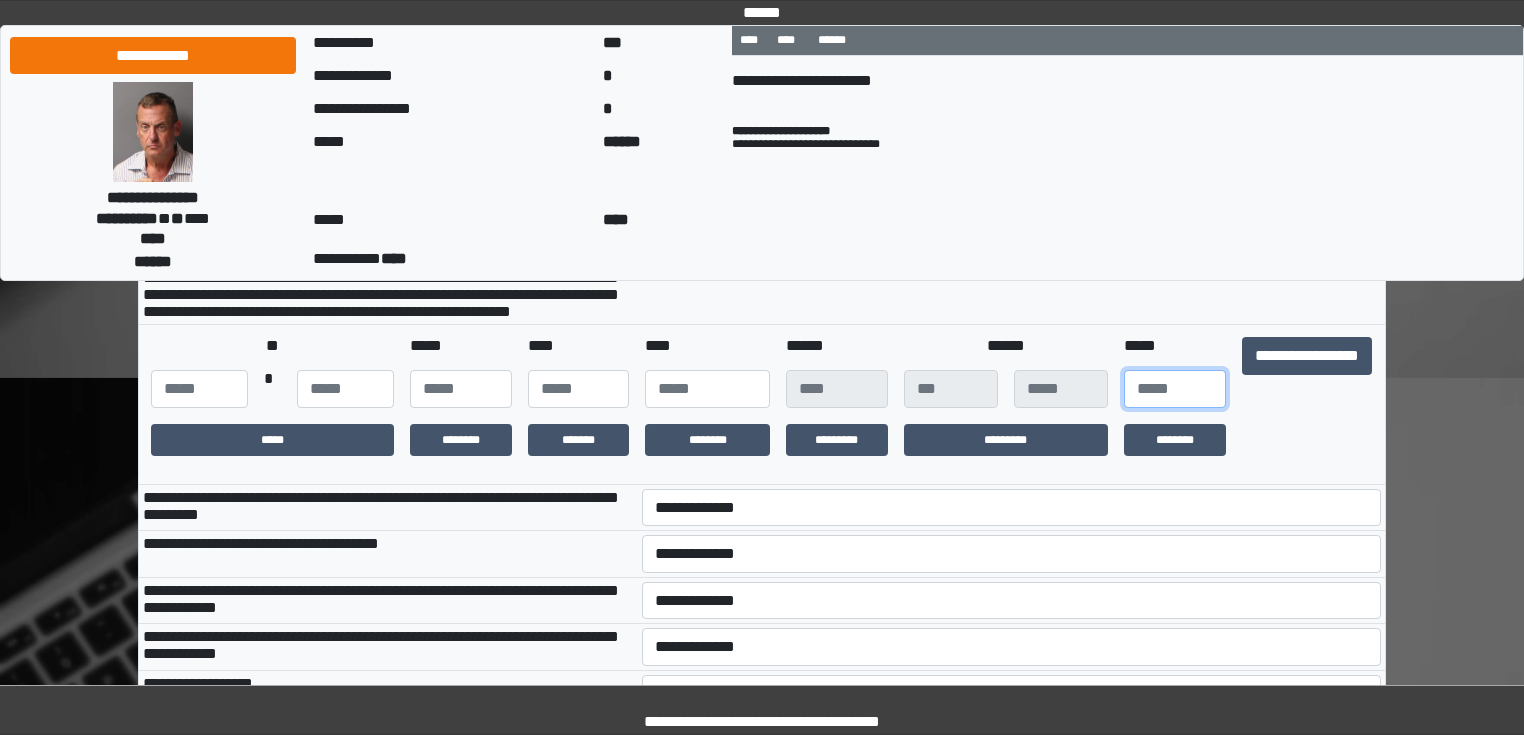 click at bounding box center [1175, 389] 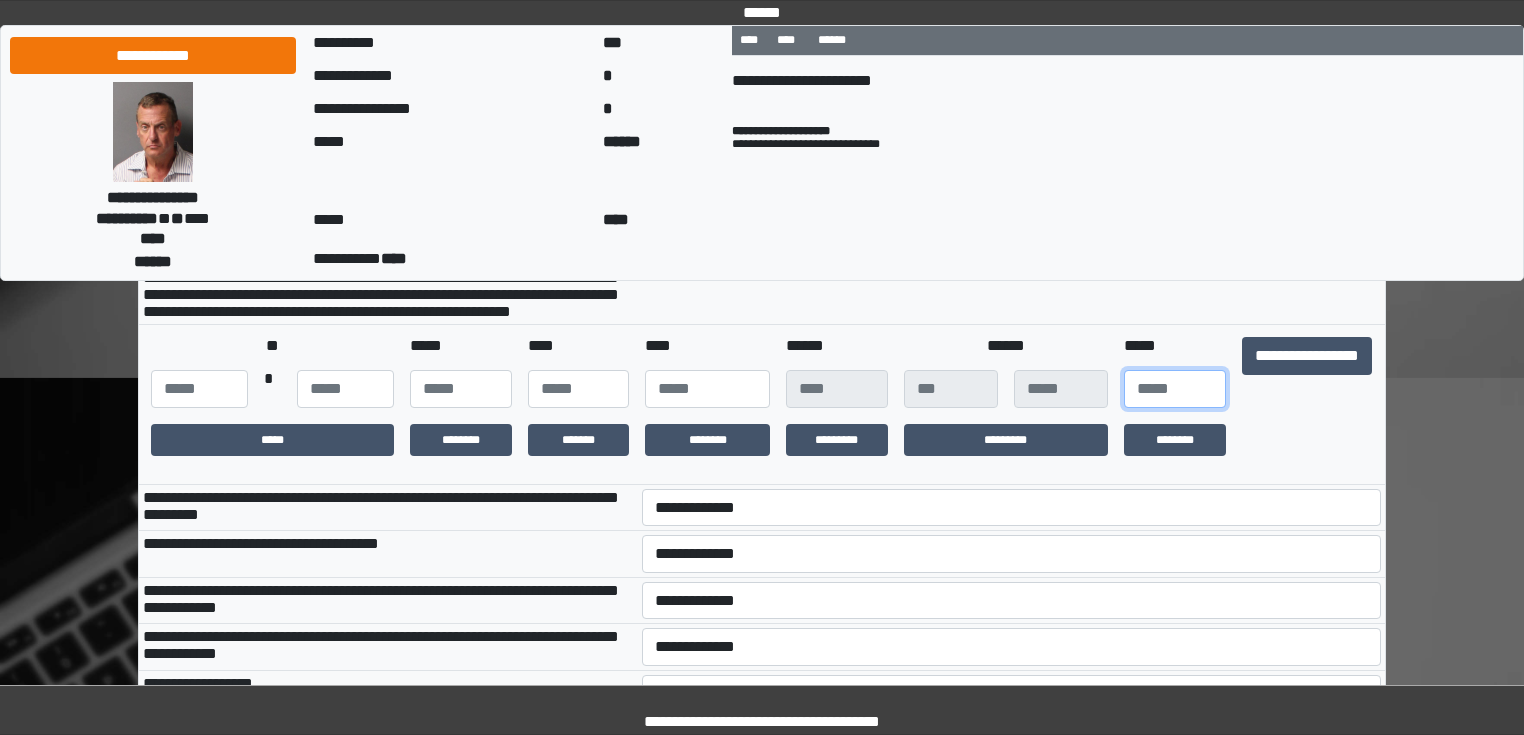 type on "**" 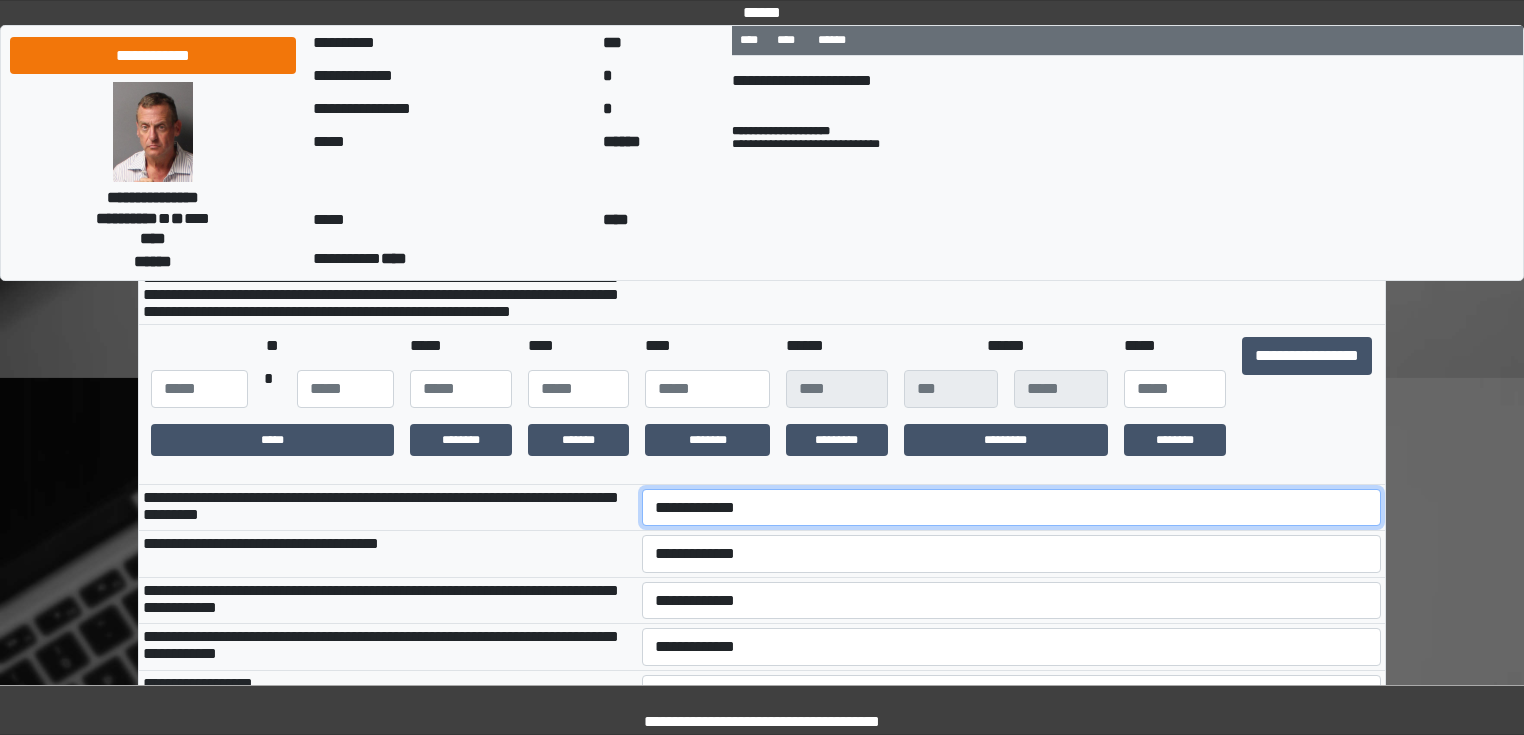 click on "**********" at bounding box center [1012, 508] 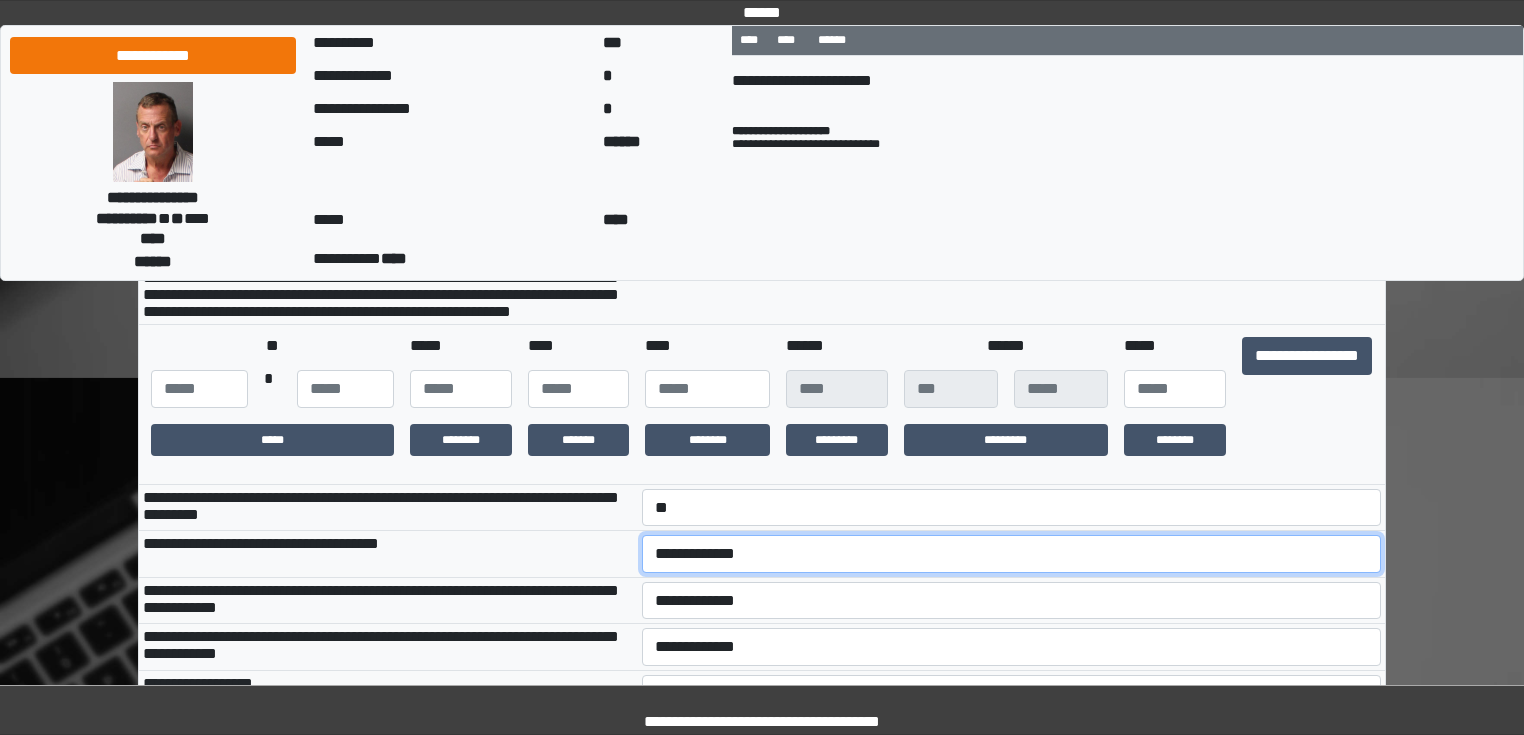 click on "**********" at bounding box center (1012, 554) 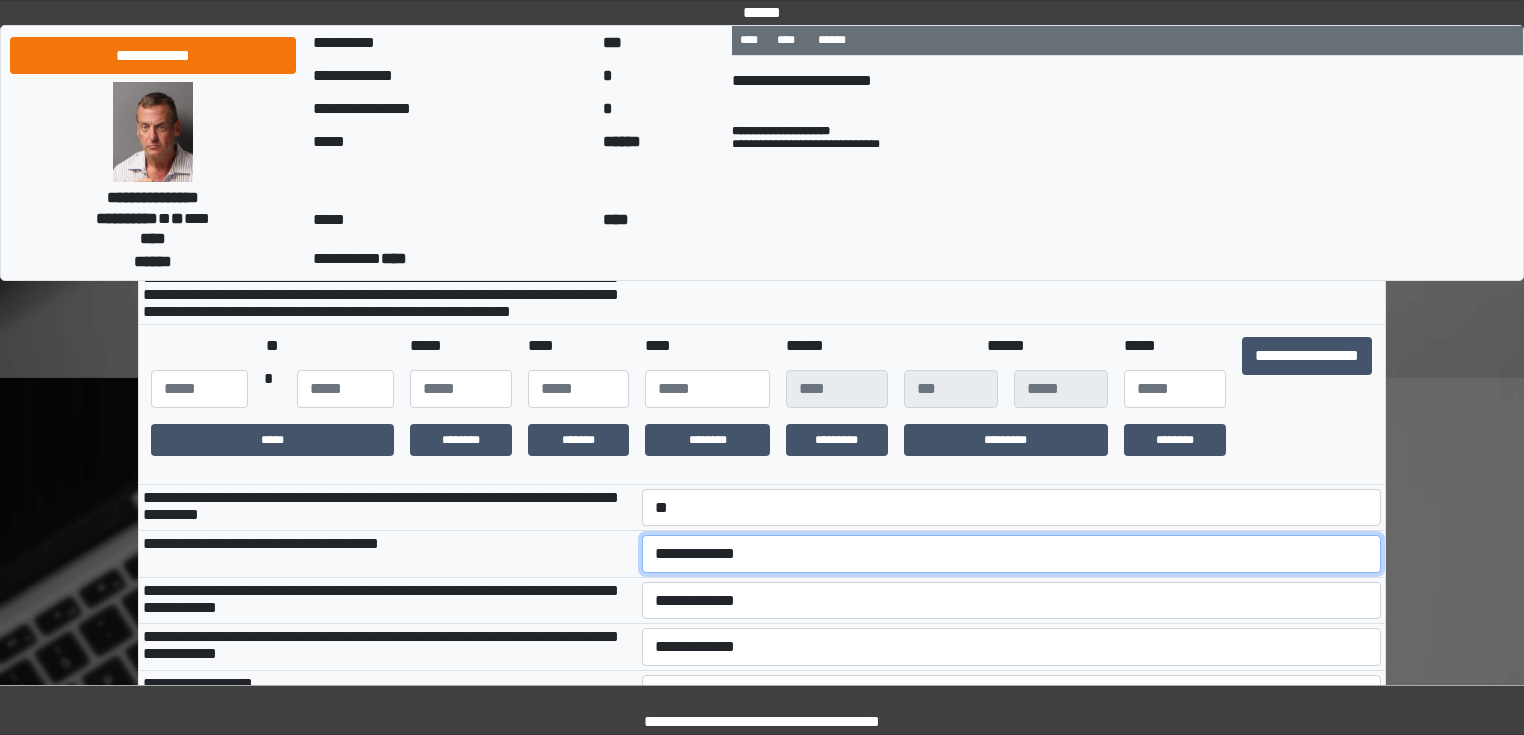 select on "*" 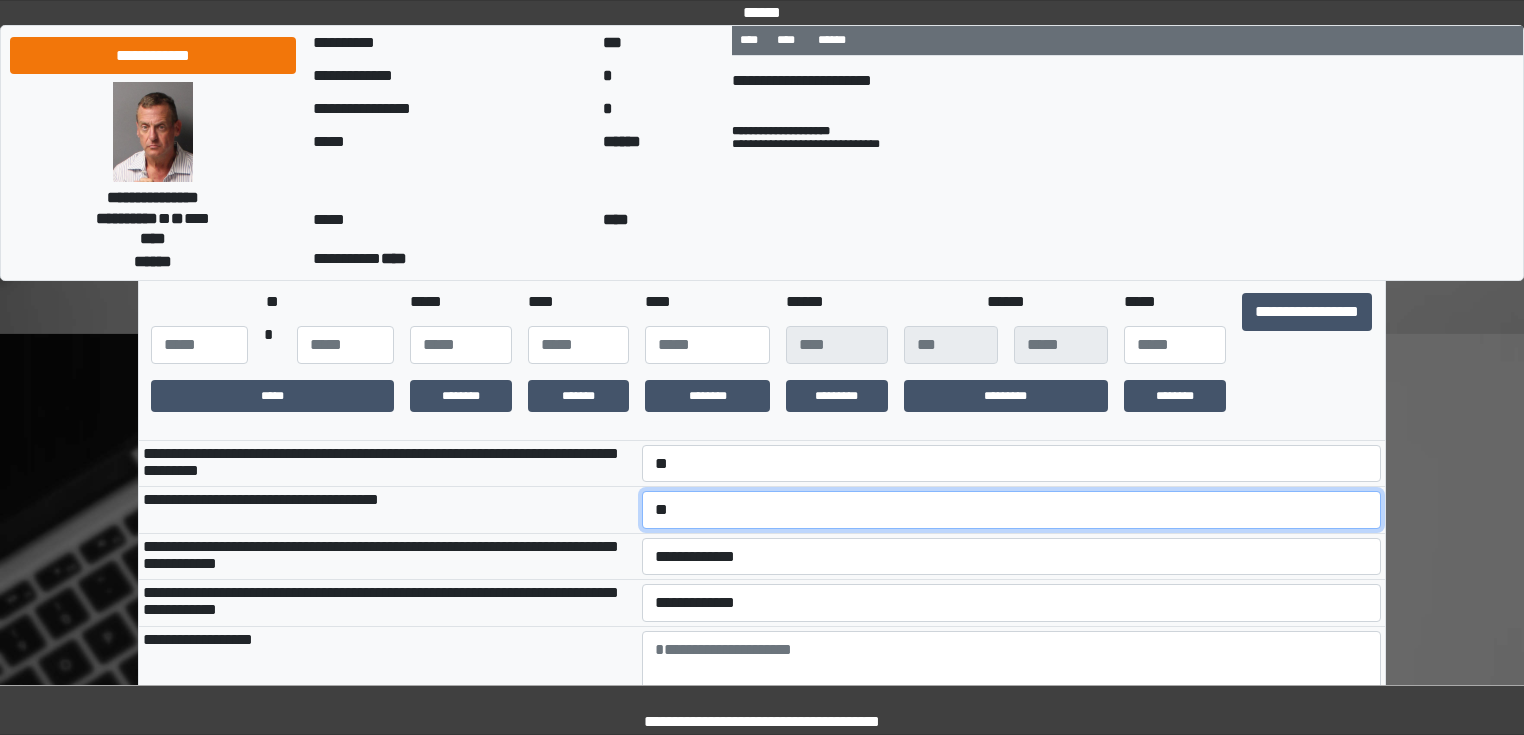 scroll, scrollTop: 556, scrollLeft: 0, axis: vertical 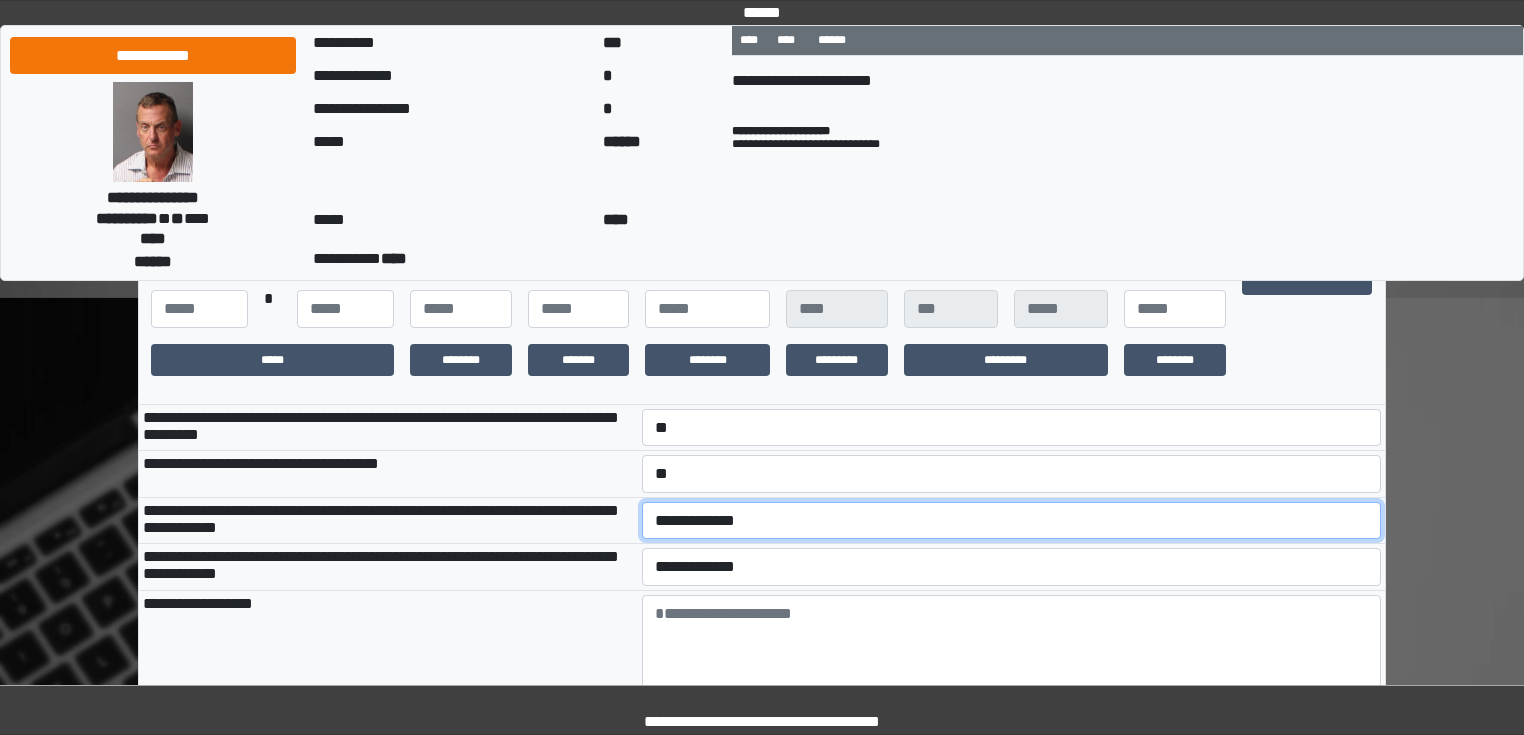 click on "**********" at bounding box center [1012, 521] 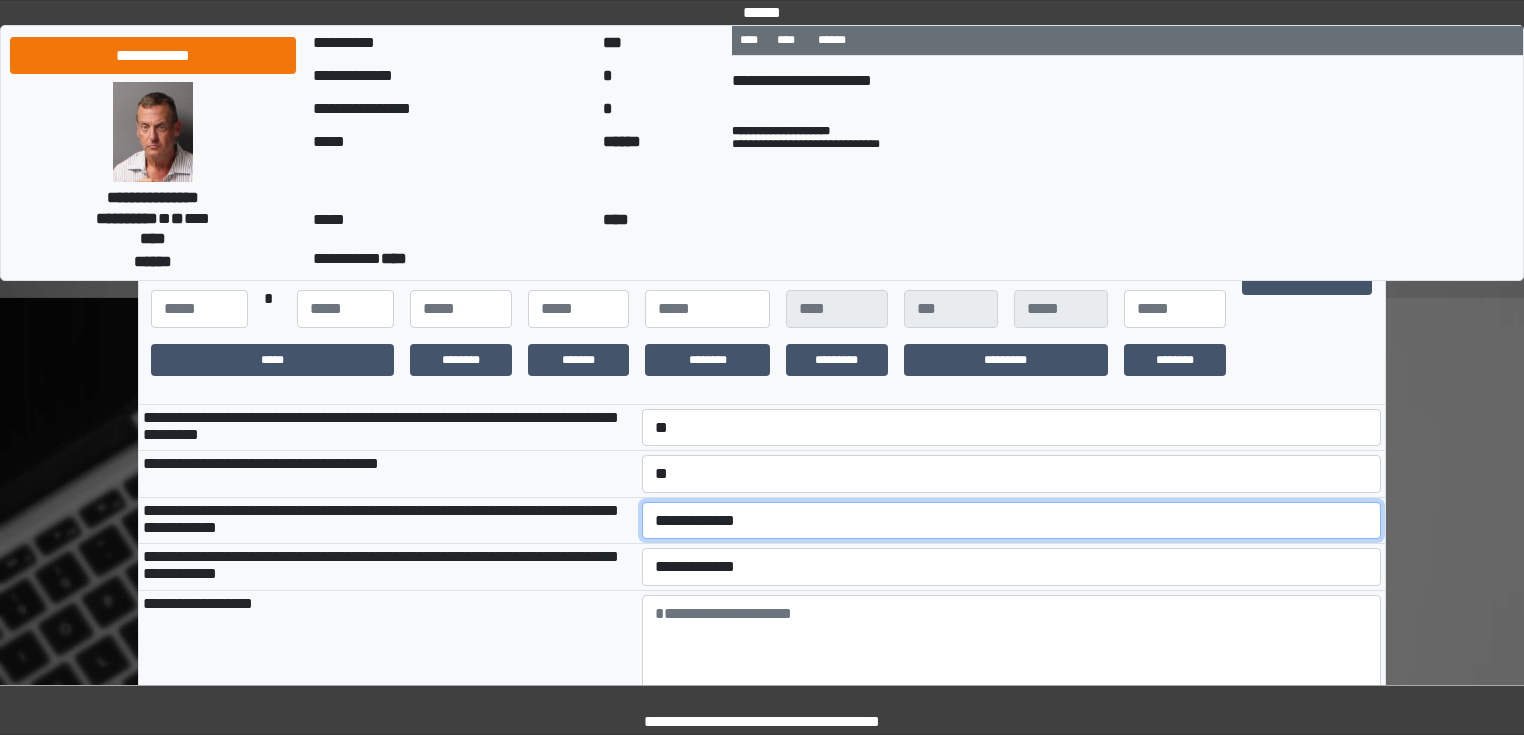 select on "*" 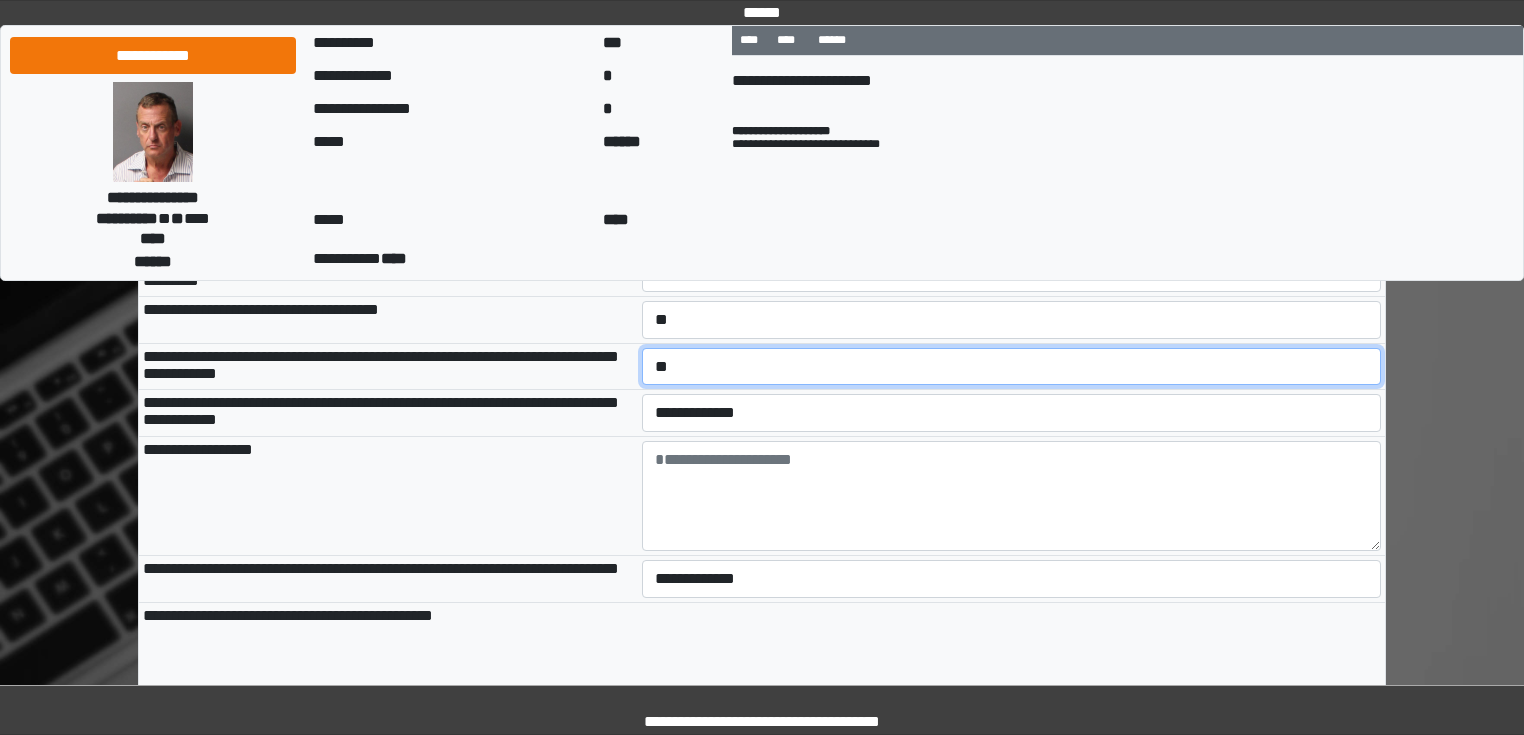 scroll, scrollTop: 716, scrollLeft: 0, axis: vertical 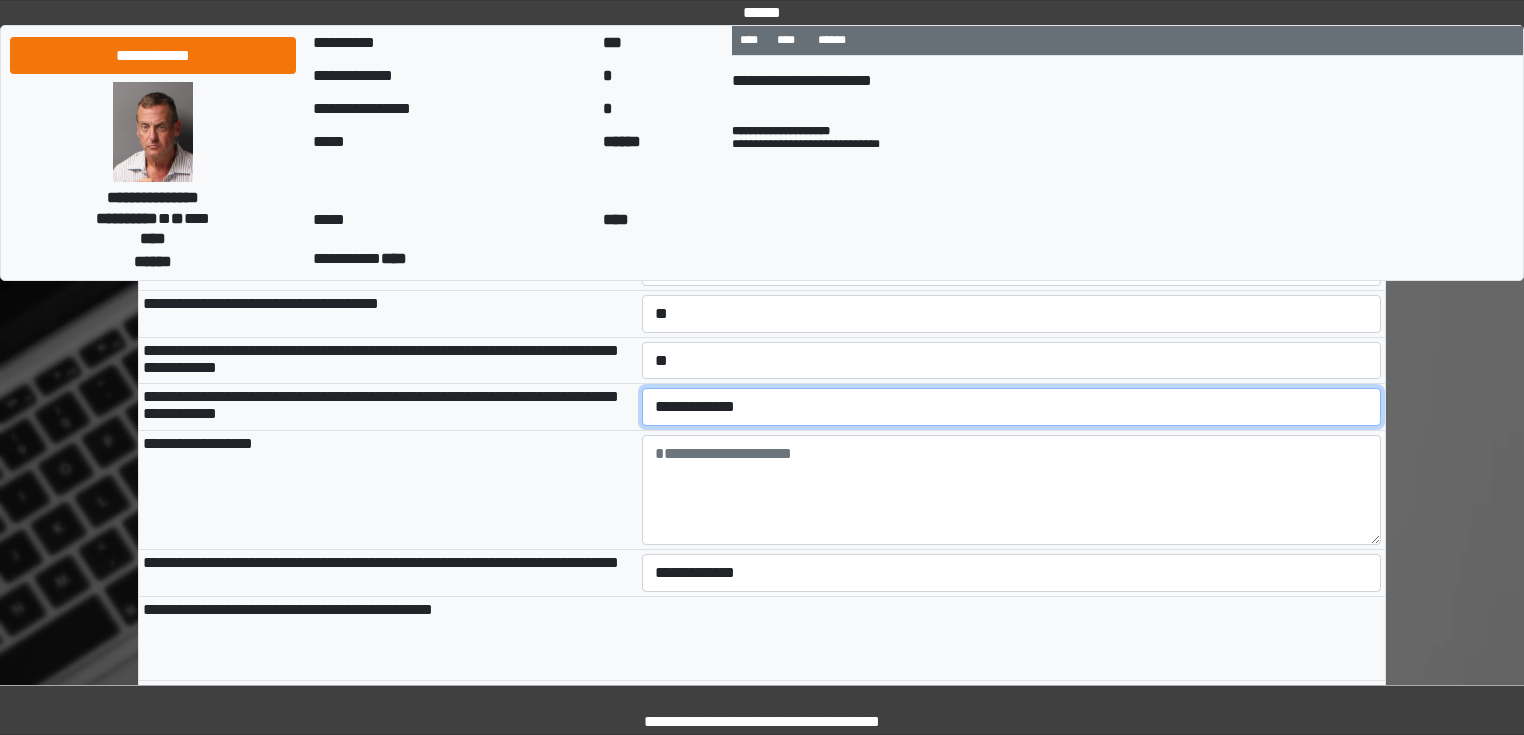 click on "**********" at bounding box center (1012, 407) 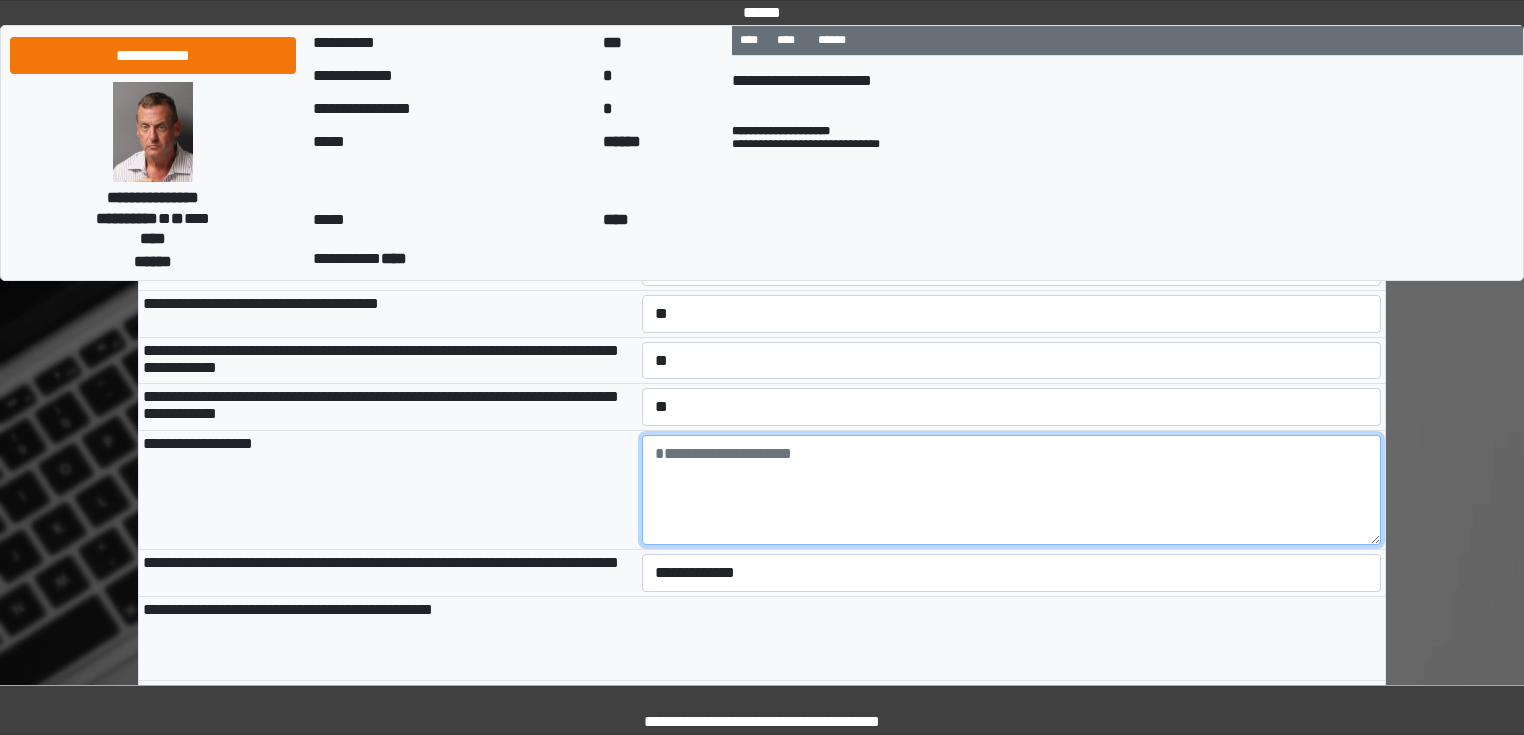 click at bounding box center [1012, 490] 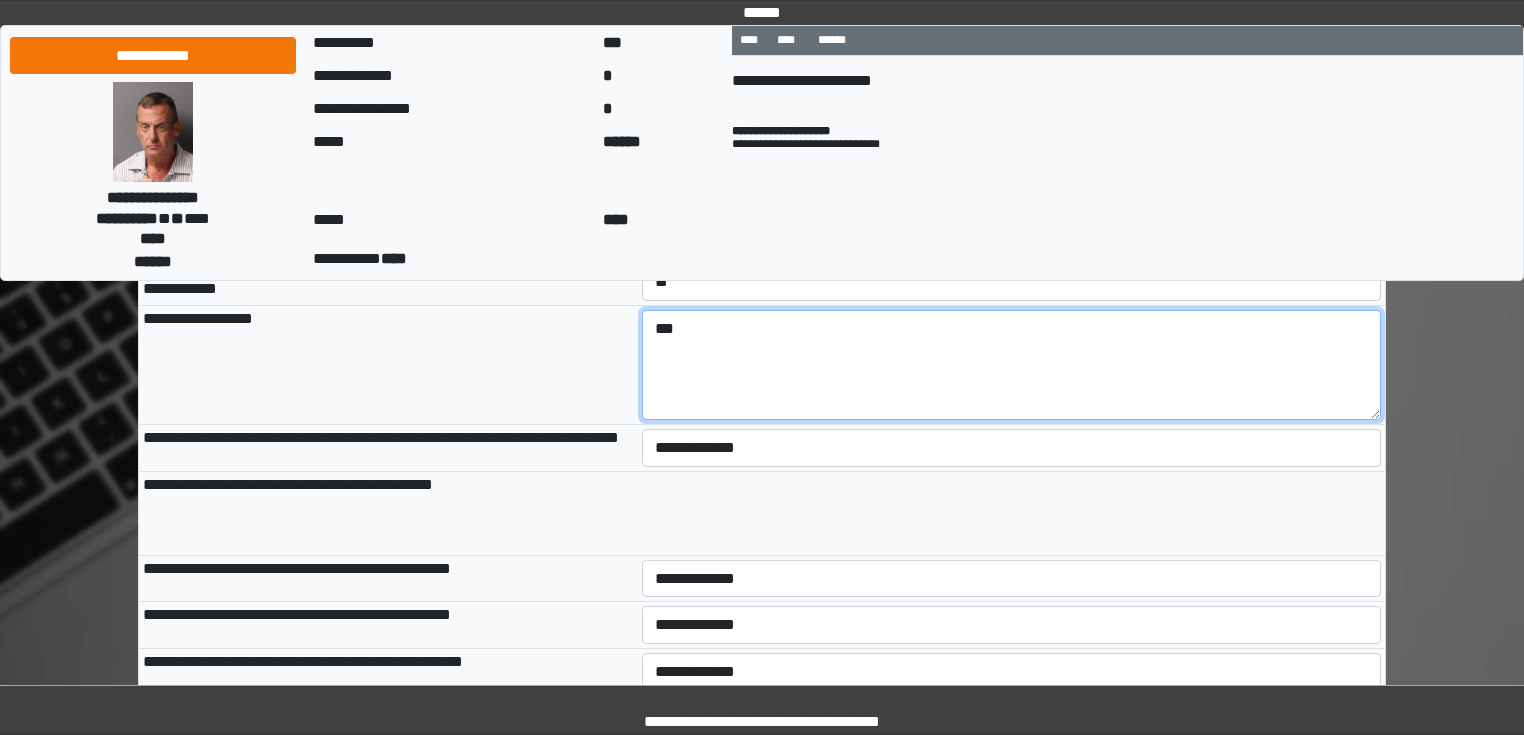scroll, scrollTop: 876, scrollLeft: 0, axis: vertical 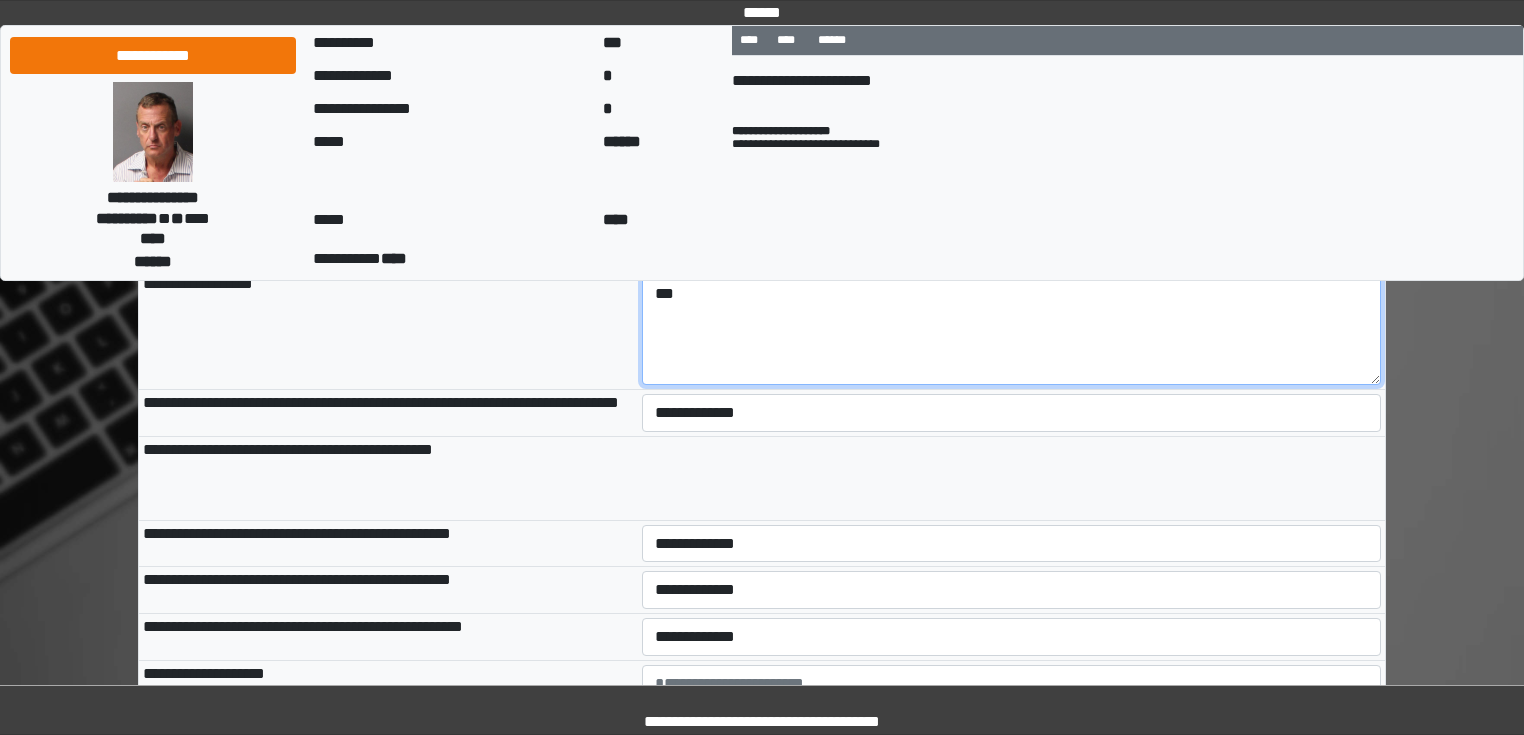 type on "***" 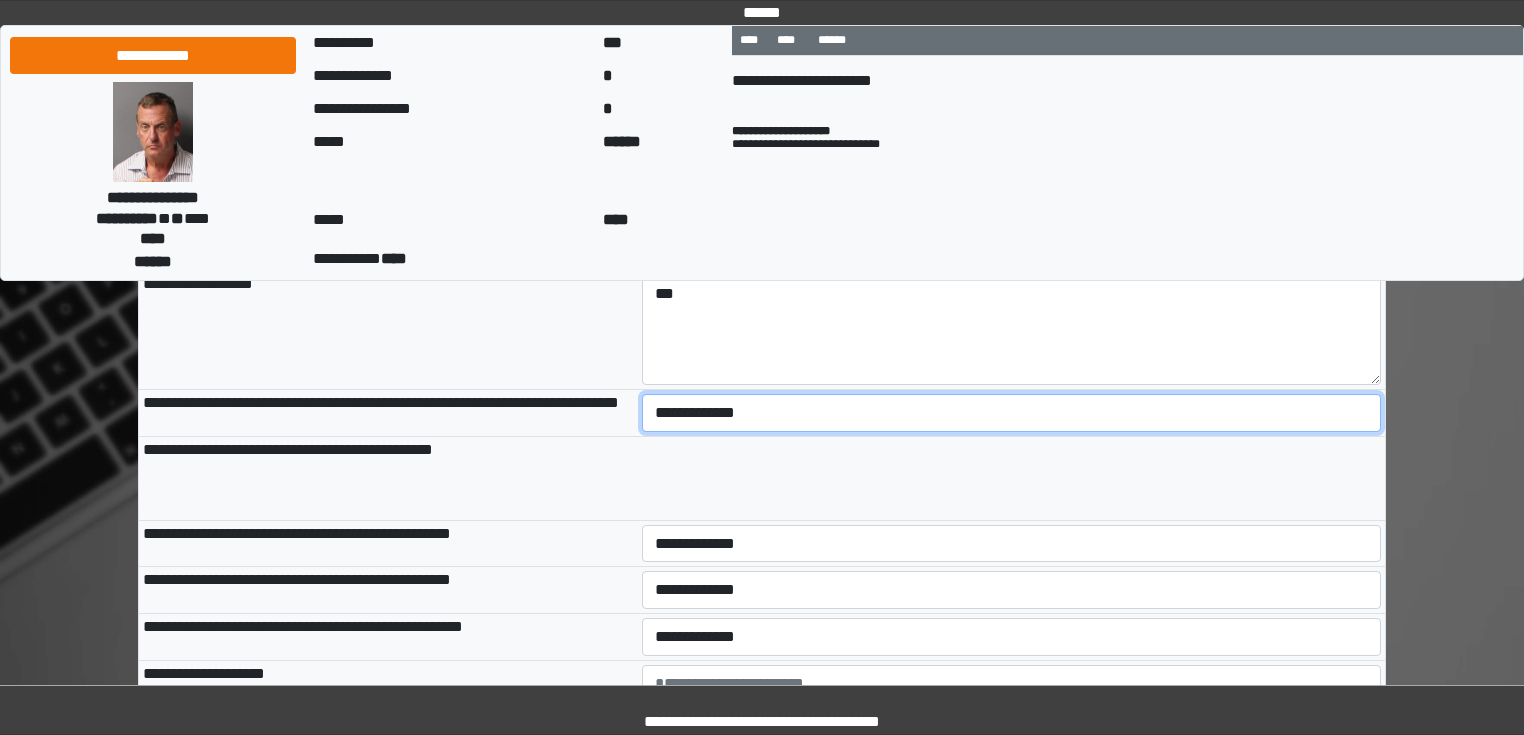 click on "**********" at bounding box center (1012, 413) 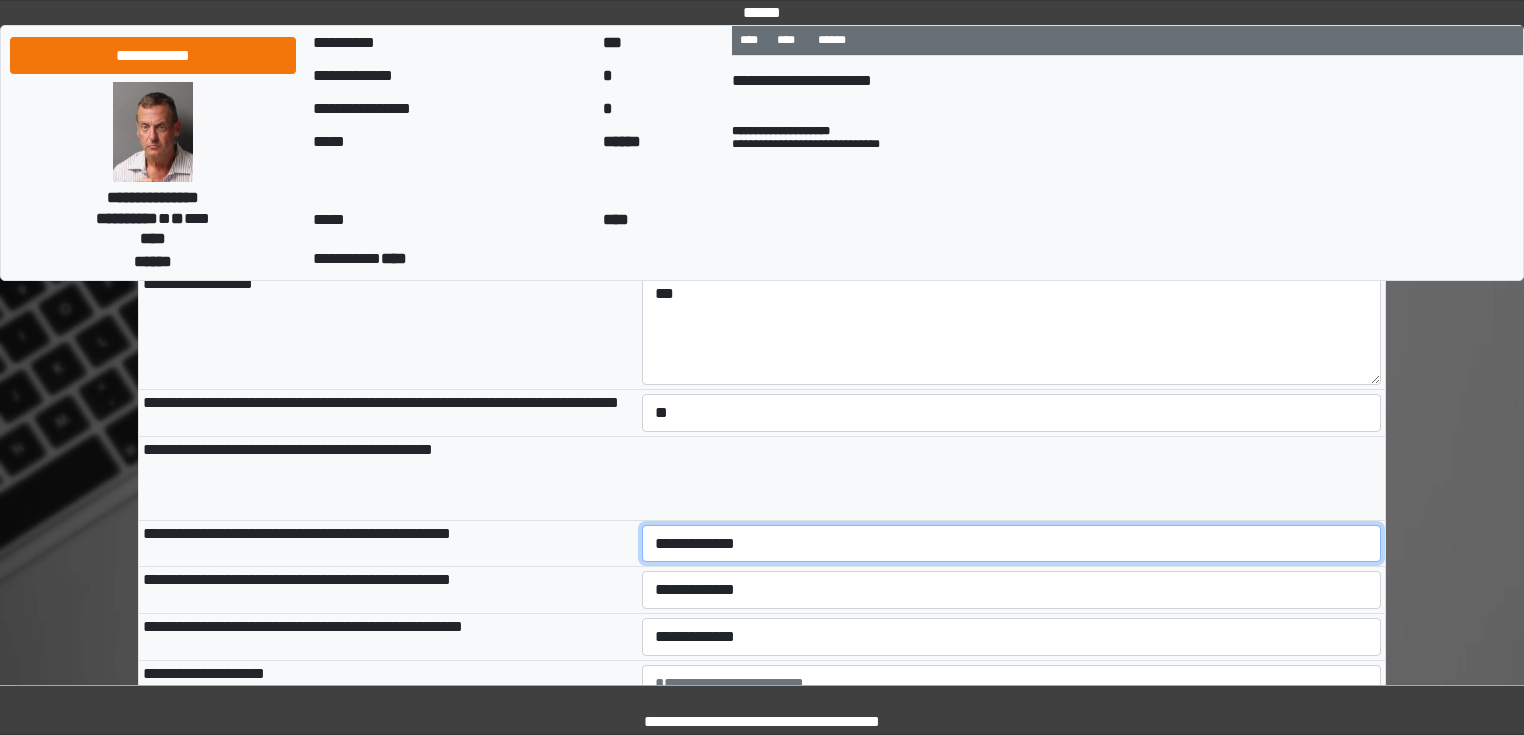 click on "**********" at bounding box center (1012, 544) 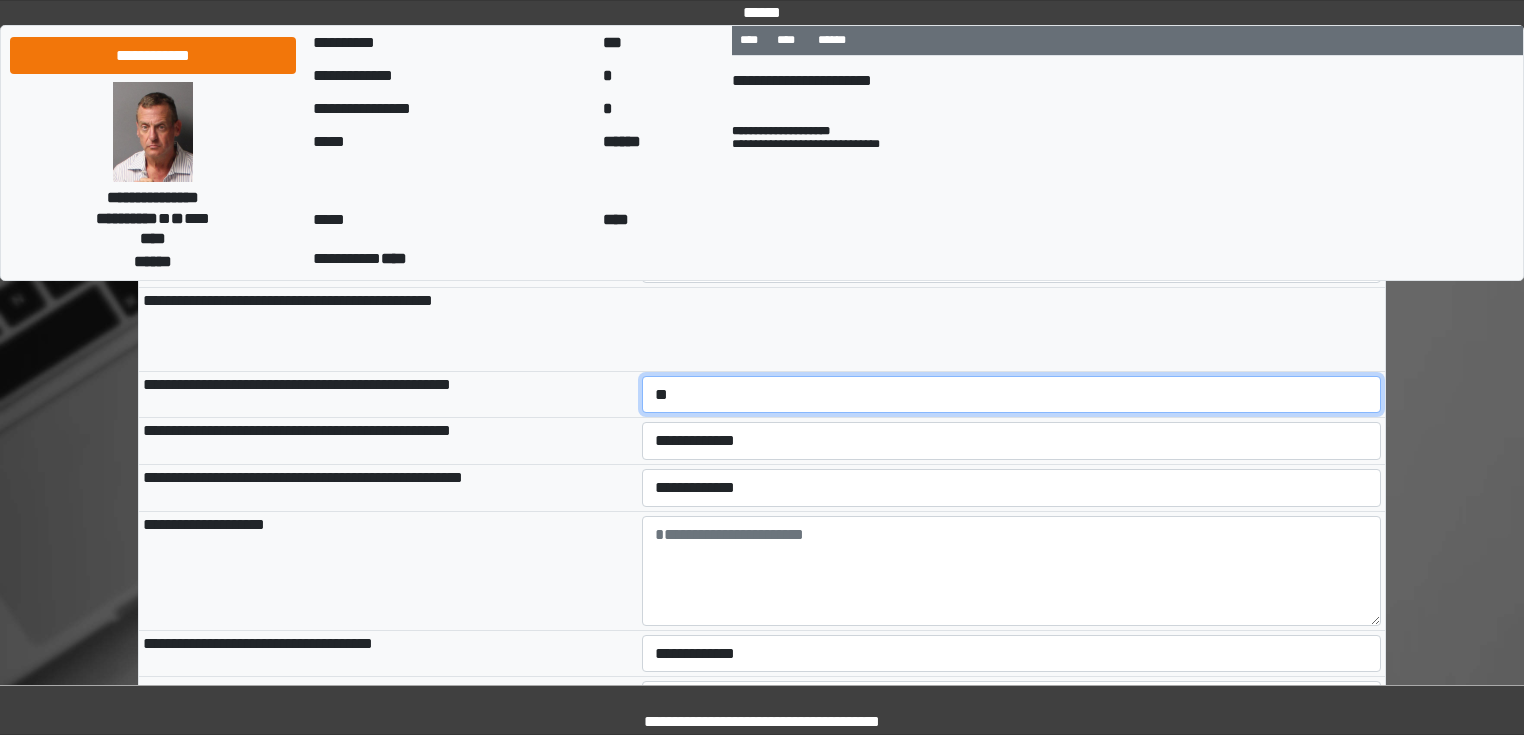 scroll, scrollTop: 1036, scrollLeft: 0, axis: vertical 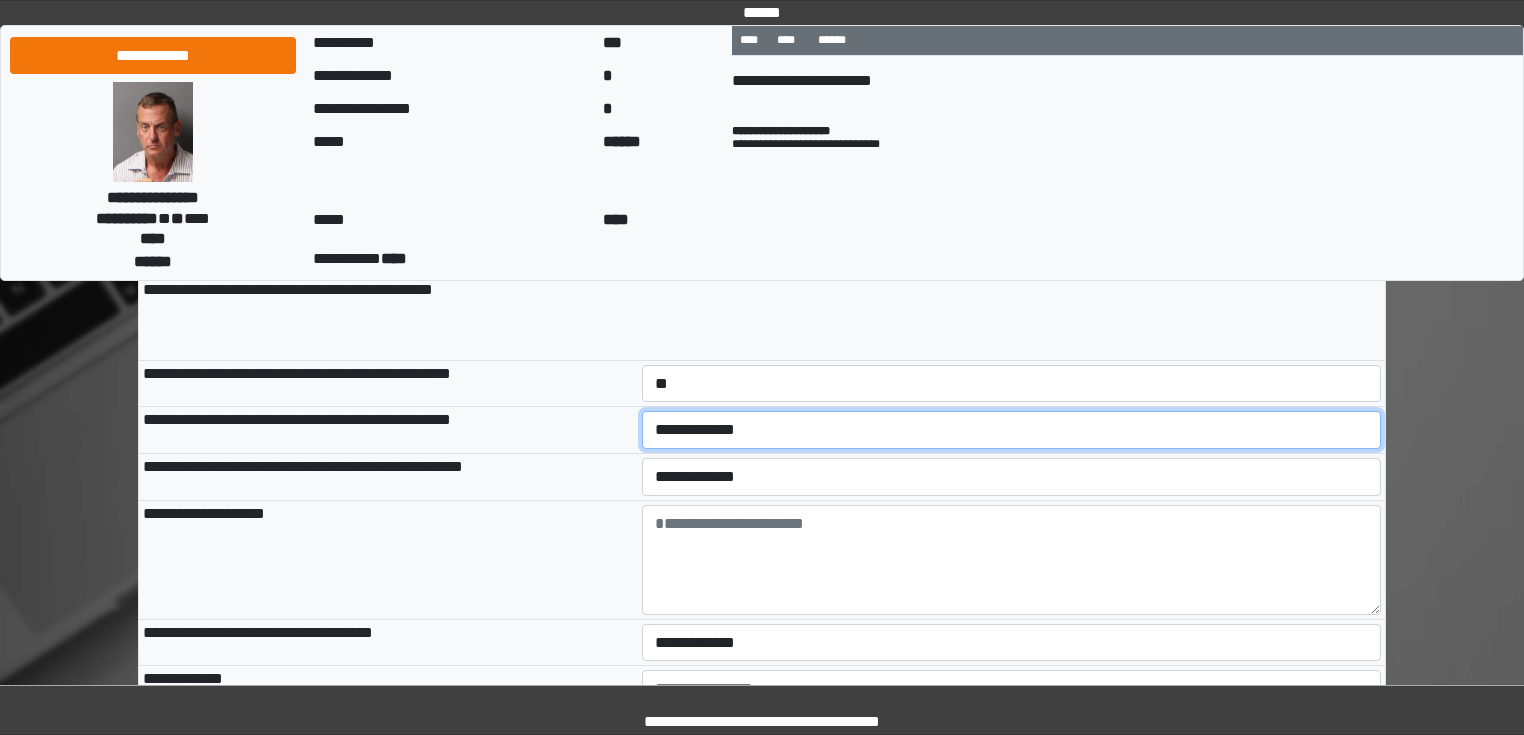 click on "**********" at bounding box center [1012, 430] 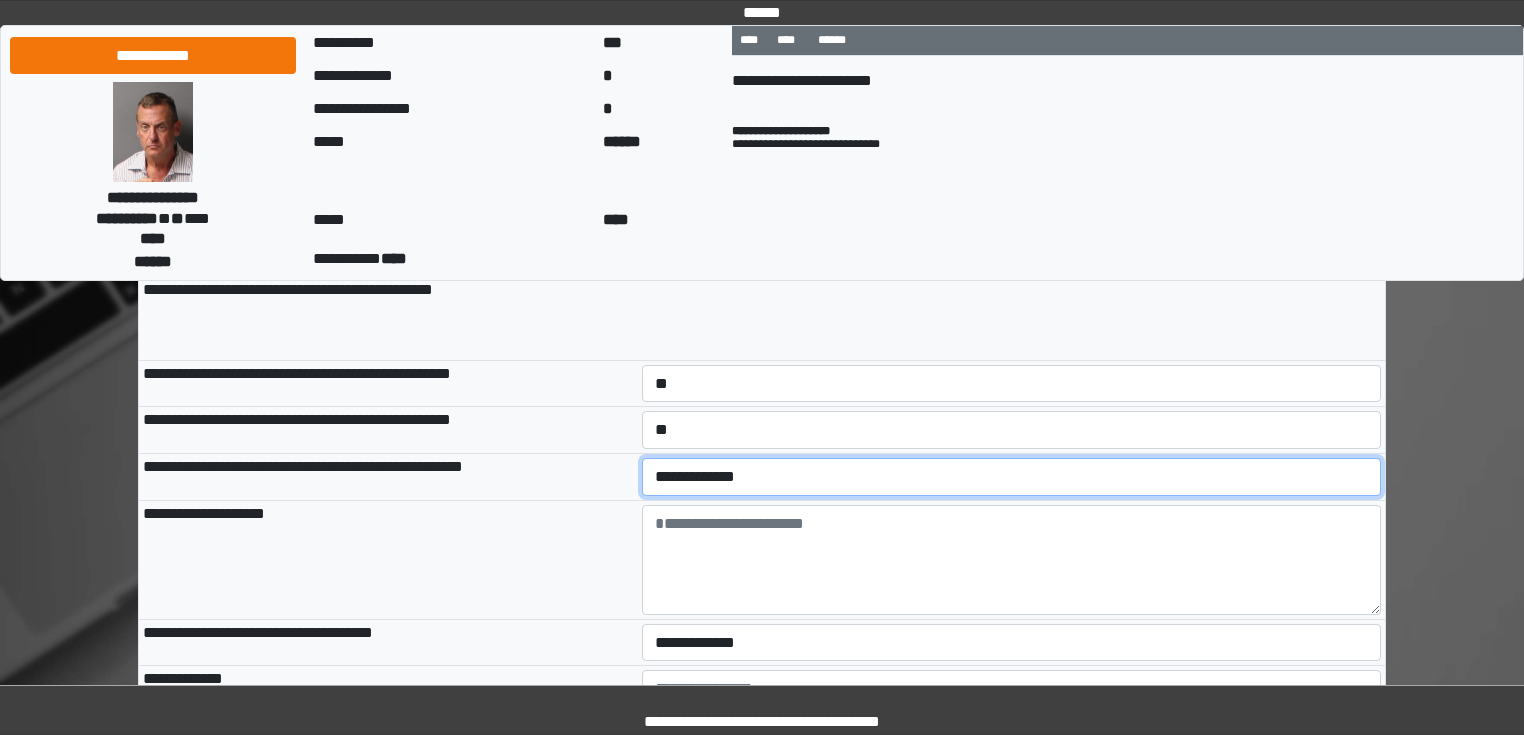 click on "**********" at bounding box center (1012, 477) 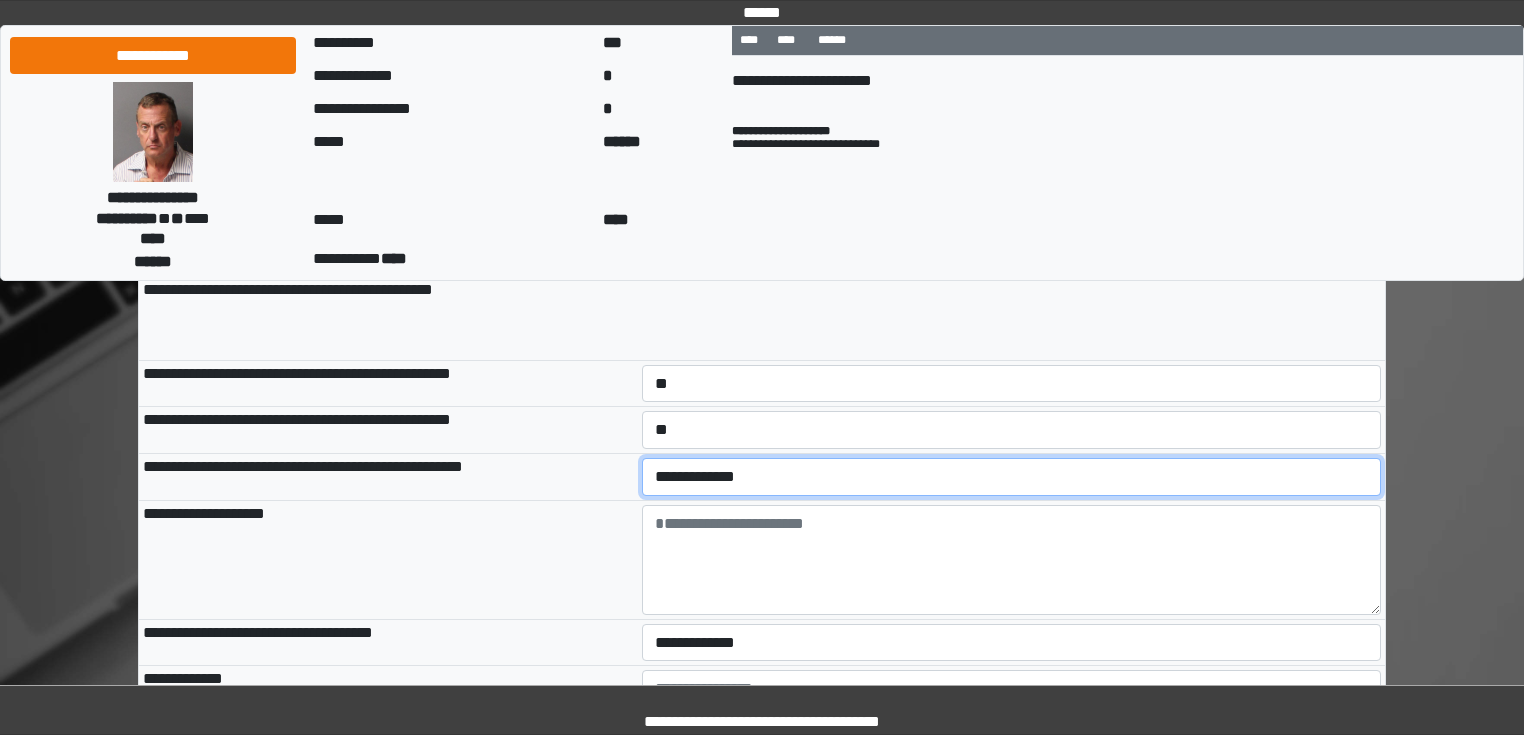 click on "**********" at bounding box center (1012, 477) 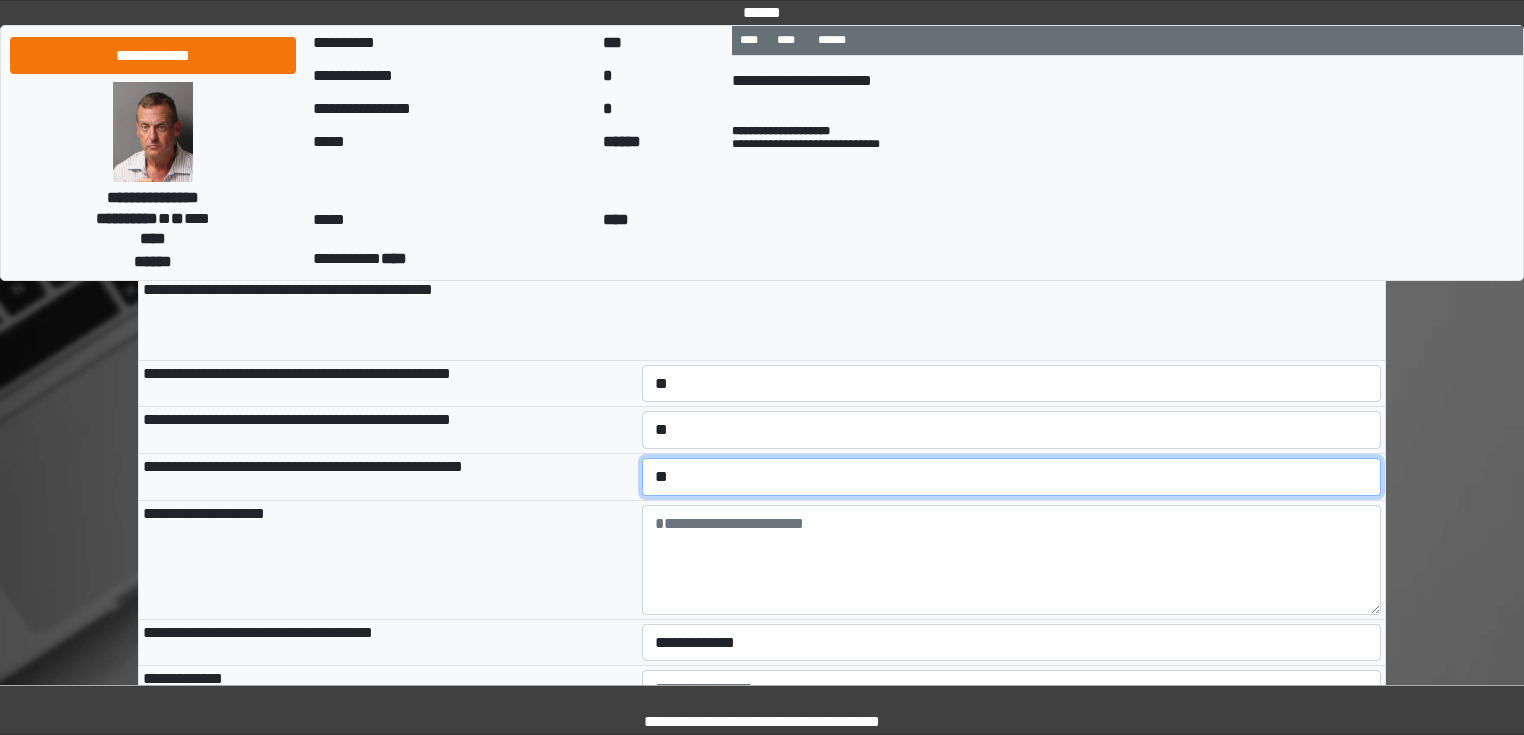 click on "**********" at bounding box center (1012, 477) 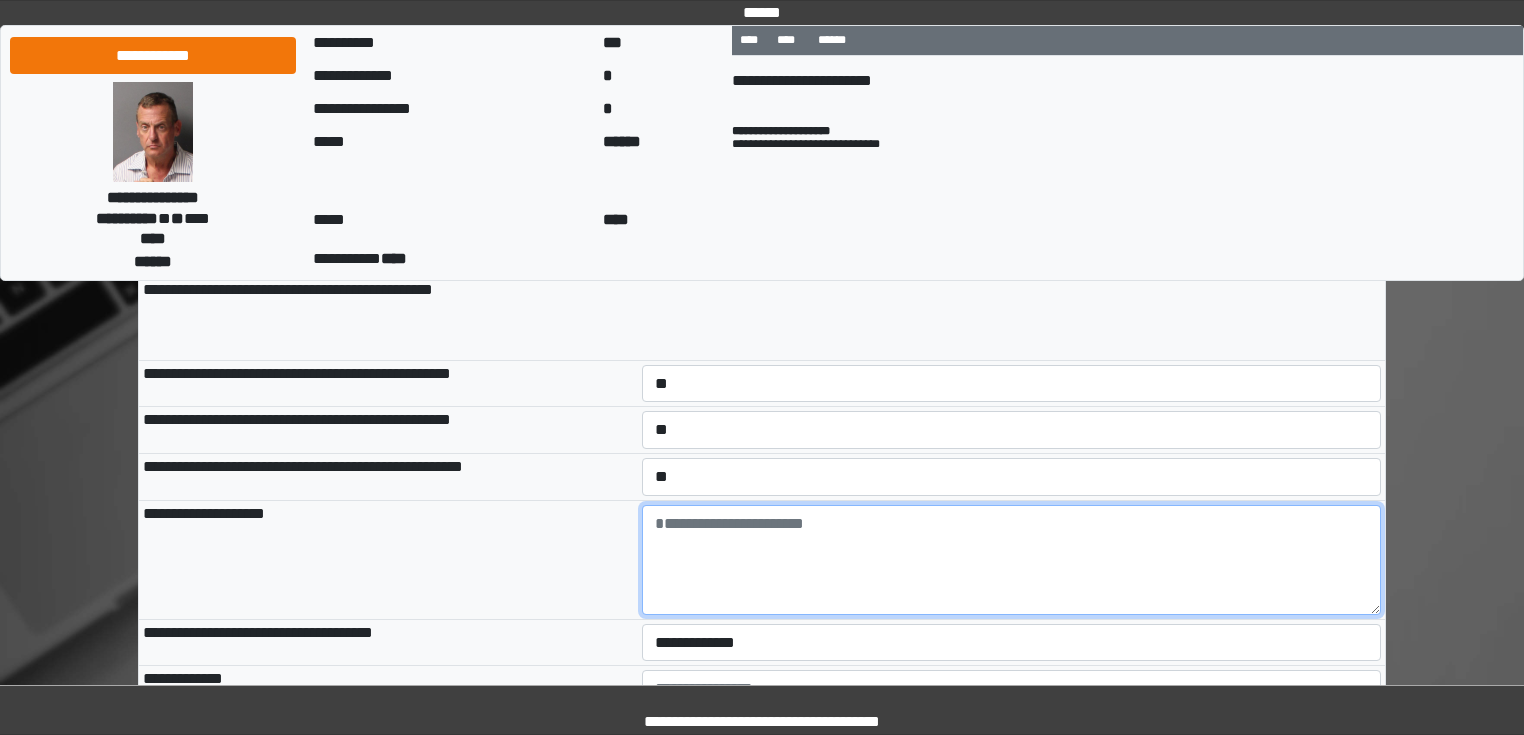 click at bounding box center (1012, 560) 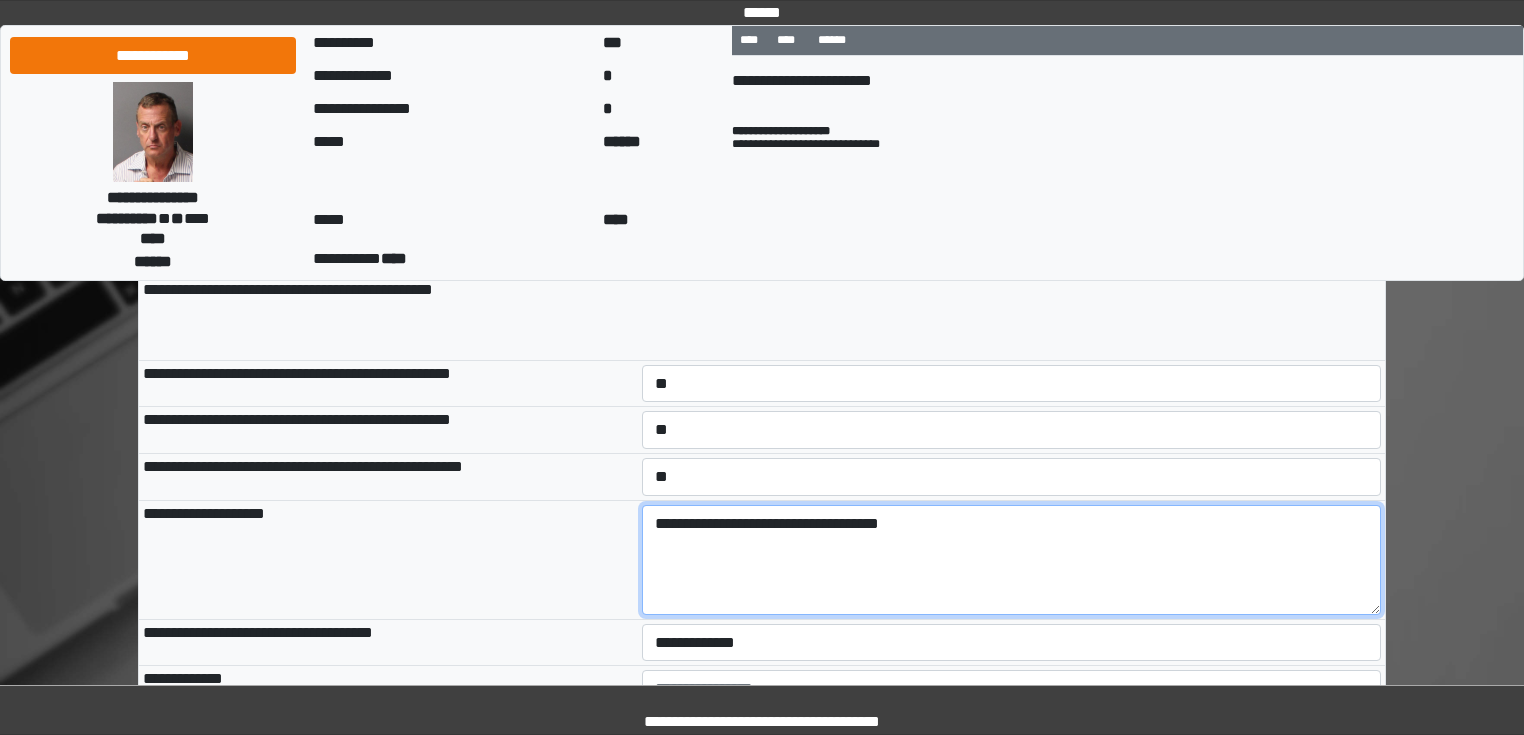 click on "**********" at bounding box center (1012, 560) 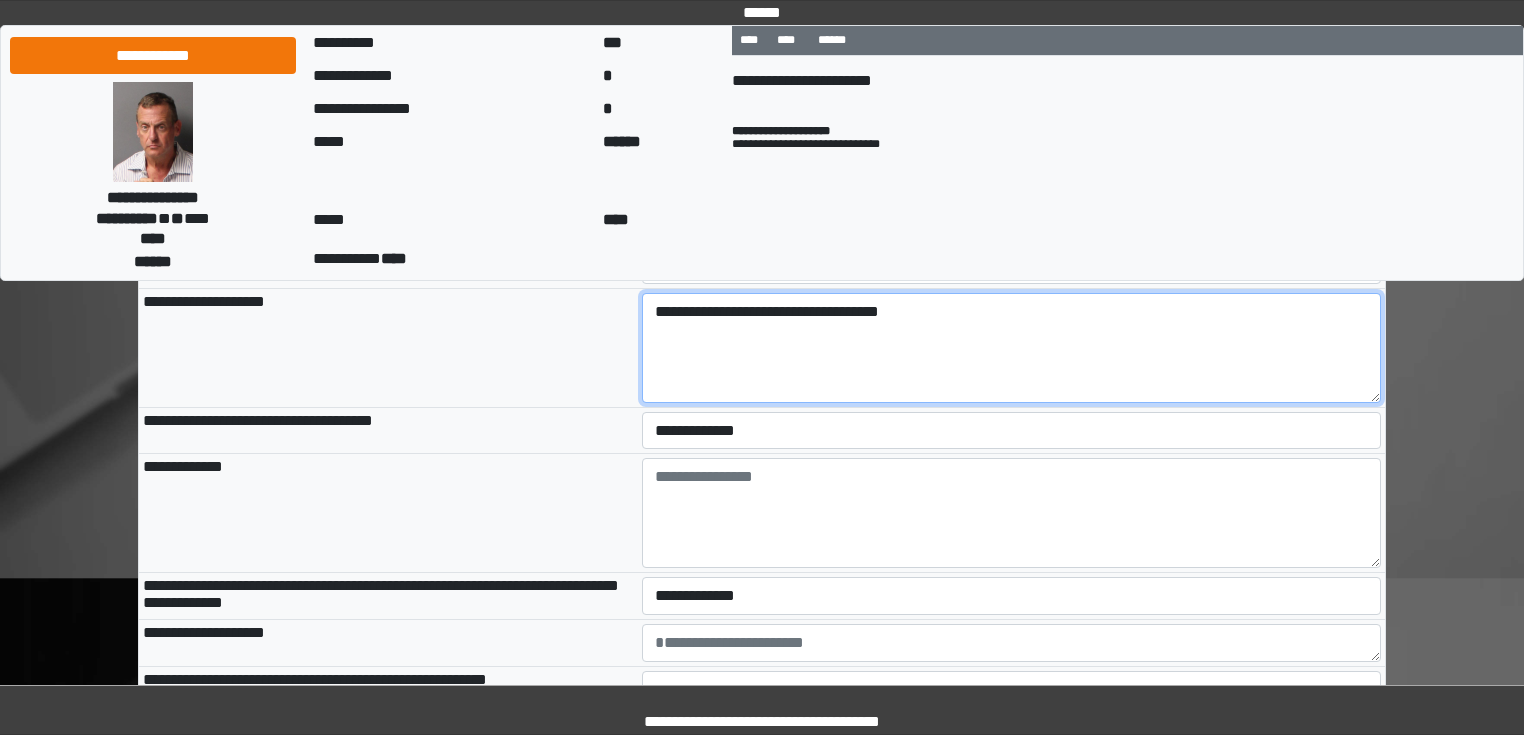 scroll, scrollTop: 1276, scrollLeft: 0, axis: vertical 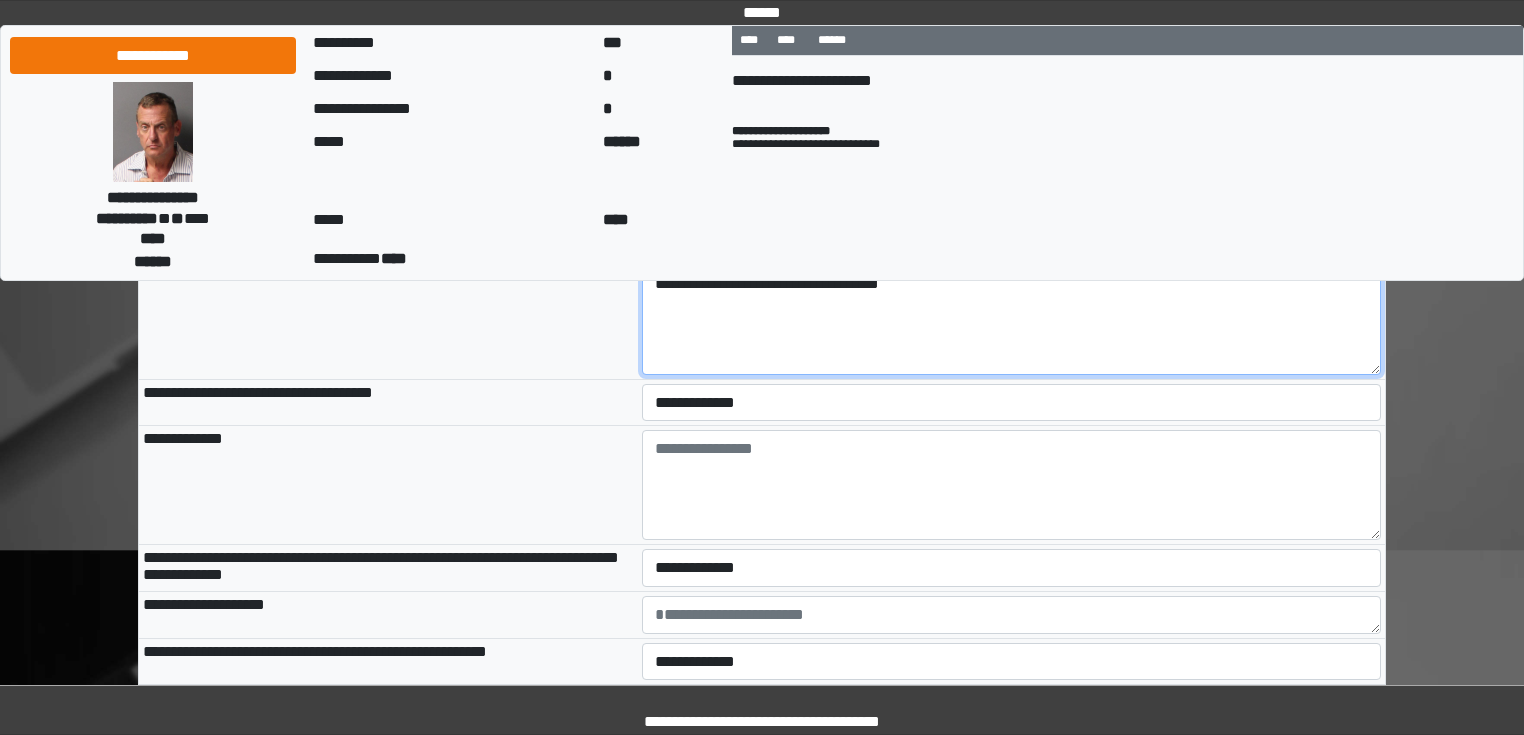 type on "**********" 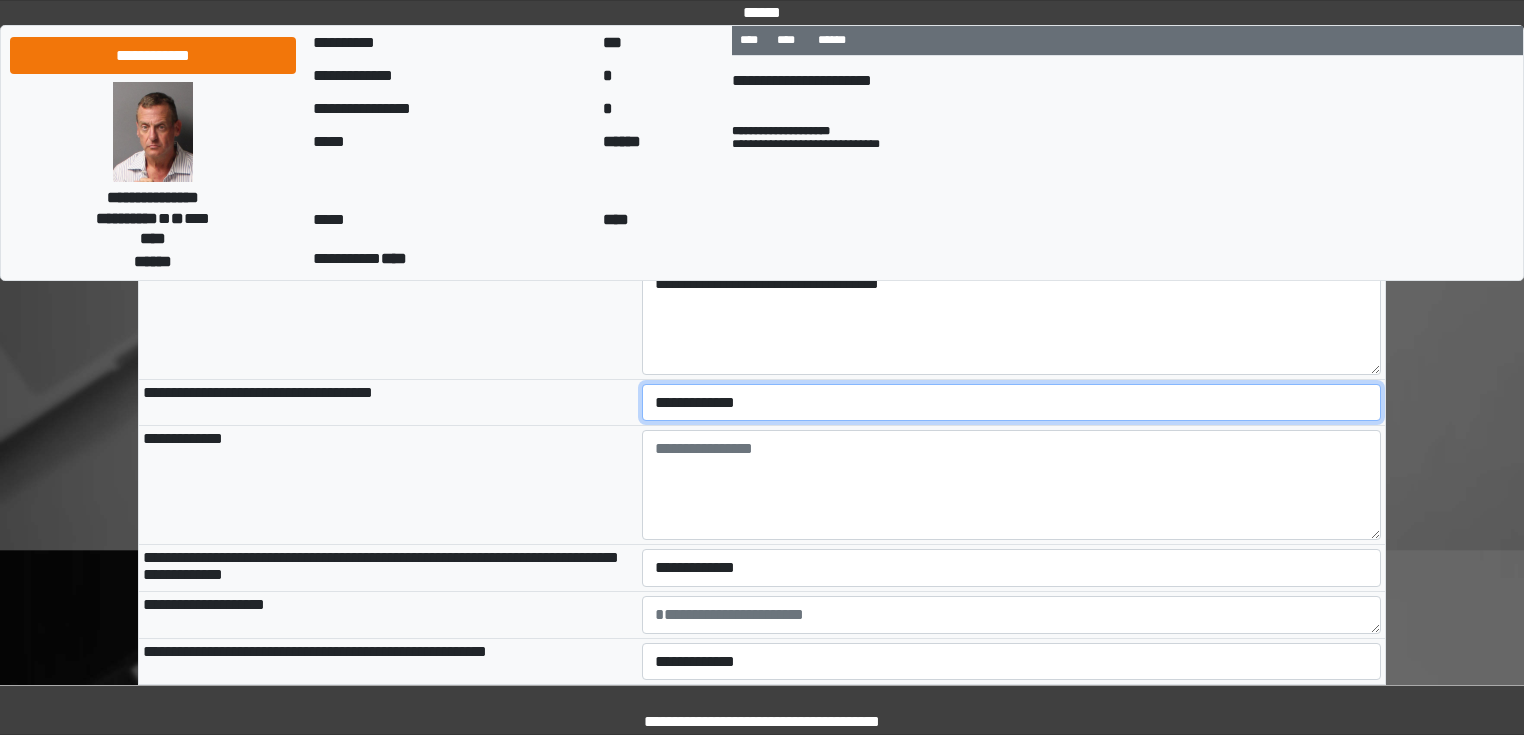 click on "**********" at bounding box center (1012, 403) 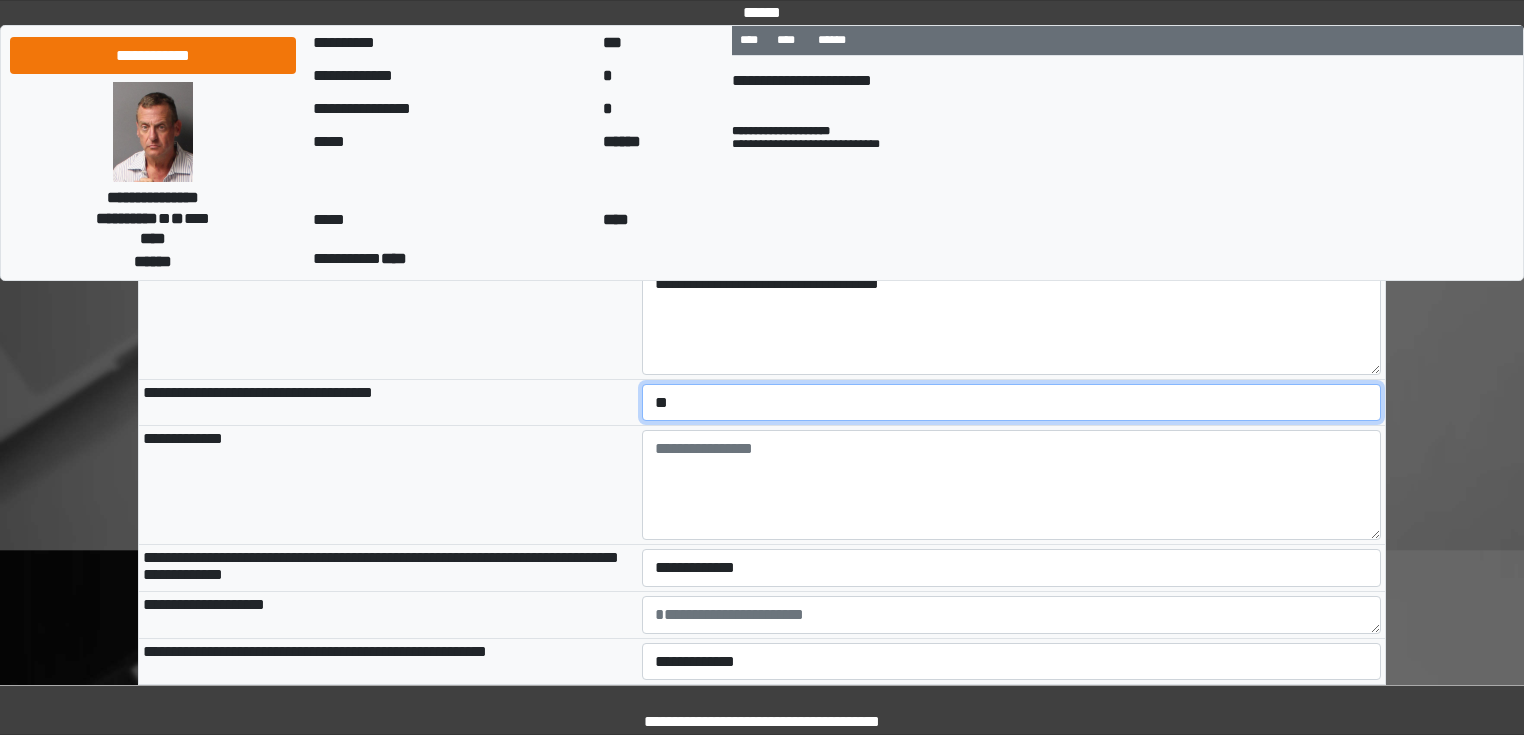 click on "**********" at bounding box center [1012, 403] 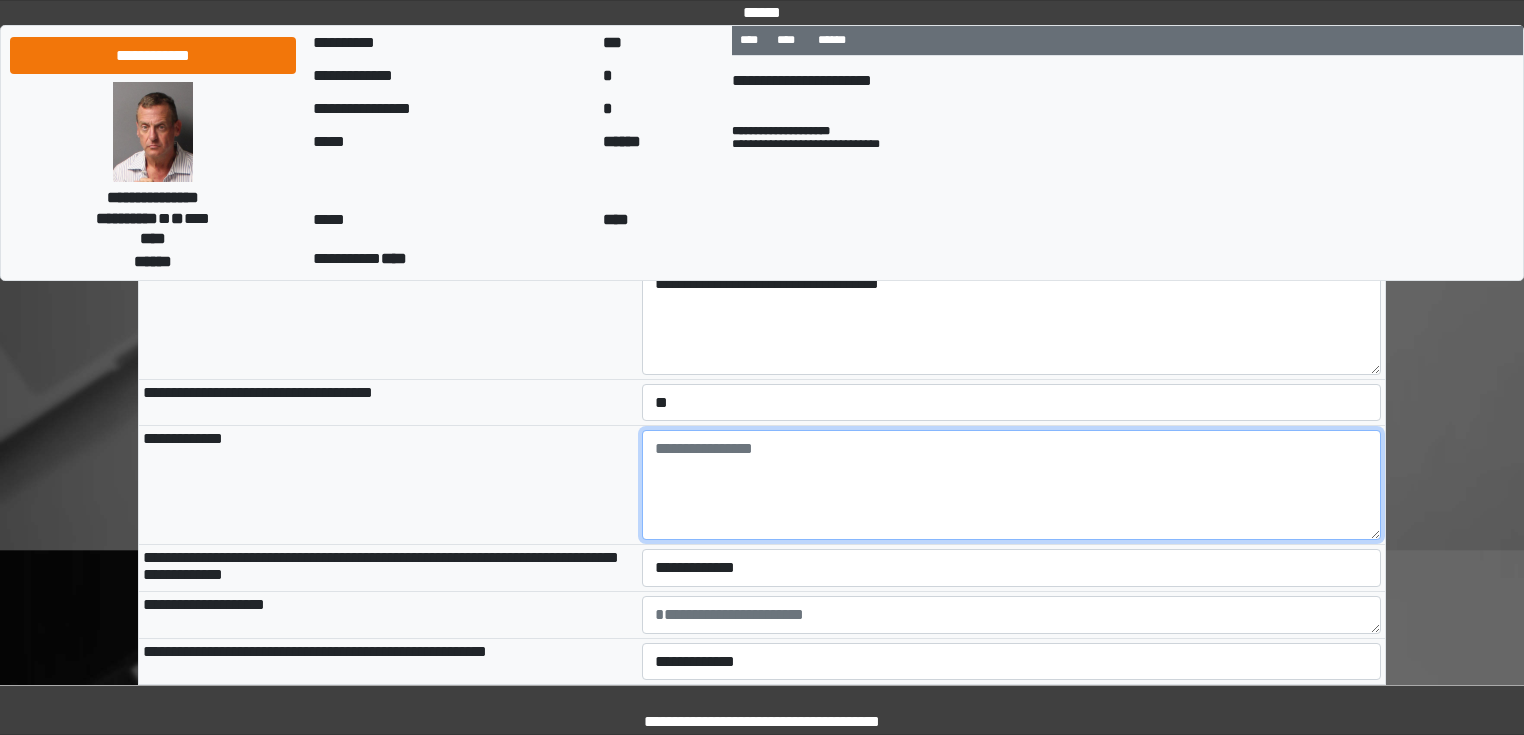 click at bounding box center (1012, 485) 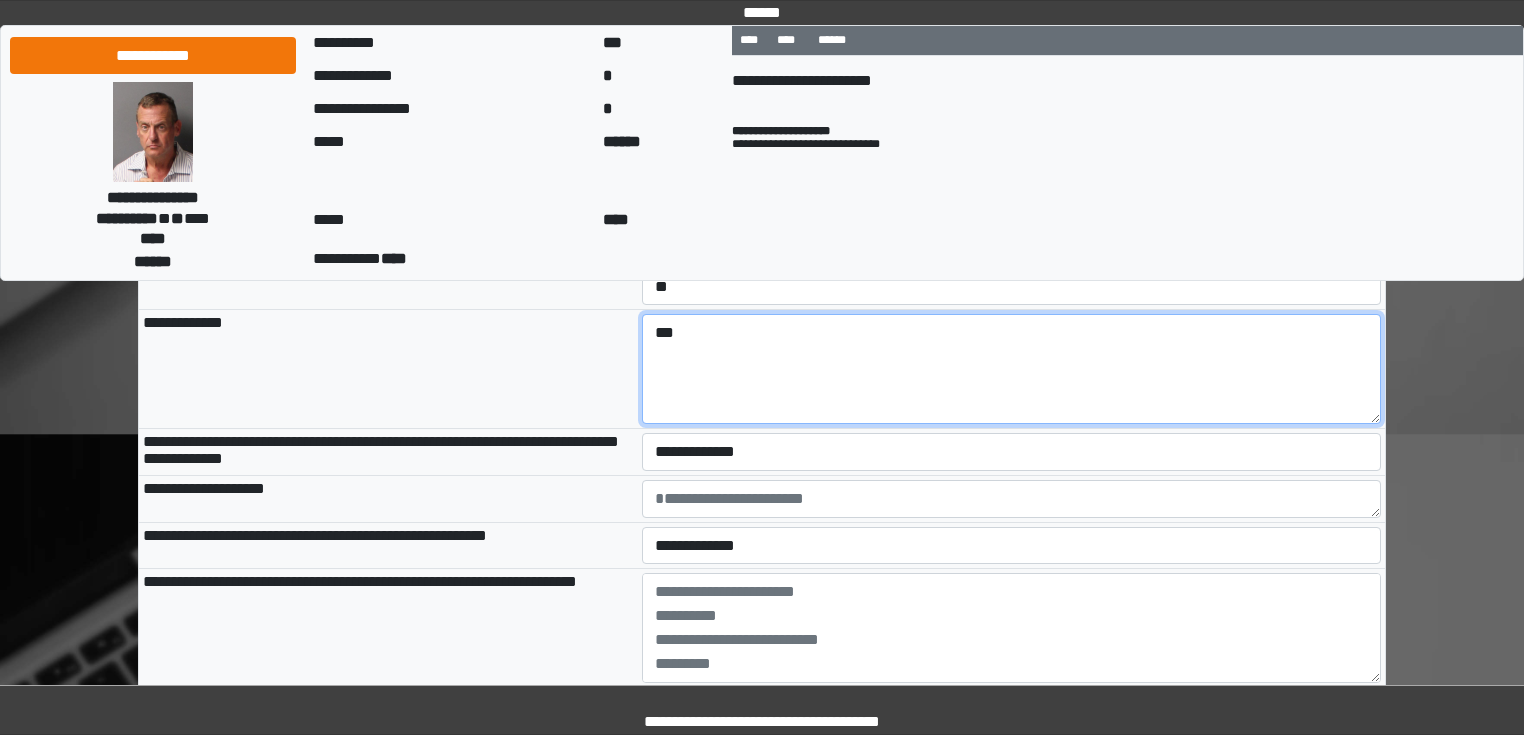 scroll, scrollTop: 1516, scrollLeft: 0, axis: vertical 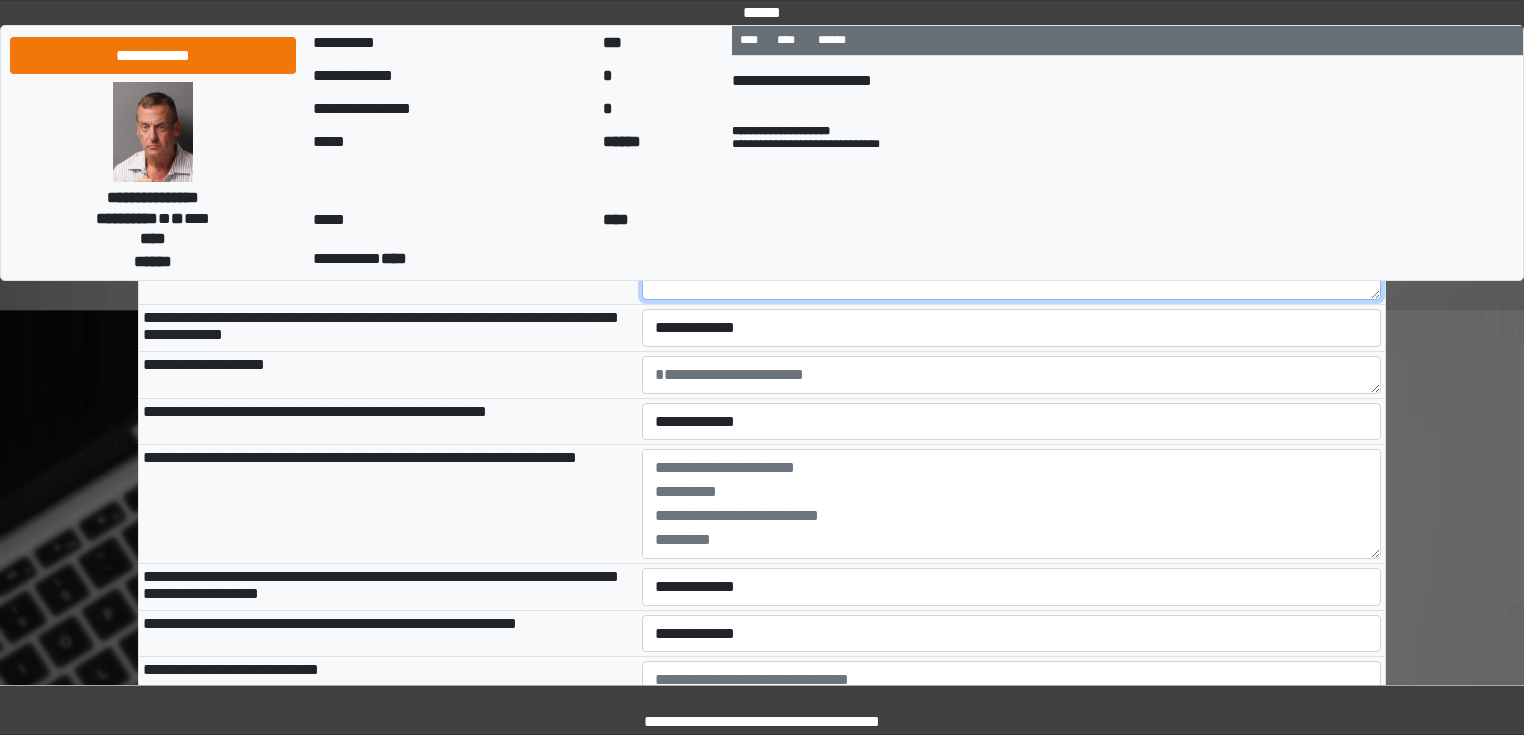 type on "***" 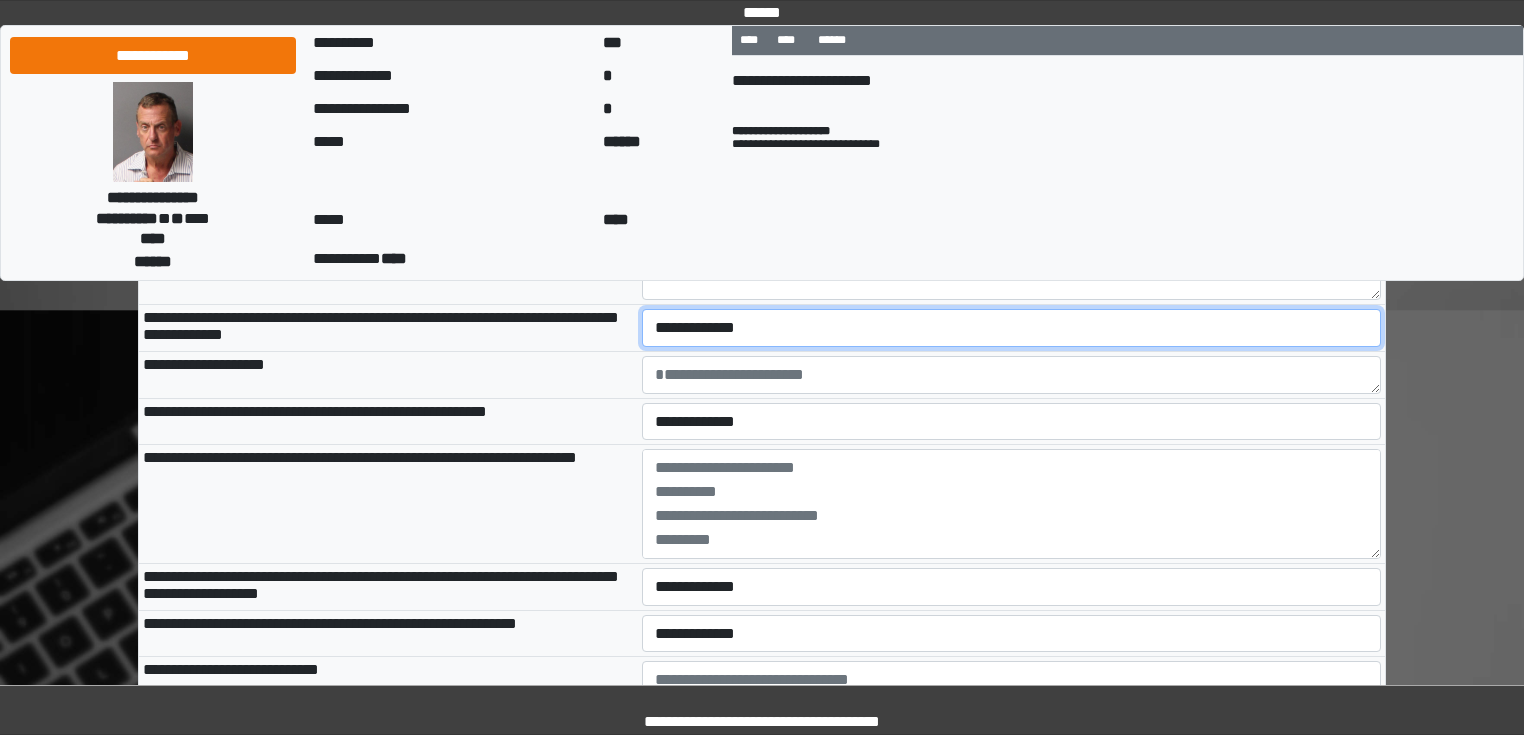 click on "**********" at bounding box center (1012, 328) 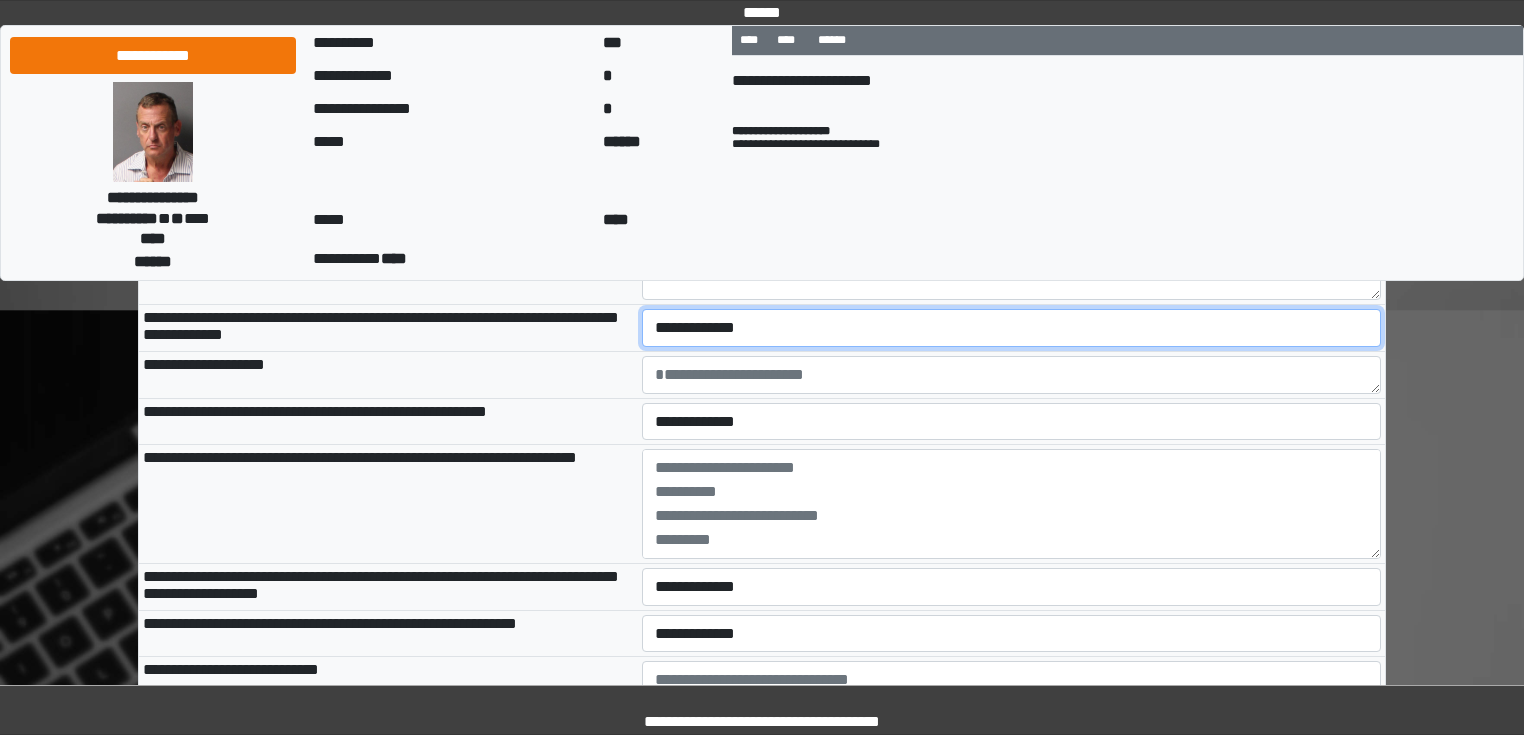 select on "*" 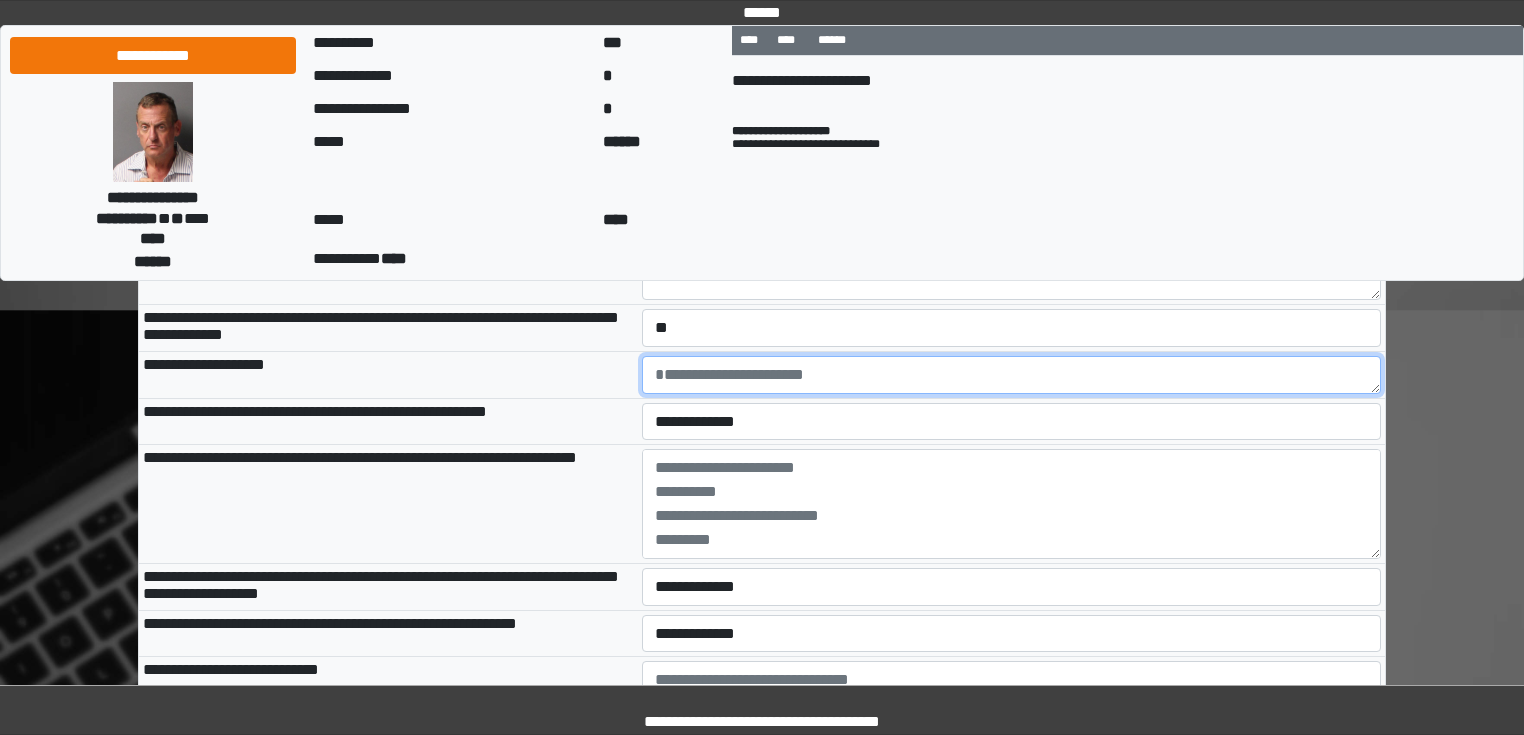 click at bounding box center [1012, 375] 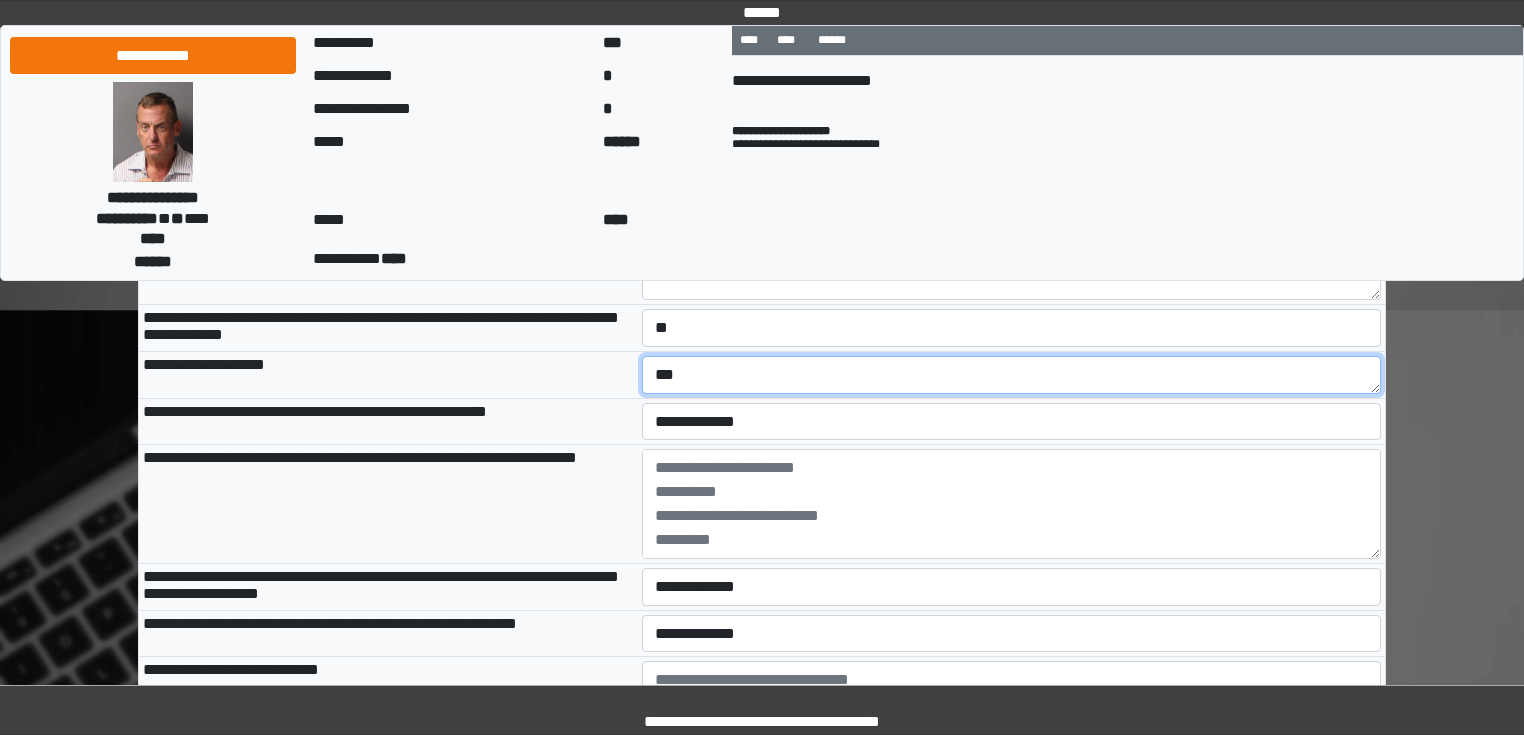type on "***" 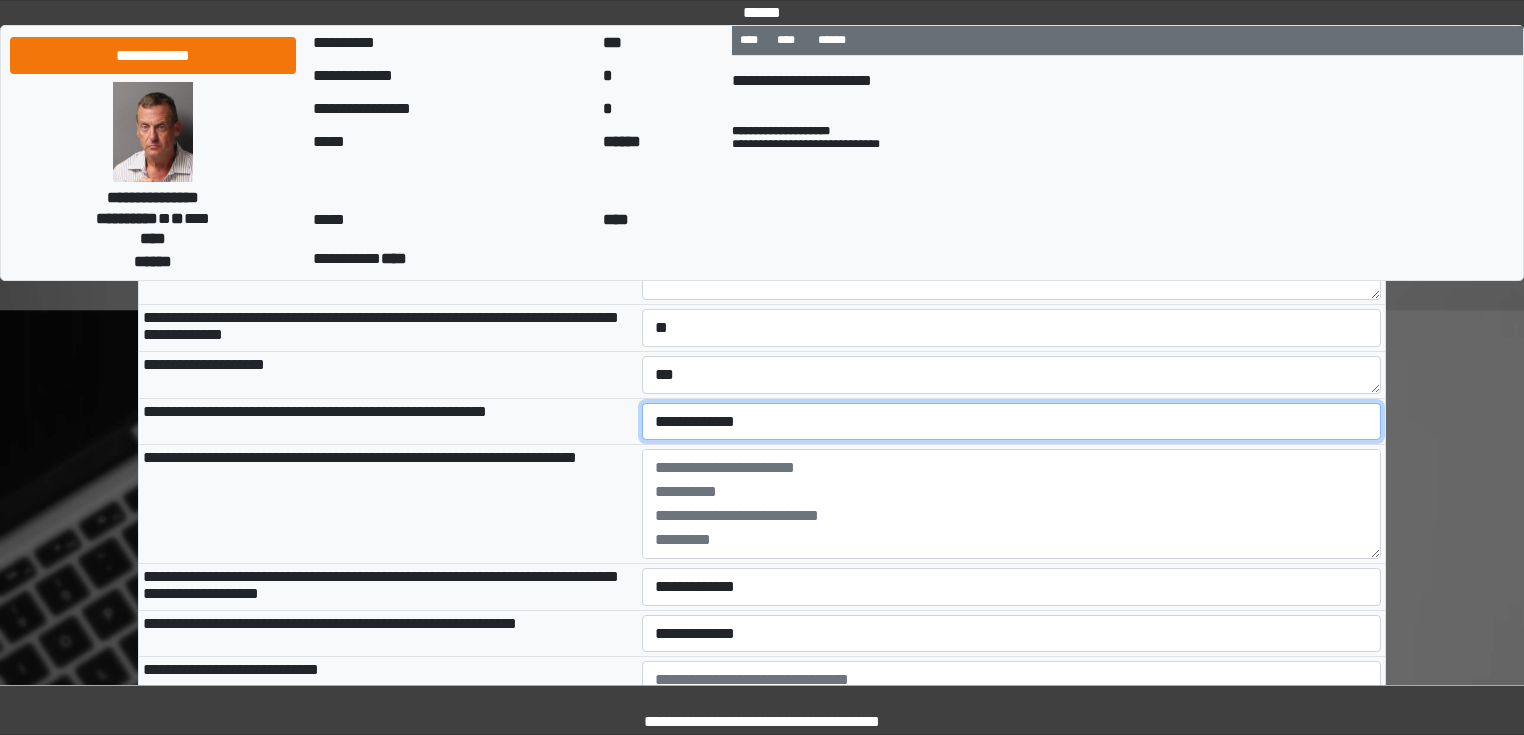 click on "**********" at bounding box center (1012, 422) 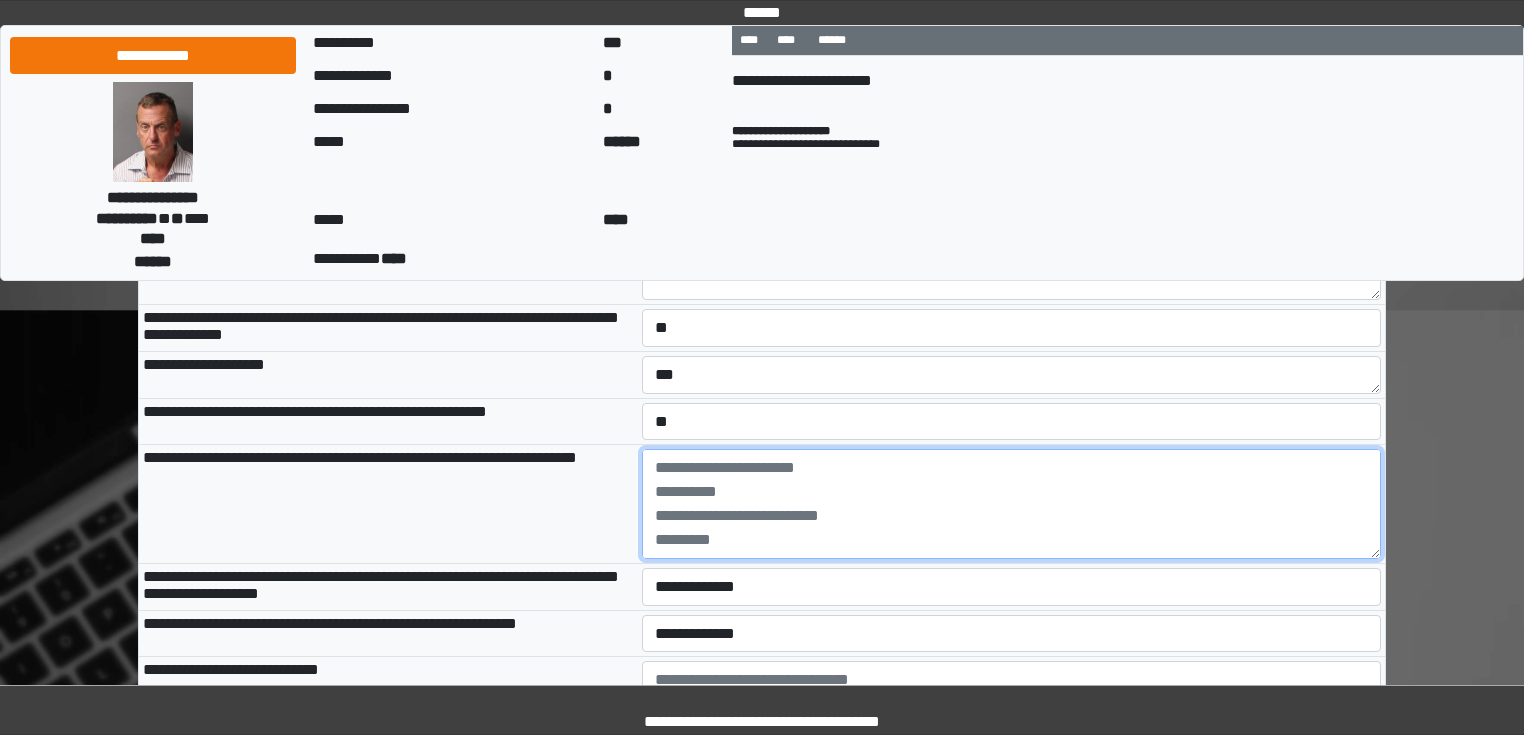 click at bounding box center (1012, 504) 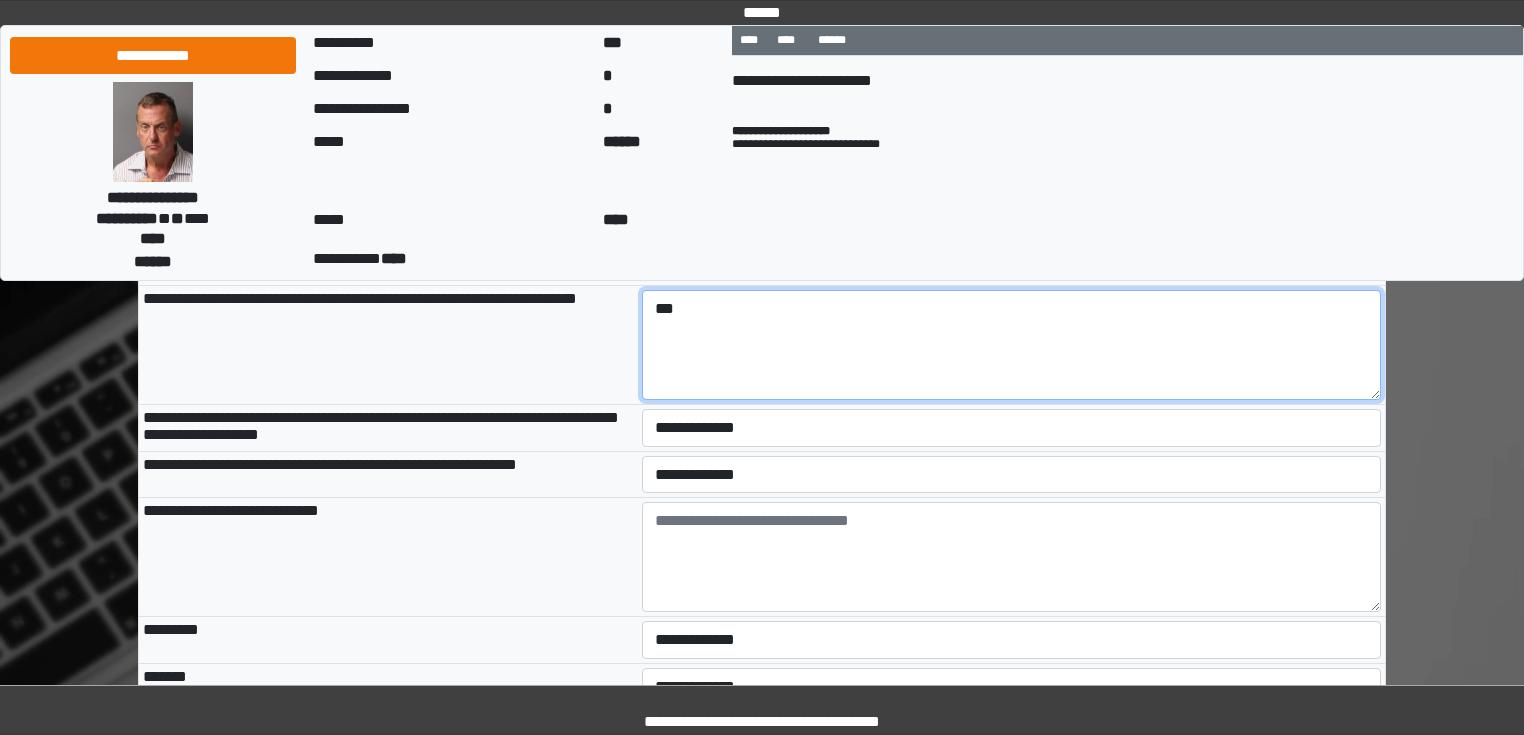 scroll, scrollTop: 1676, scrollLeft: 0, axis: vertical 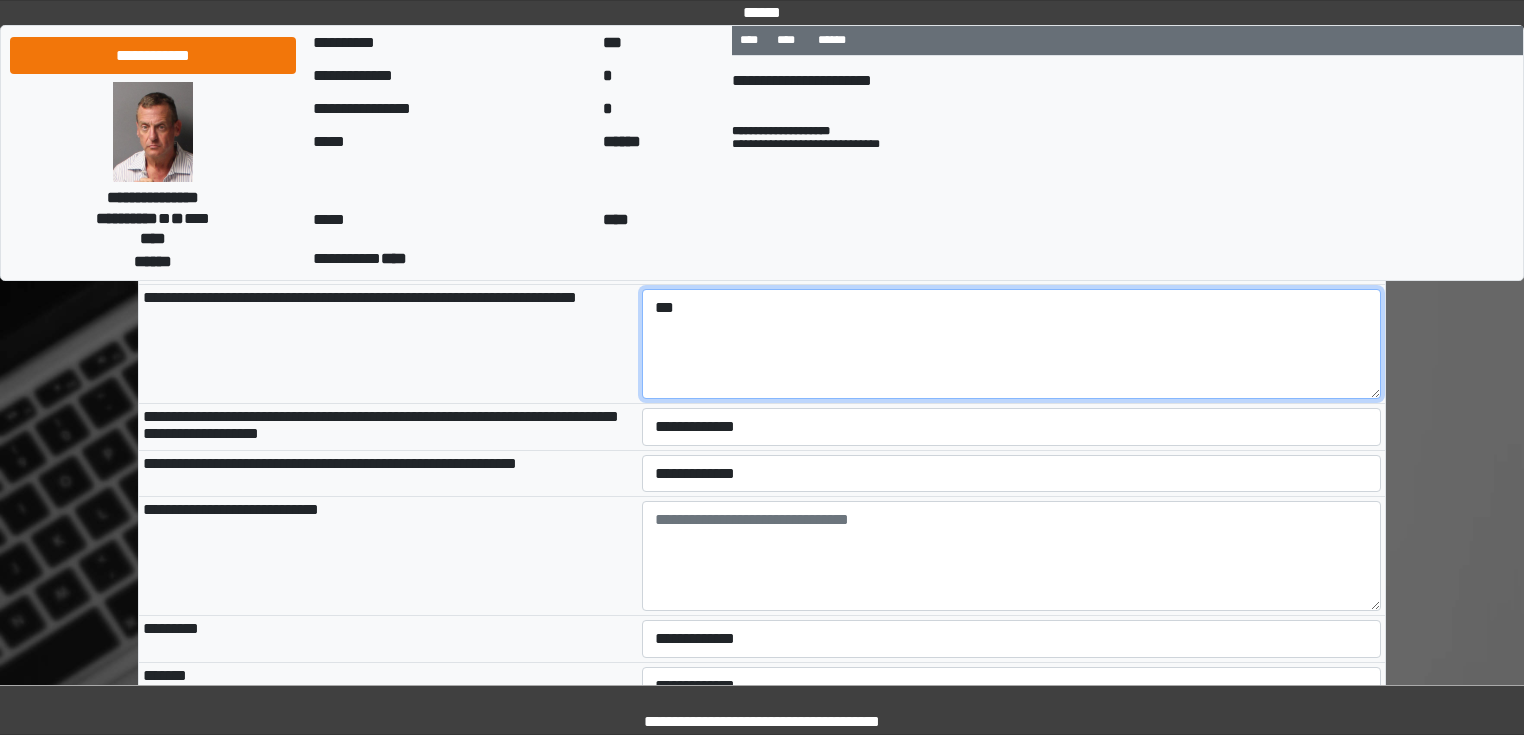 type on "***" 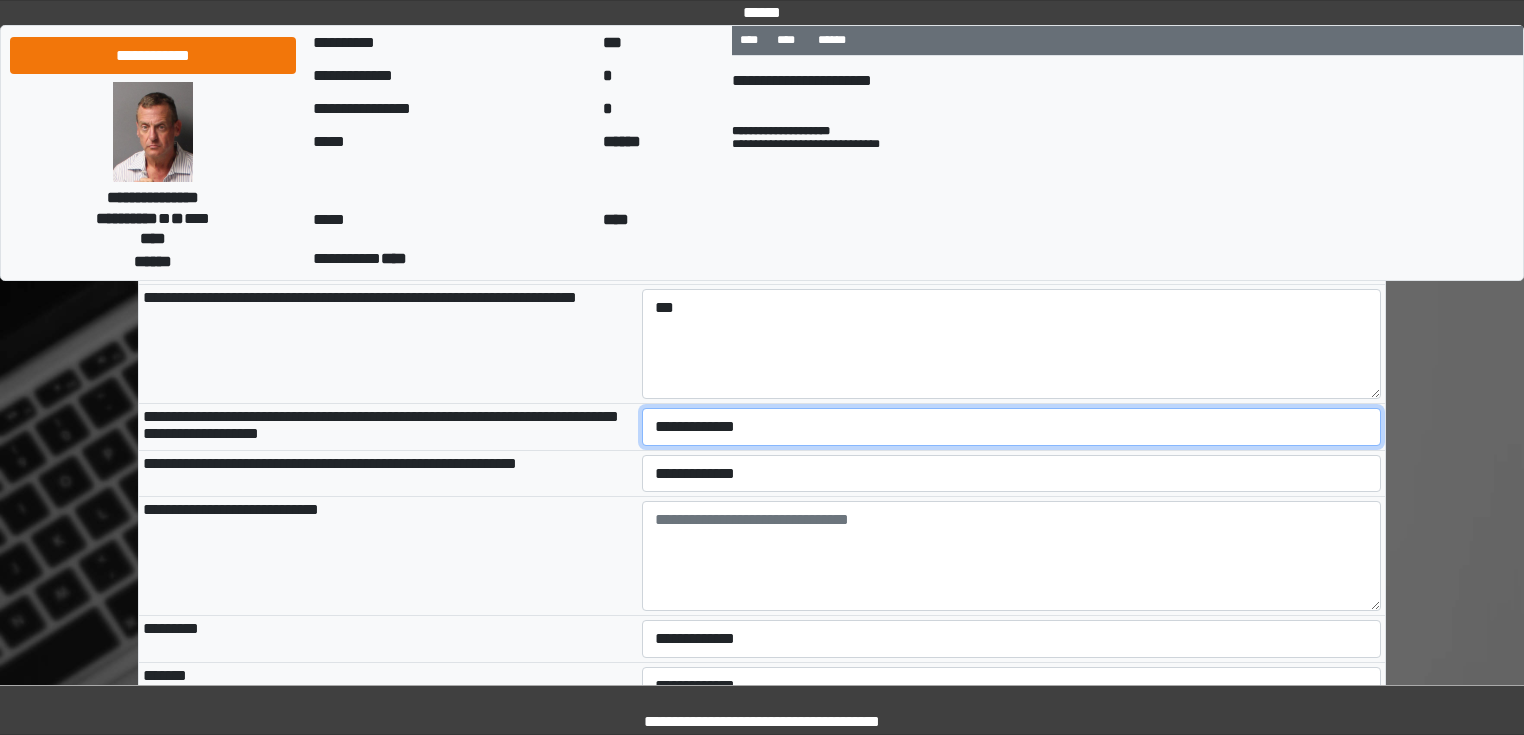 click on "**********" at bounding box center [1012, 427] 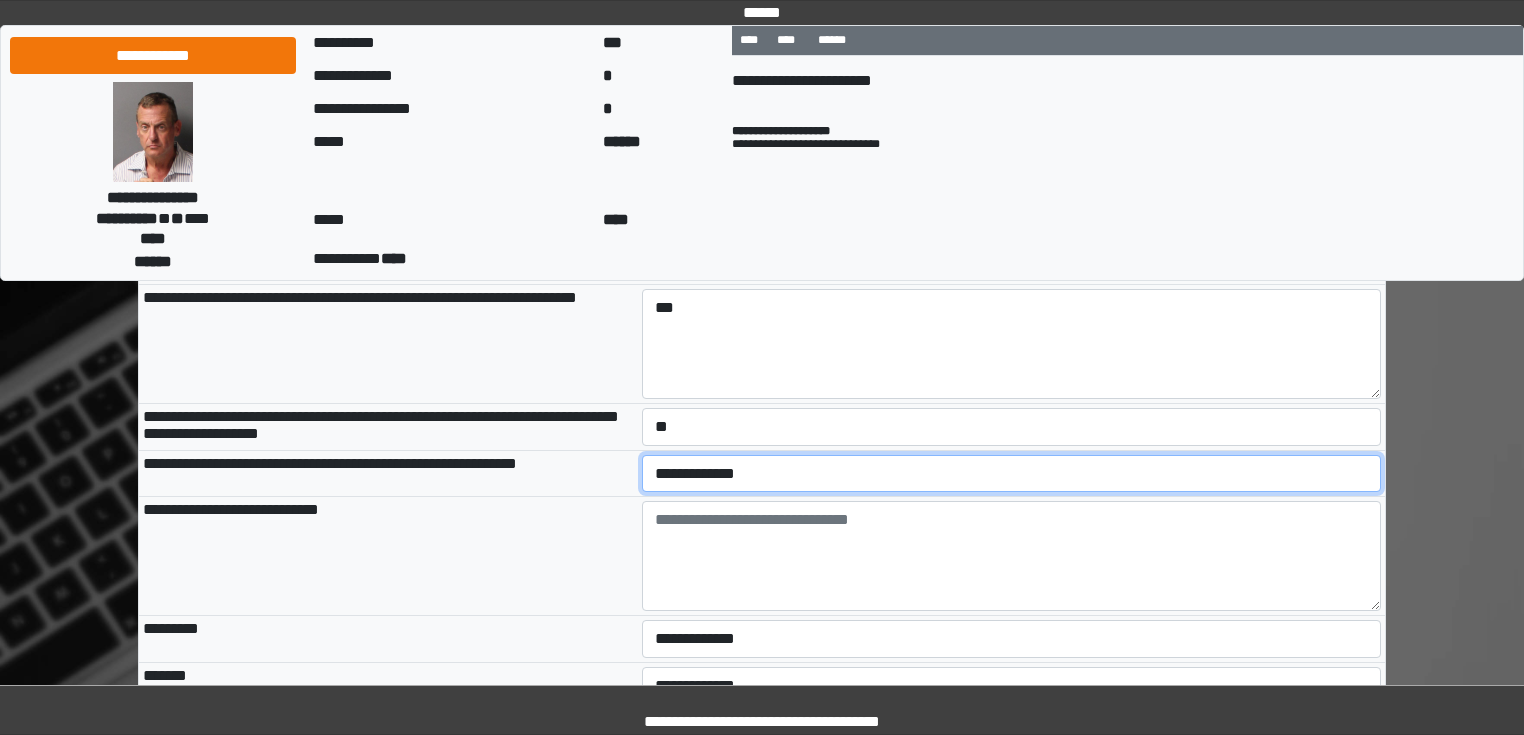click on "**********" at bounding box center (1012, 474) 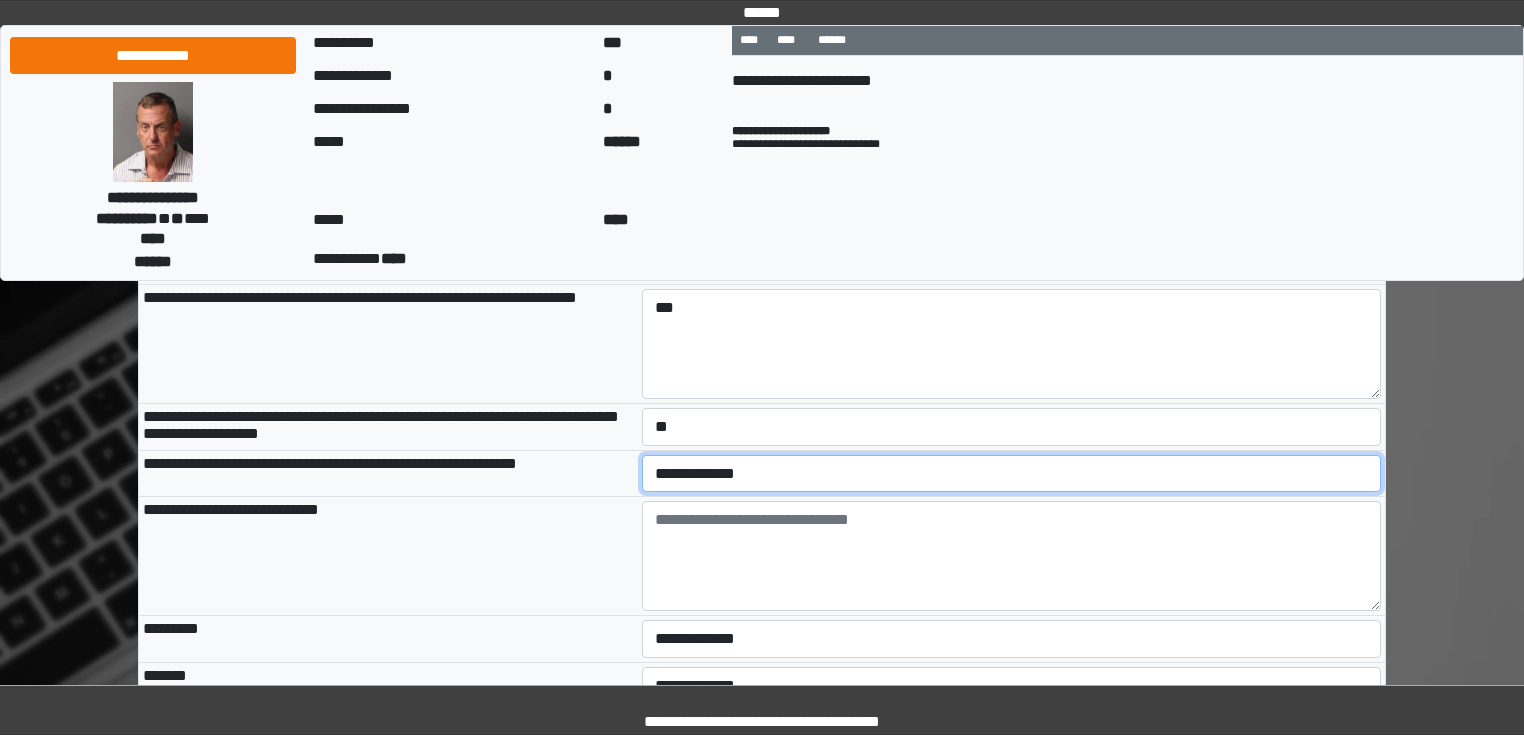 select on "*" 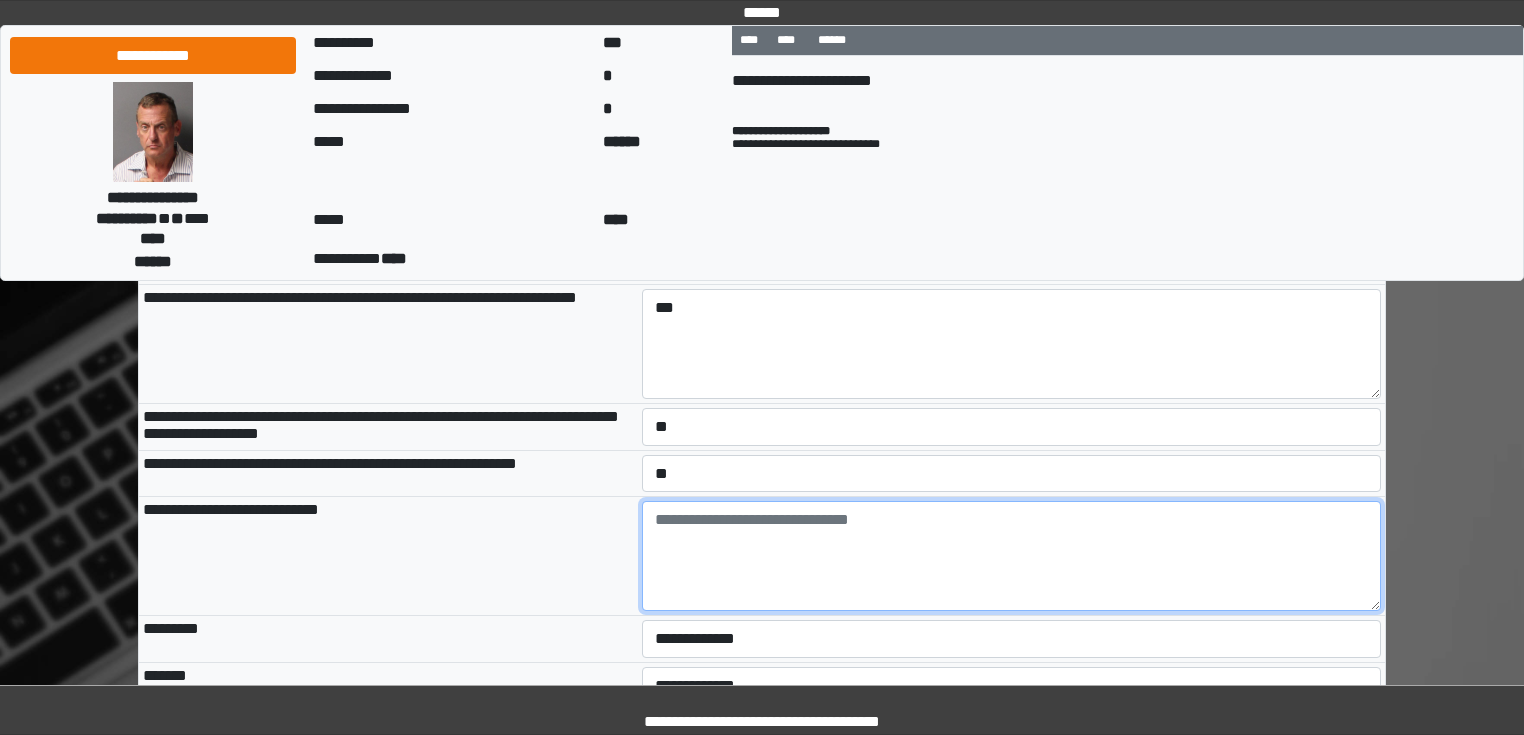 click at bounding box center [1012, 556] 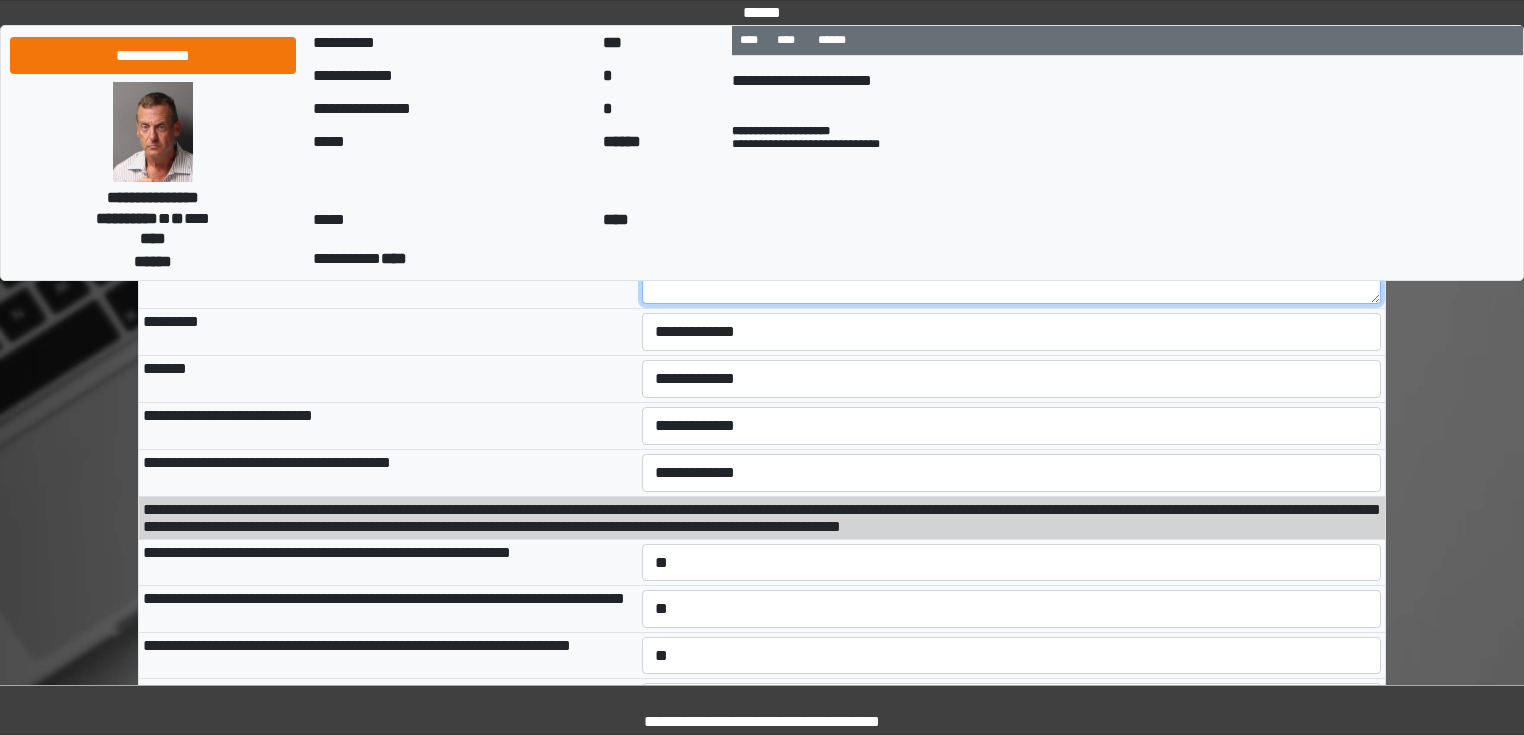 scroll, scrollTop: 2076, scrollLeft: 0, axis: vertical 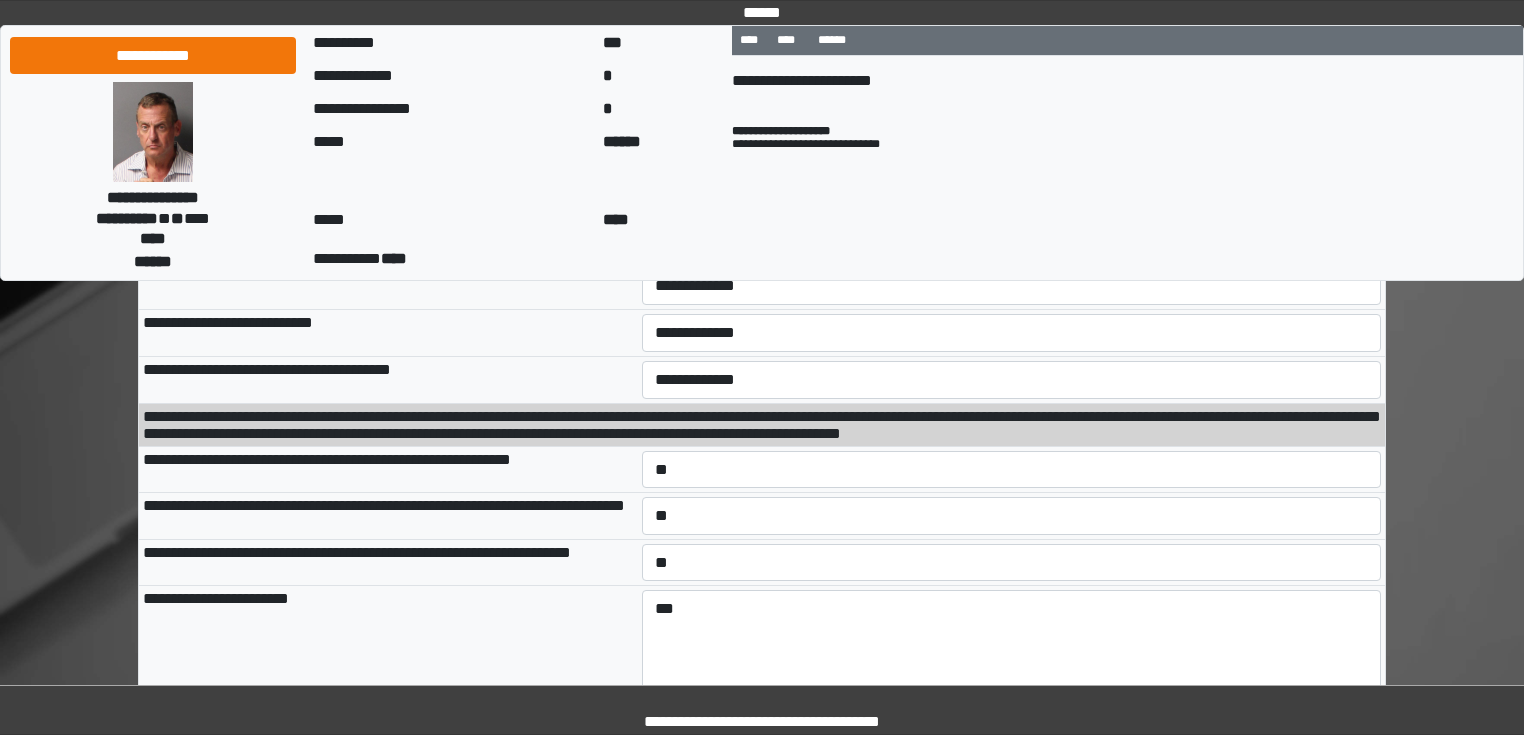 type on "**********" 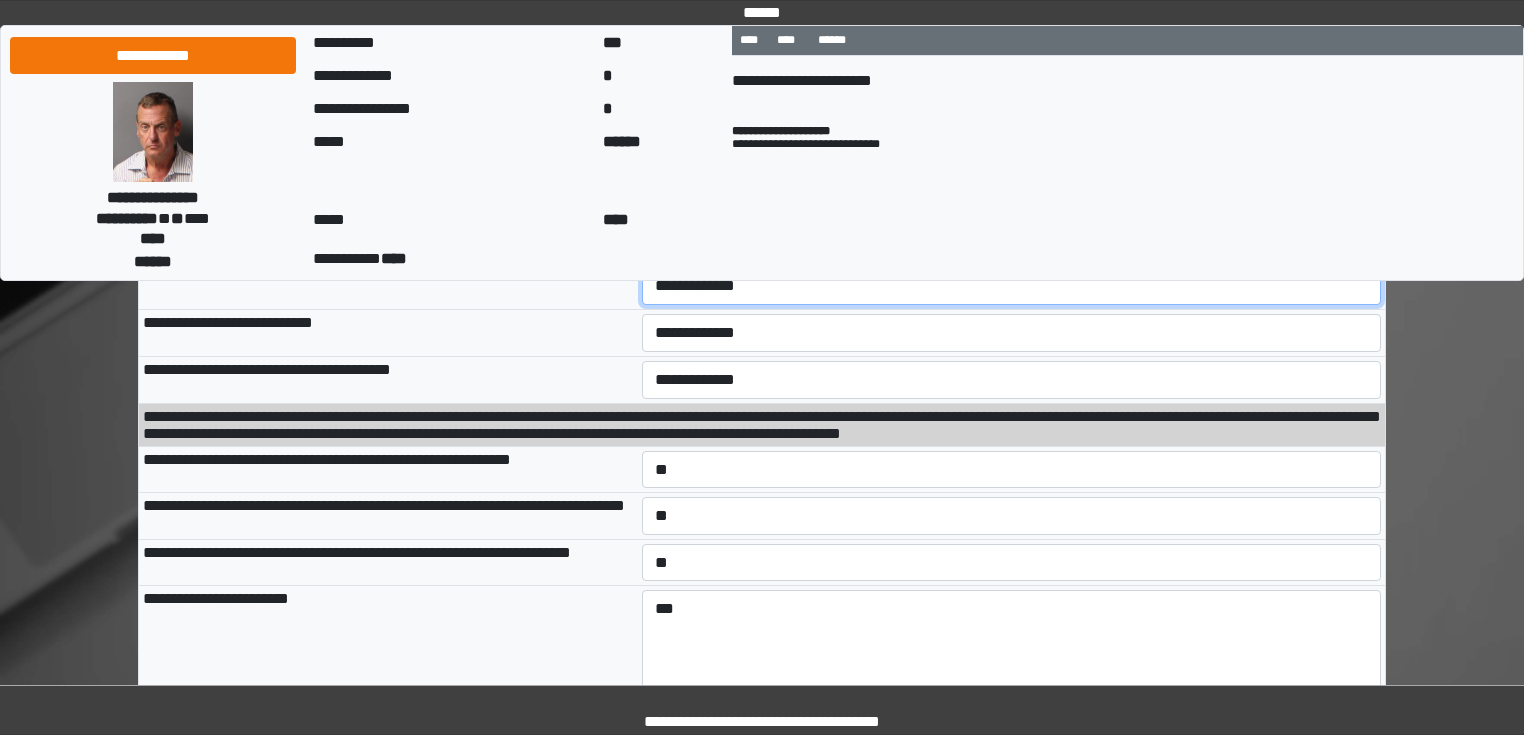 click on "**********" at bounding box center (1012, 286) 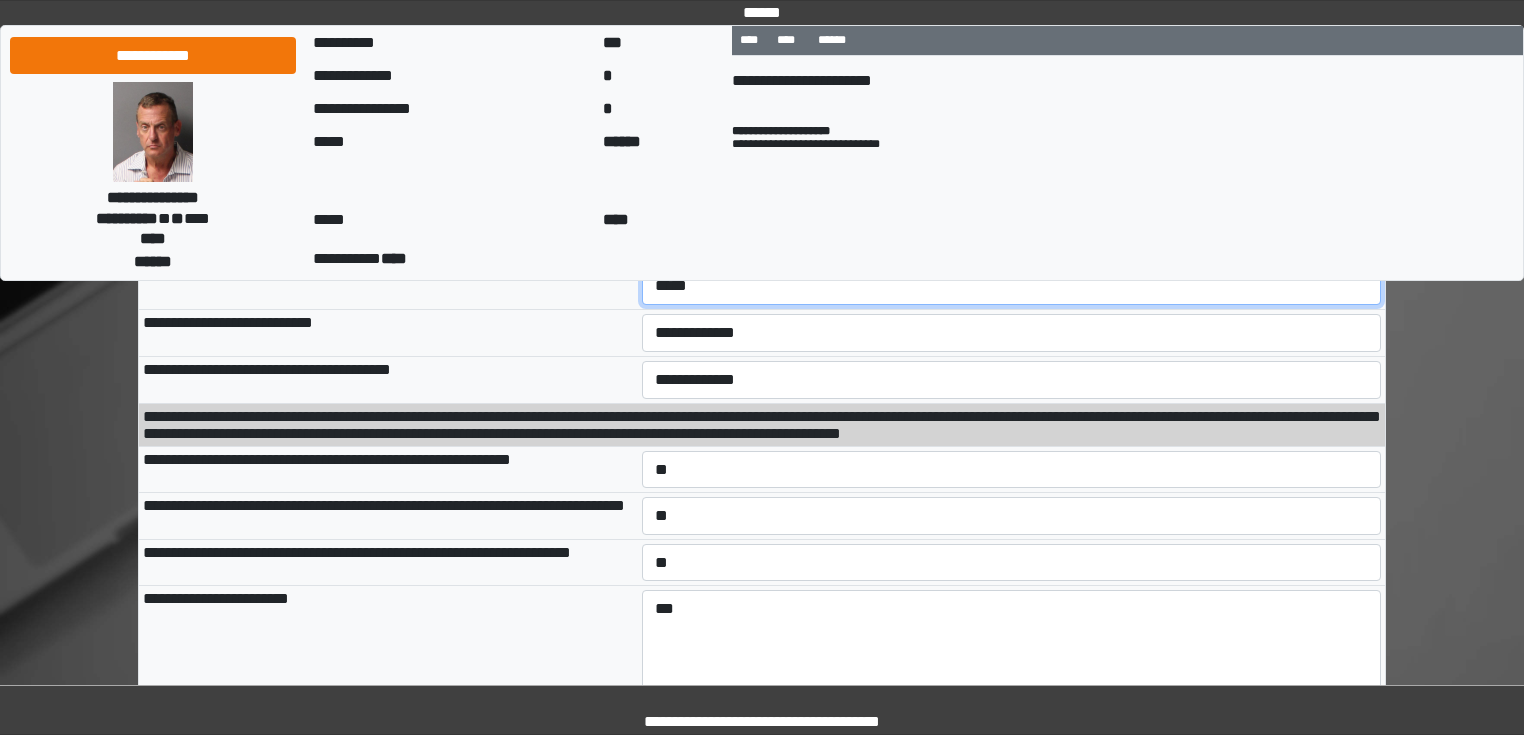 click on "**********" at bounding box center (1012, 286) 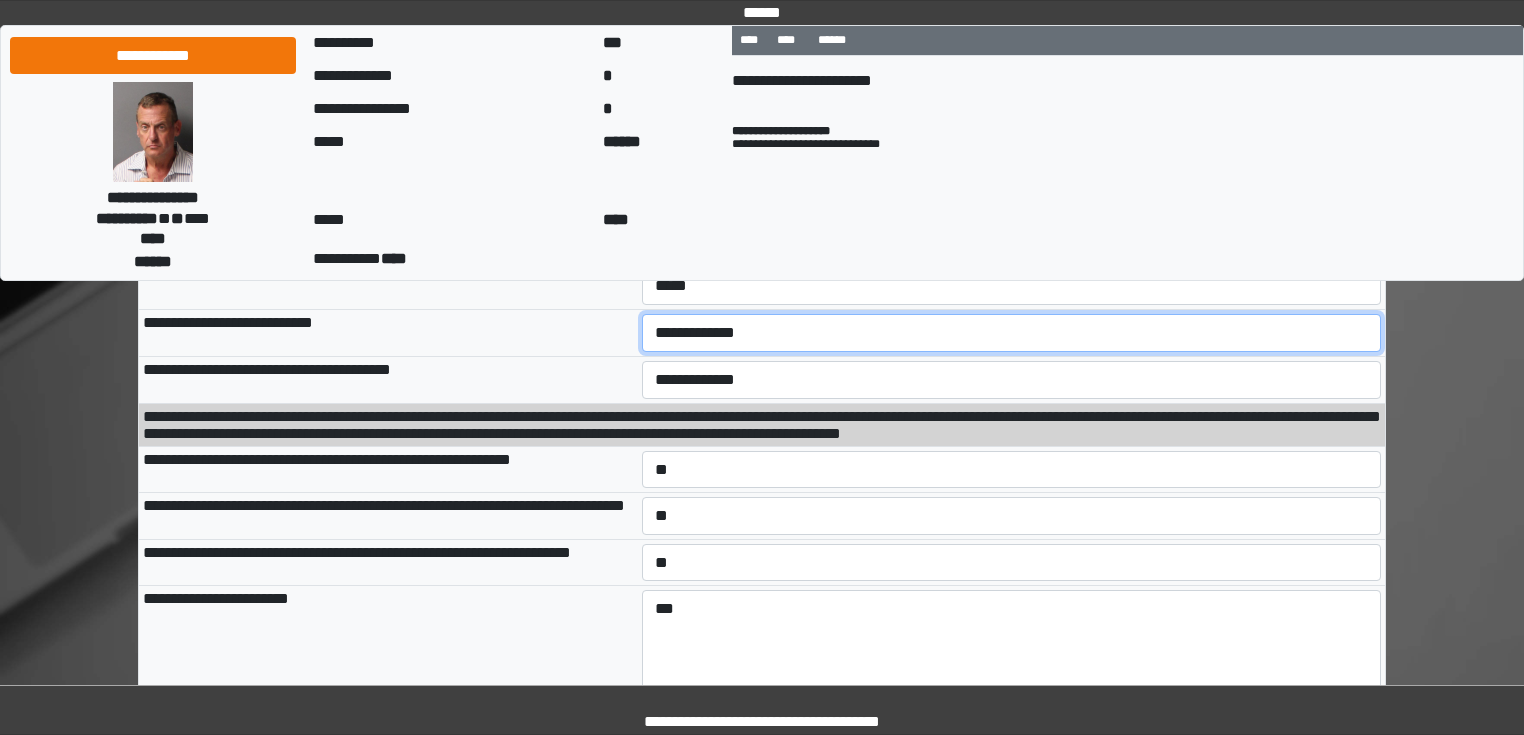 click on "**********" at bounding box center [1012, 333] 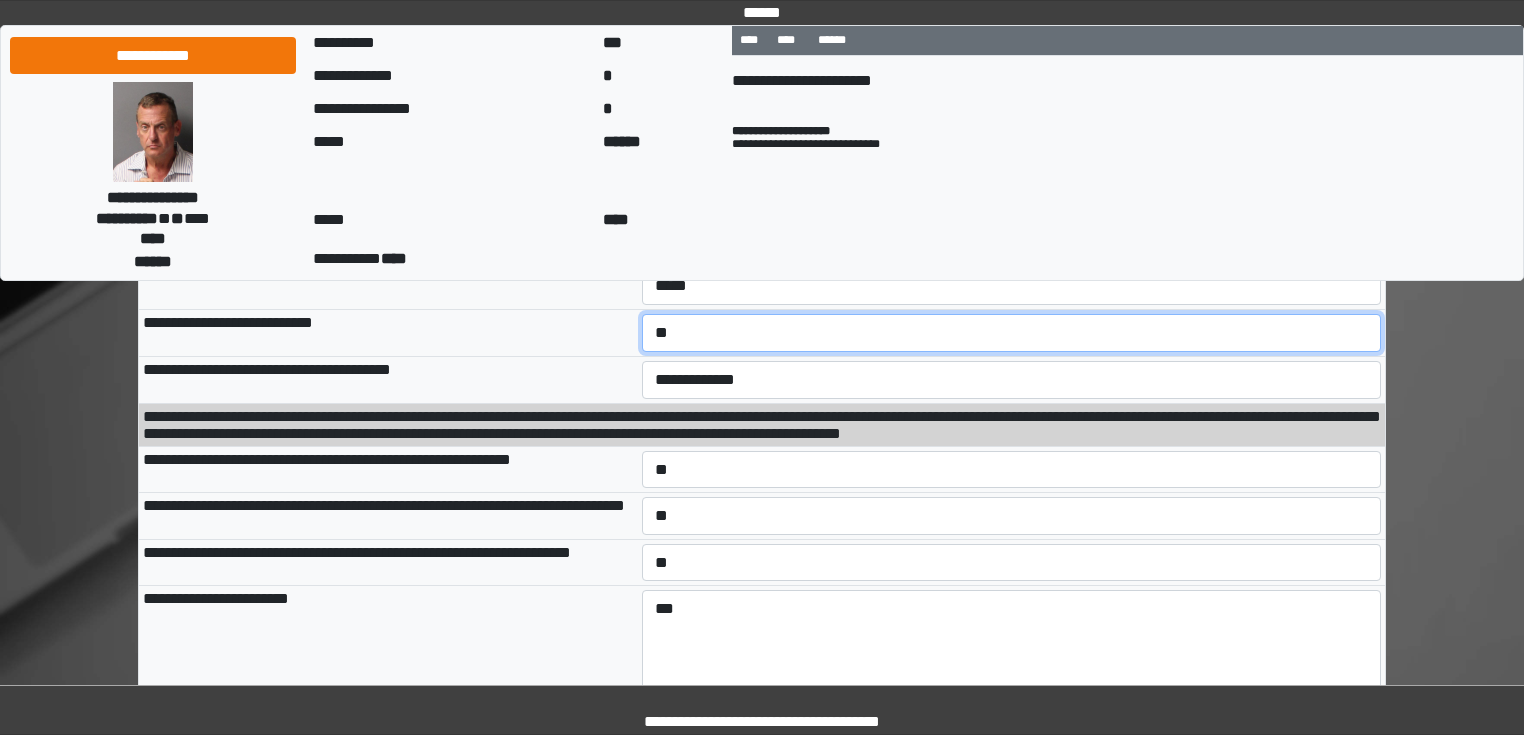 click on "**********" at bounding box center [1012, 333] 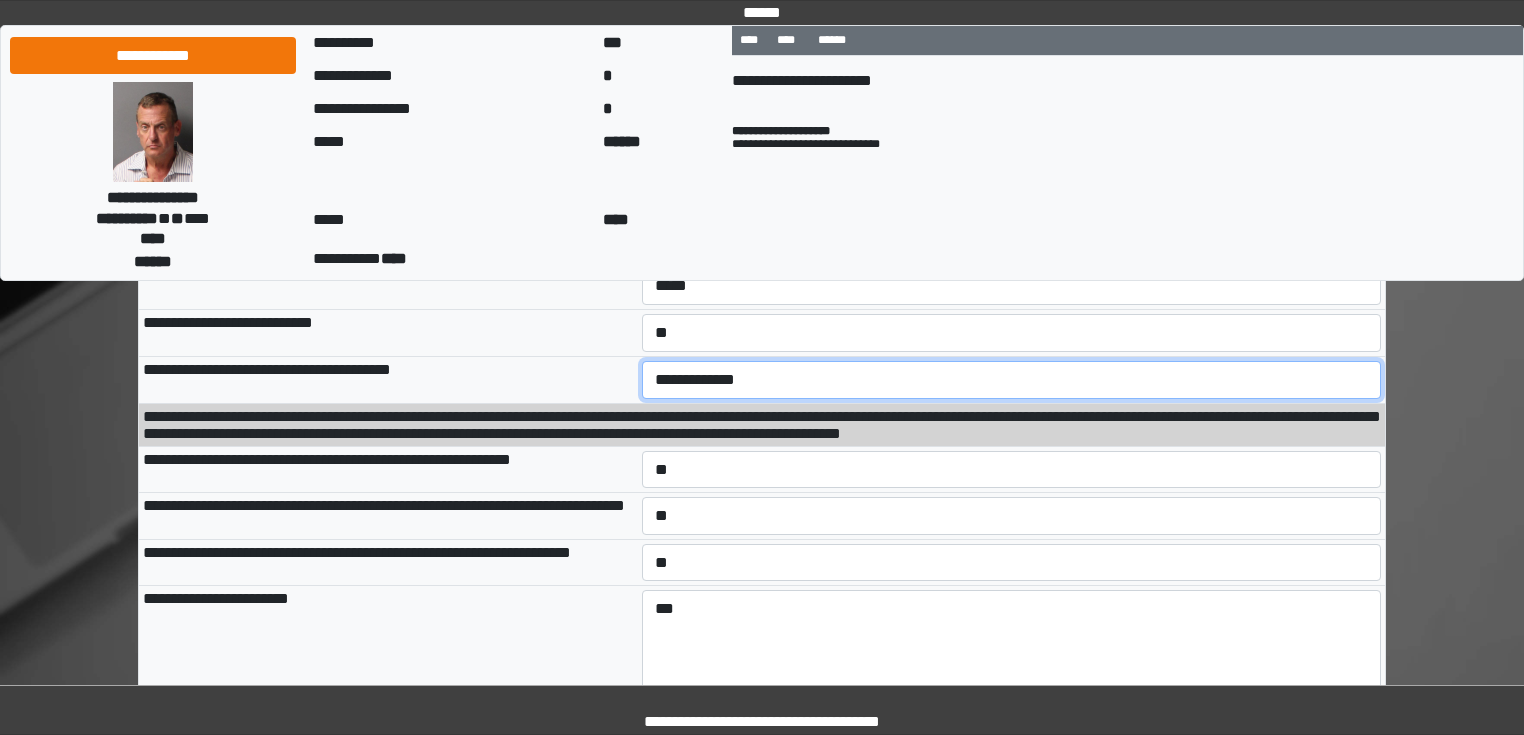 click on "**********" at bounding box center [1012, 380] 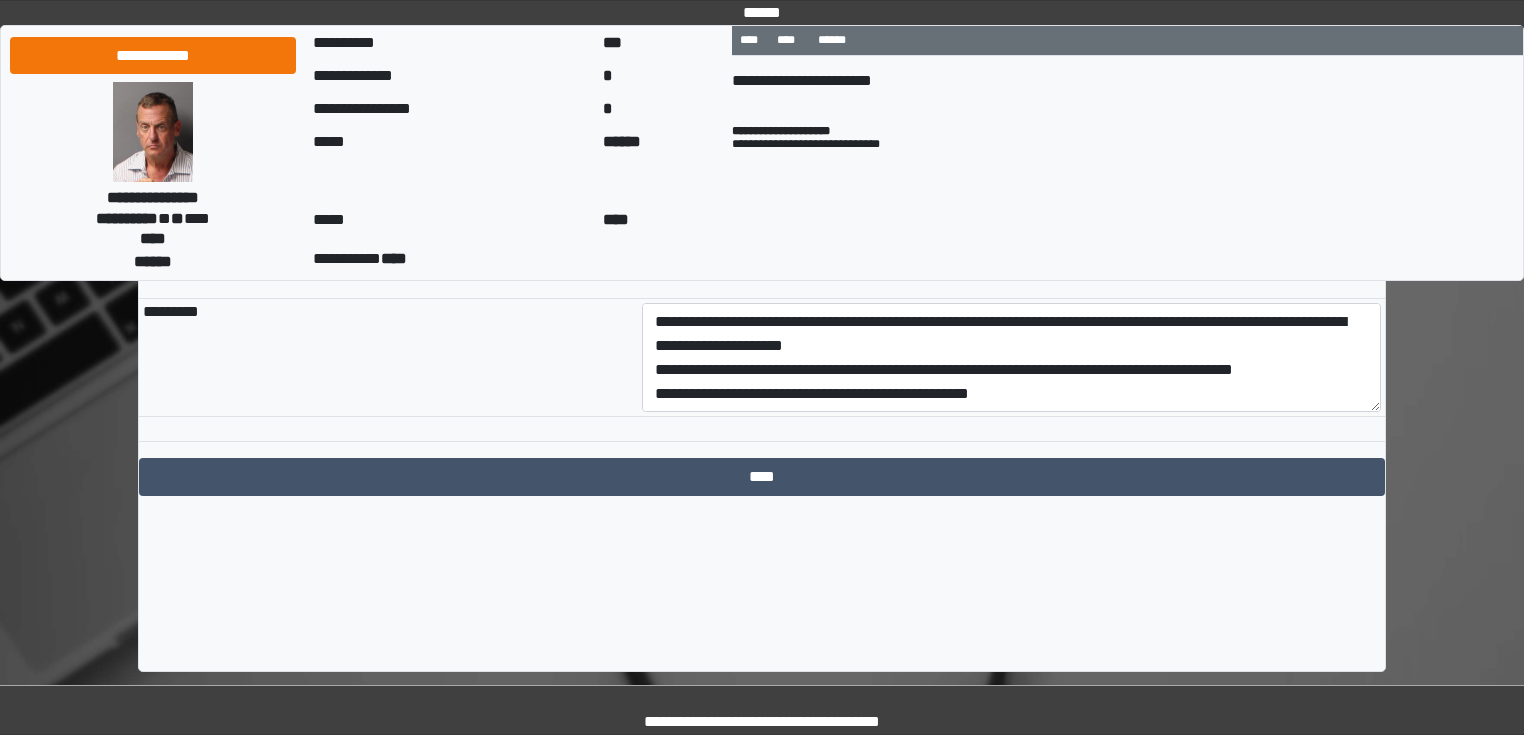 scroll, scrollTop: 3916, scrollLeft: 0, axis: vertical 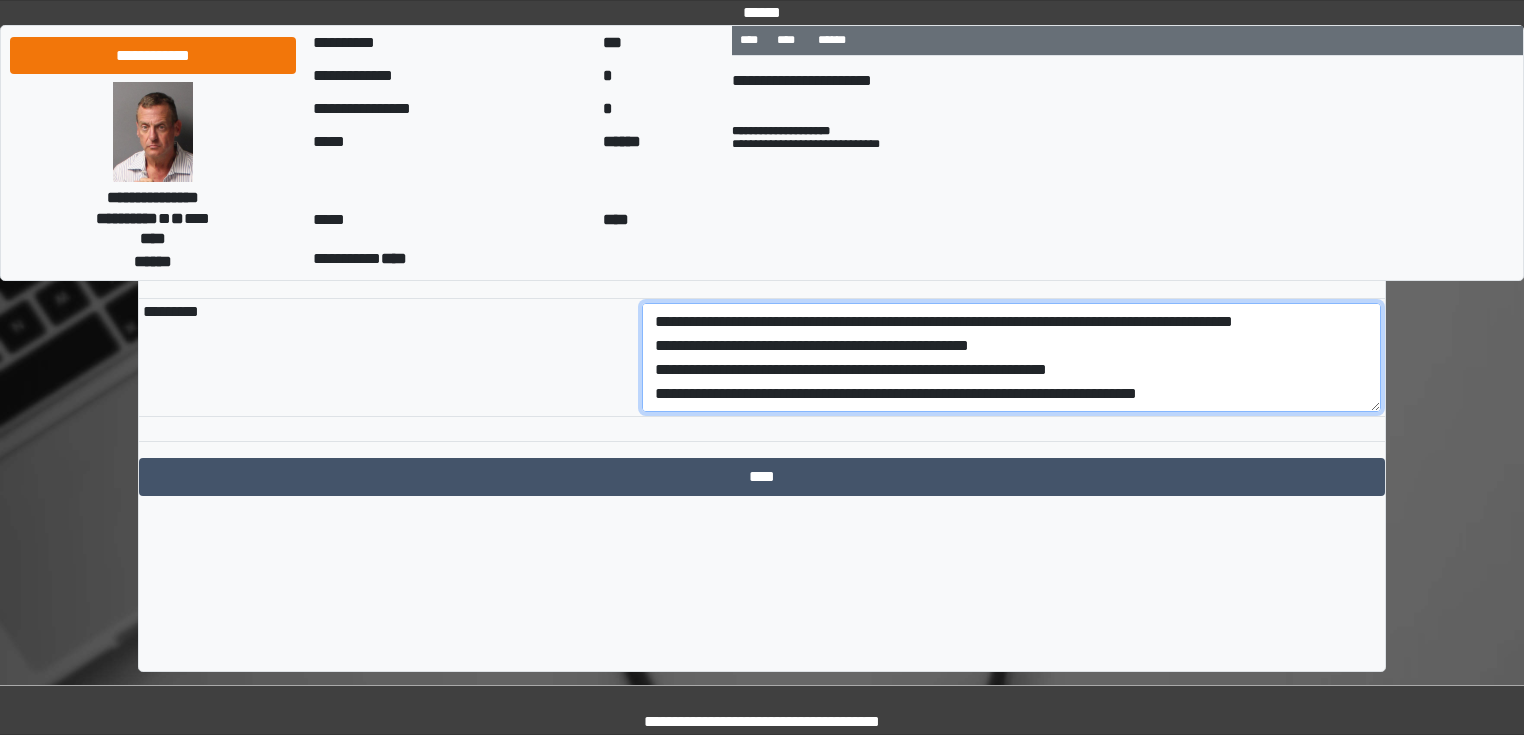 click on "**********" at bounding box center (1012, 358) 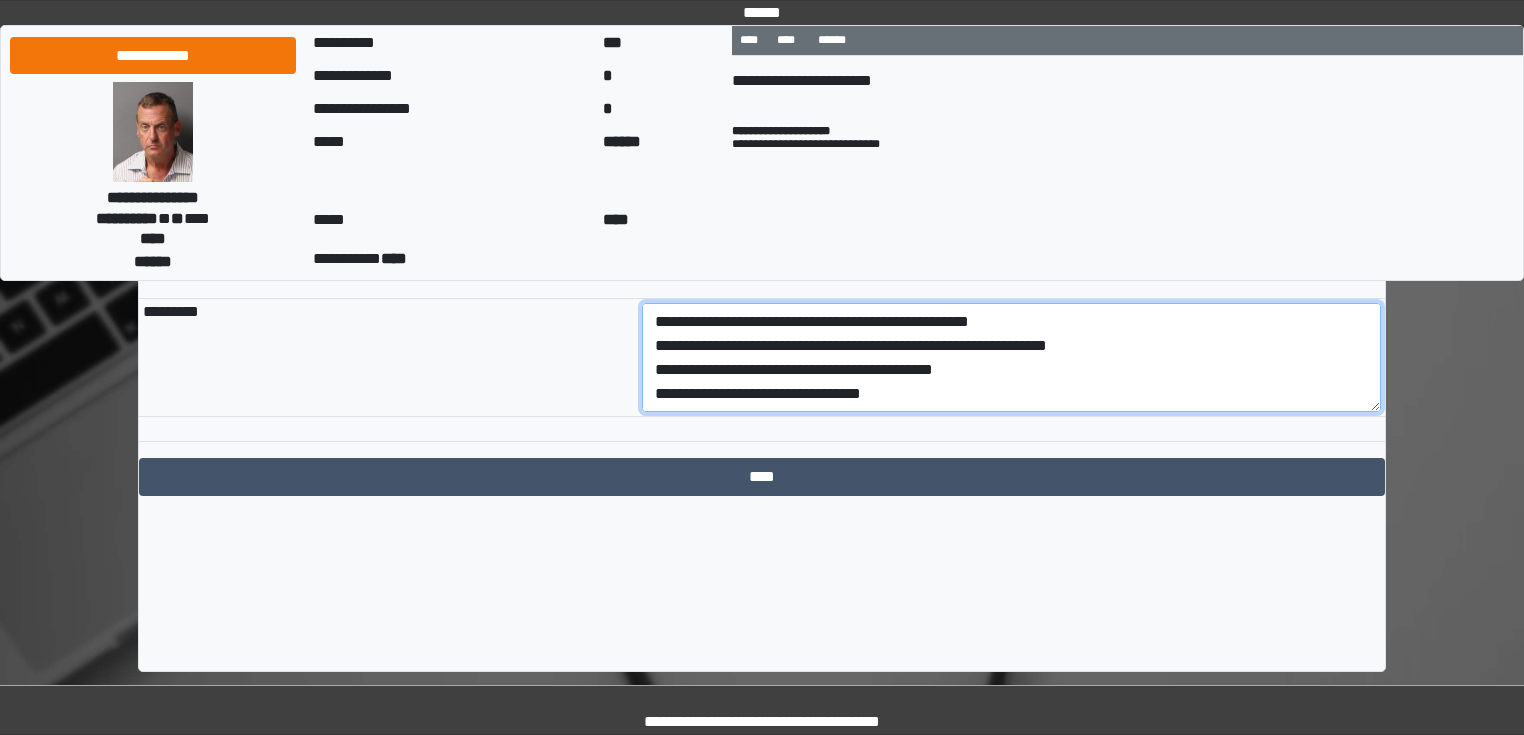 click on "**********" at bounding box center (1012, 358) 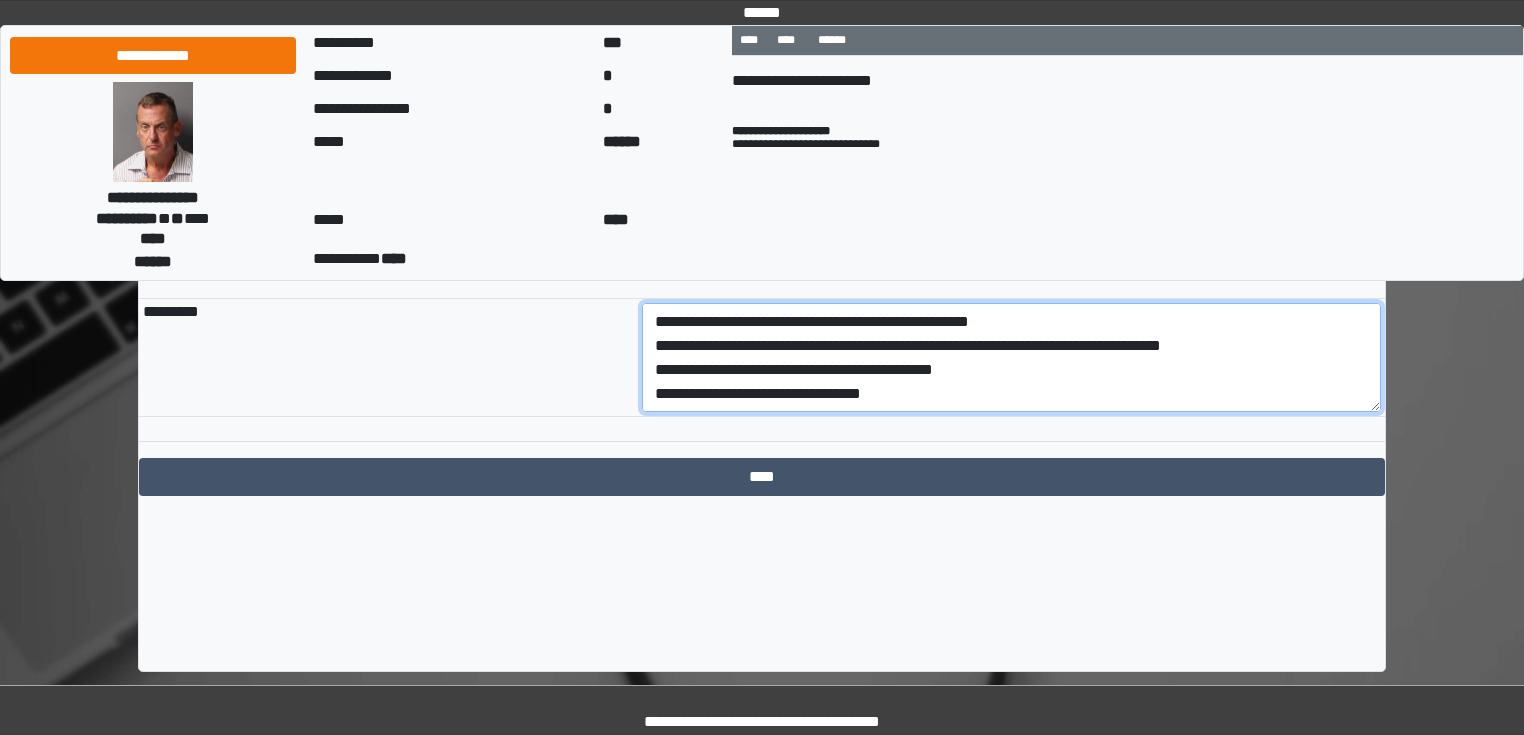 click on "**********" at bounding box center (1012, 358) 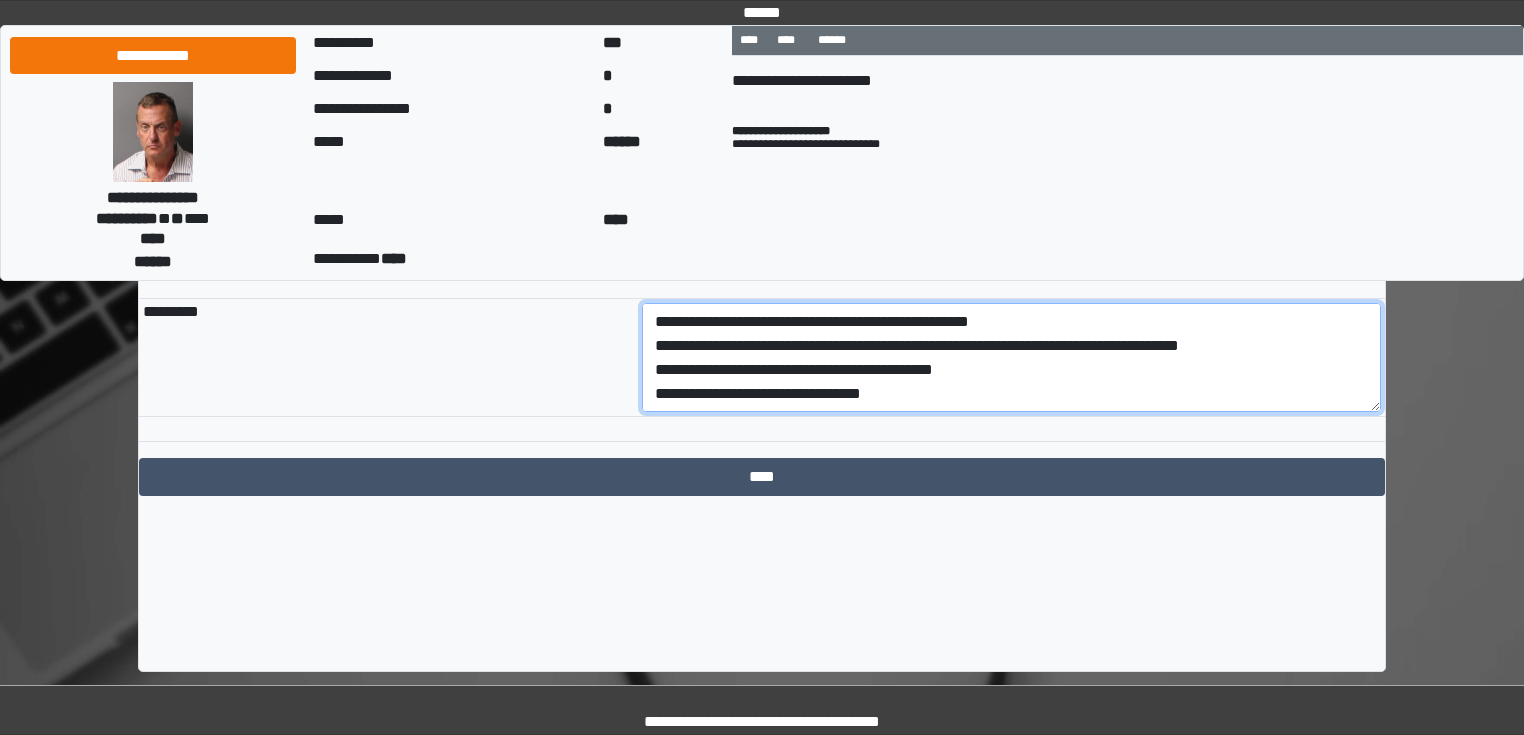 click on "**********" at bounding box center (1012, 358) 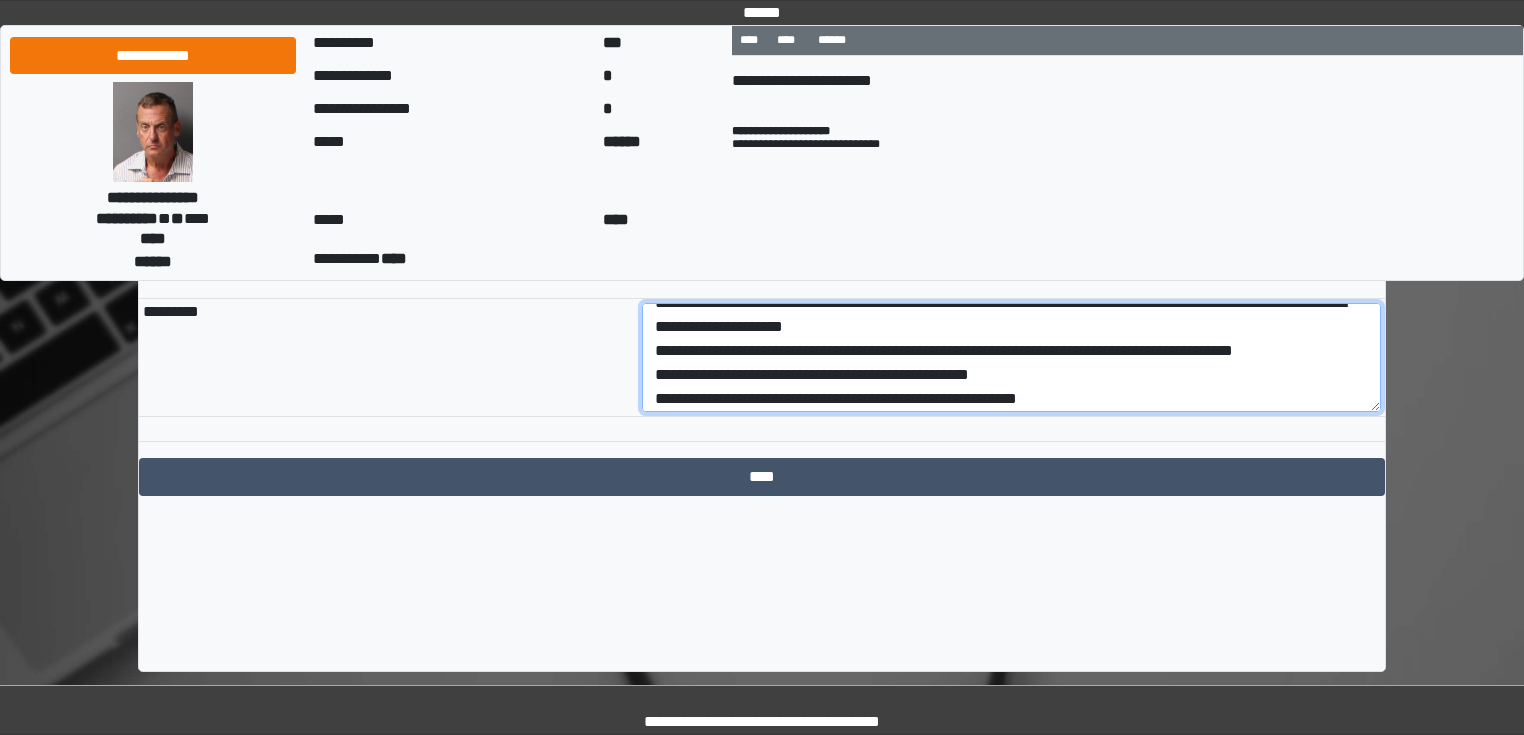 scroll, scrollTop: 0, scrollLeft: 0, axis: both 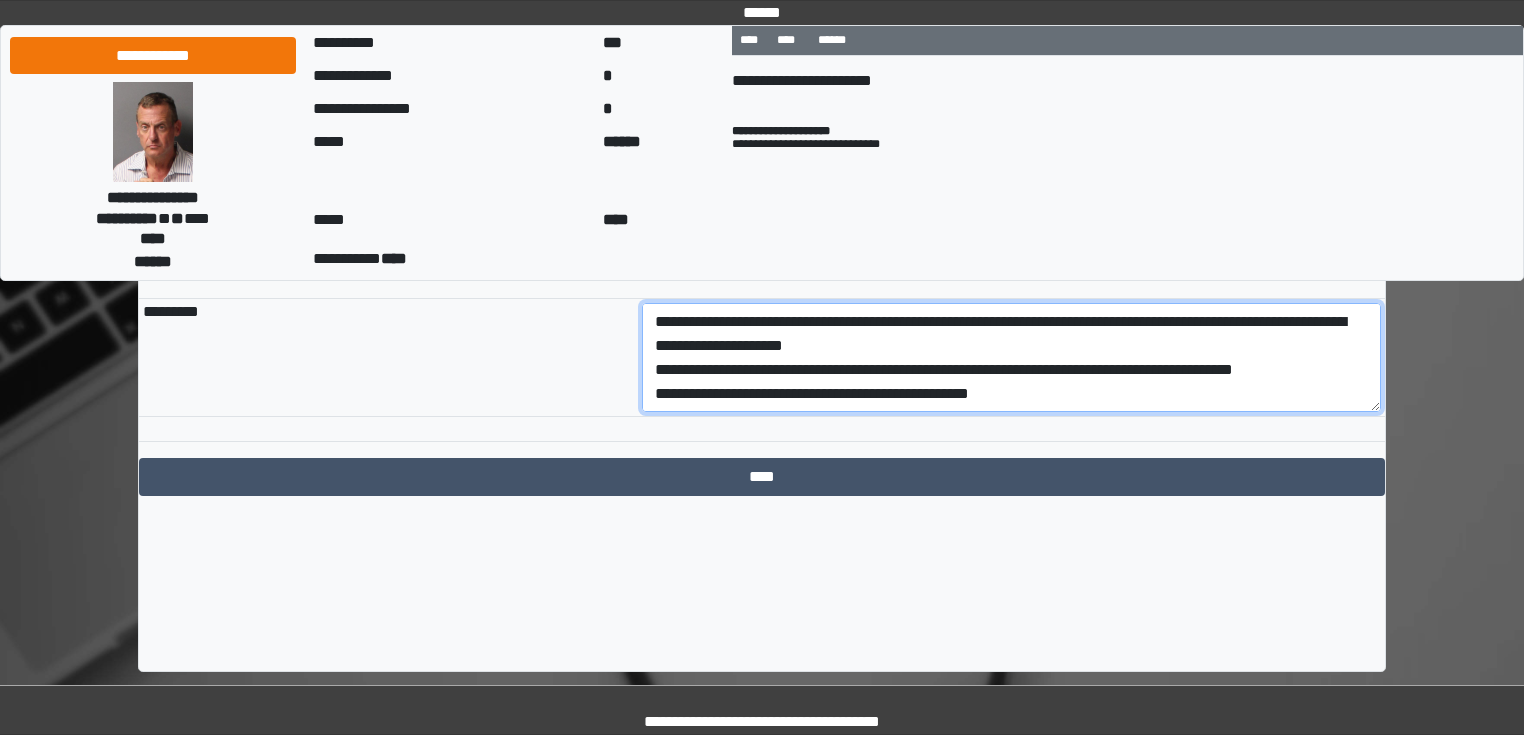 drag, startPoint x: 987, startPoint y: 510, endPoint x: 597, endPoint y: 400, distance: 405.216 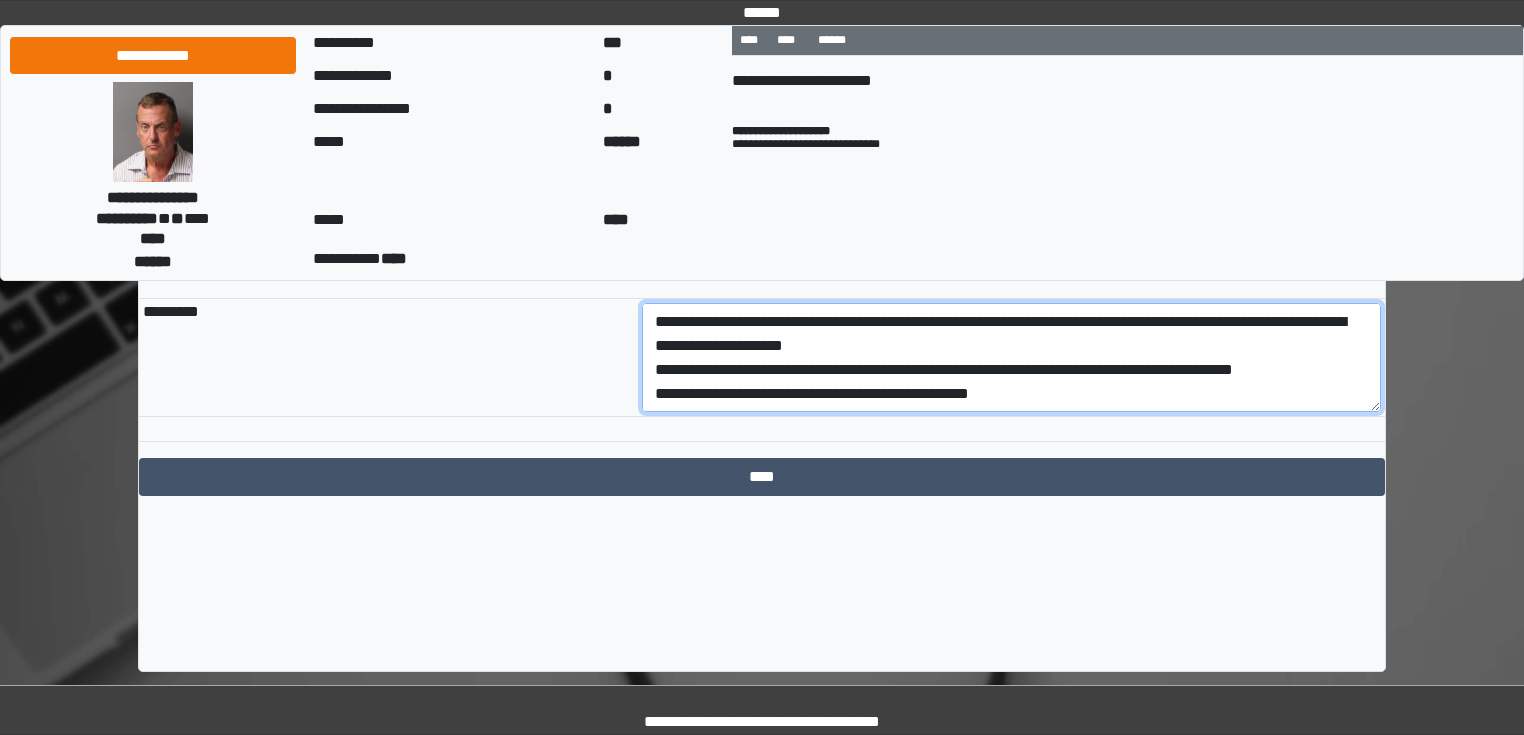 type on "**********" 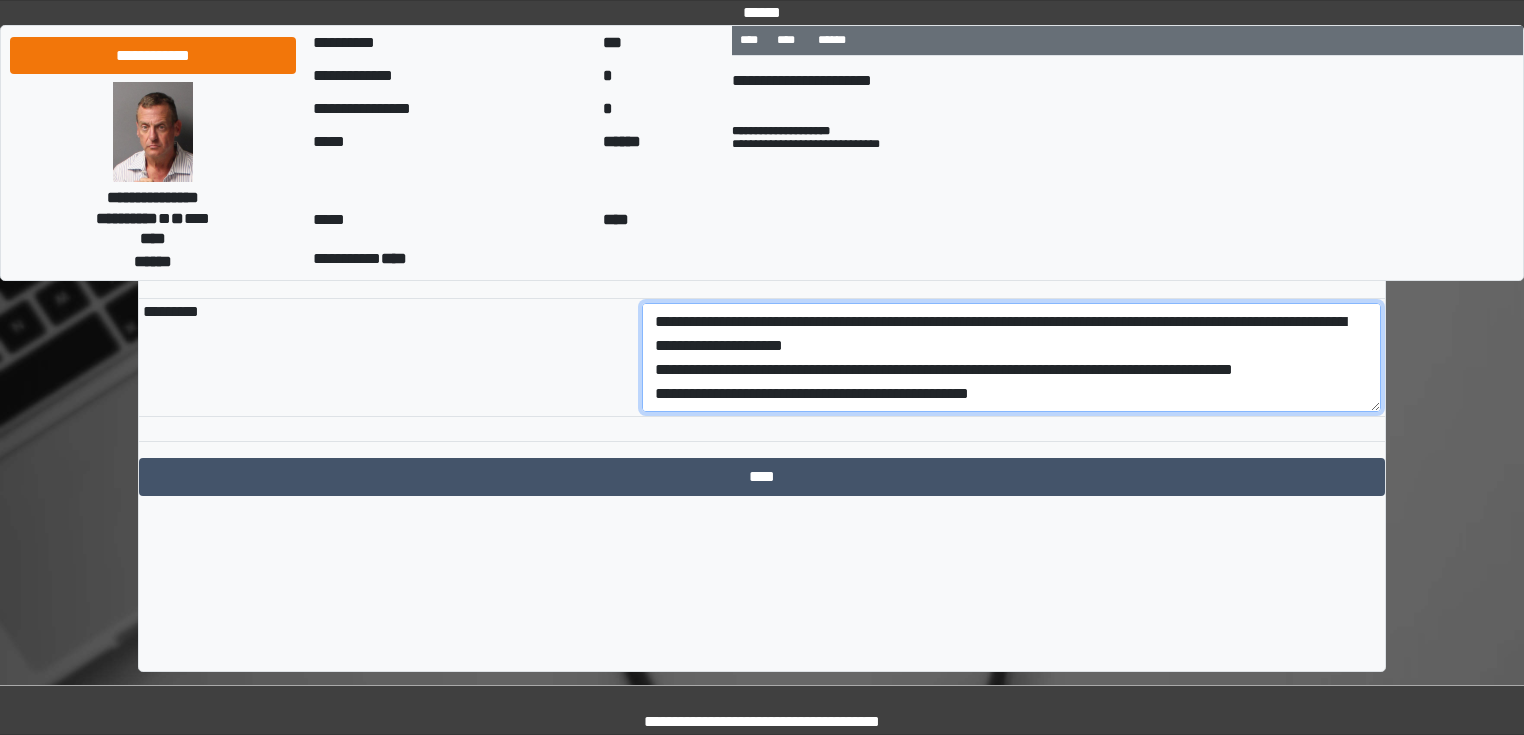click on "**********" at bounding box center (1012, 358) 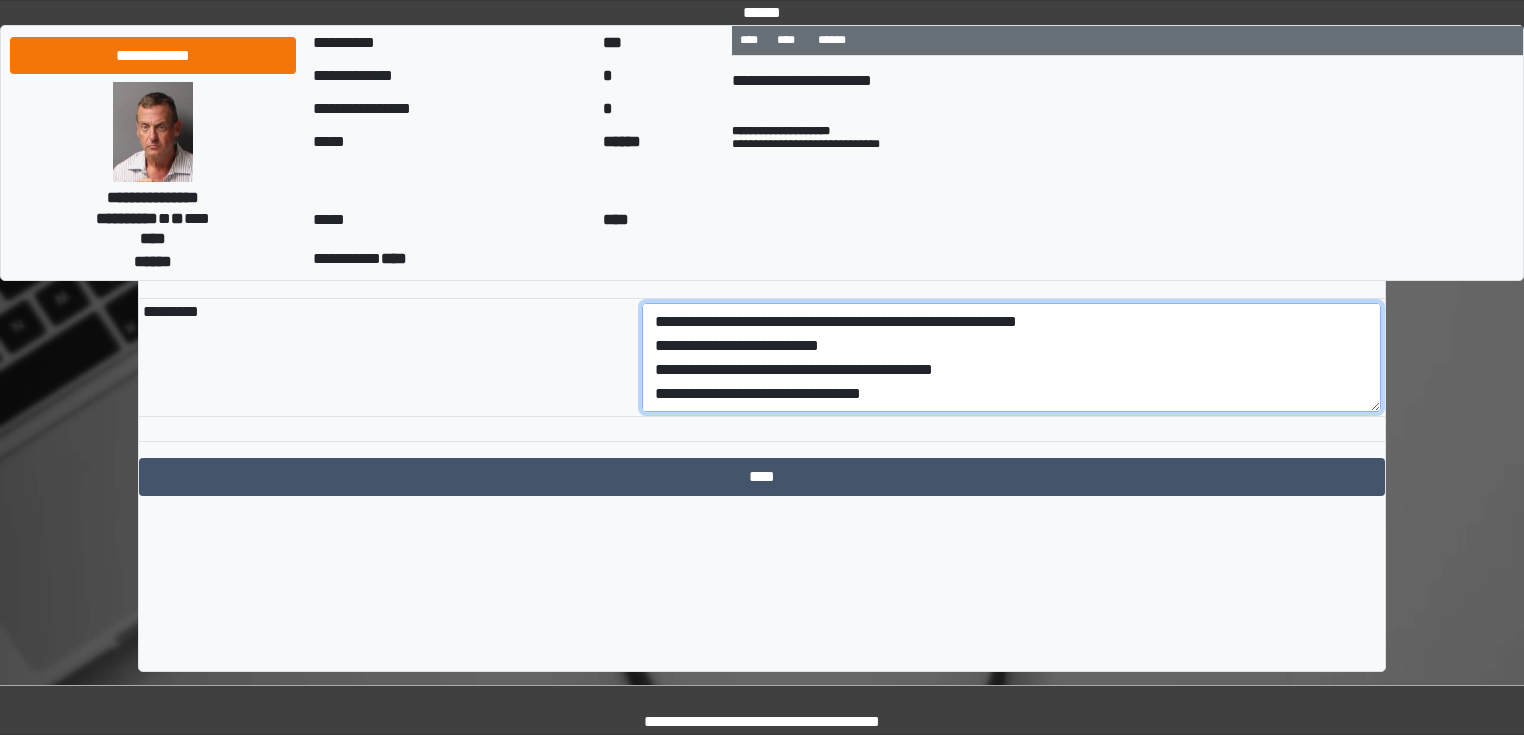 scroll, scrollTop: 120, scrollLeft: 0, axis: vertical 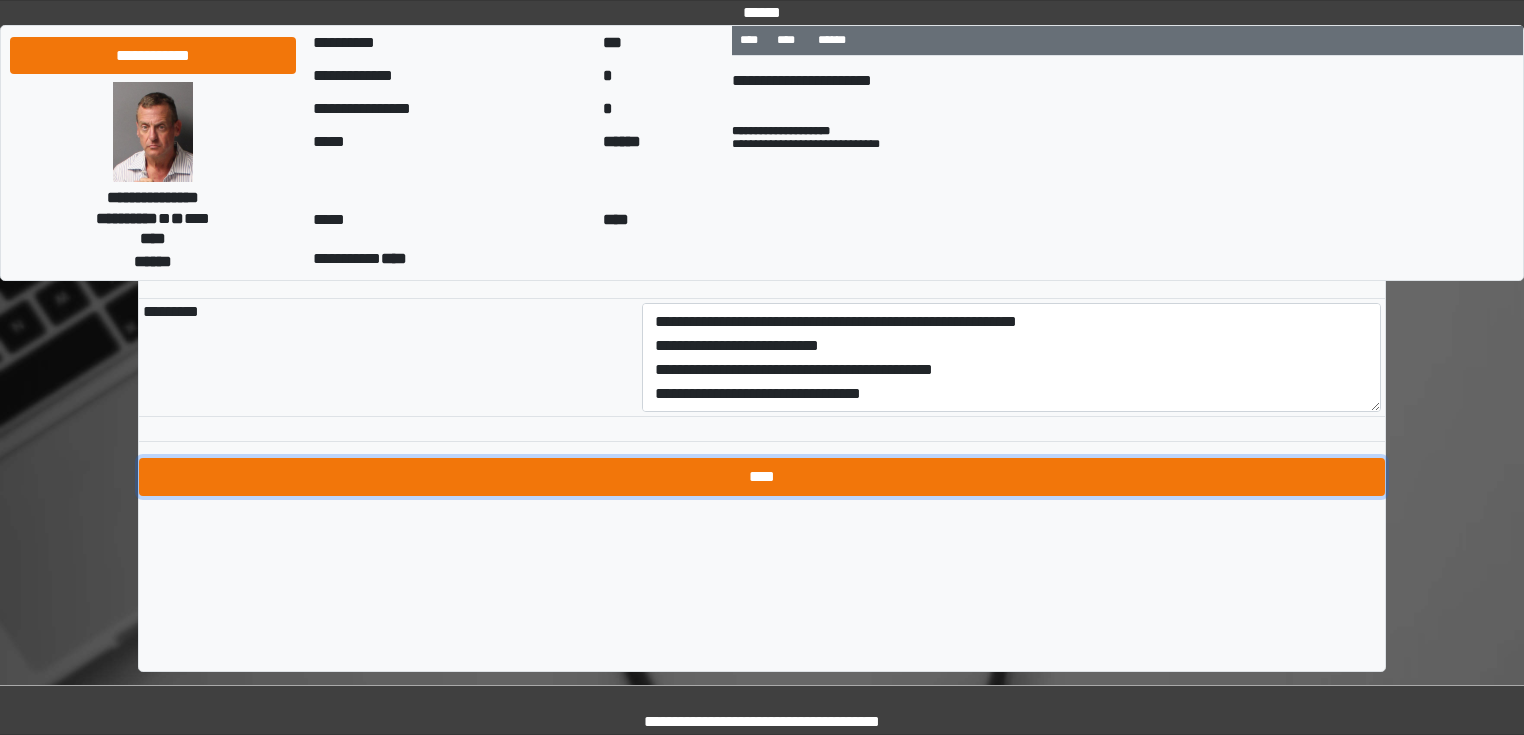 click on "****" at bounding box center [762, 477] 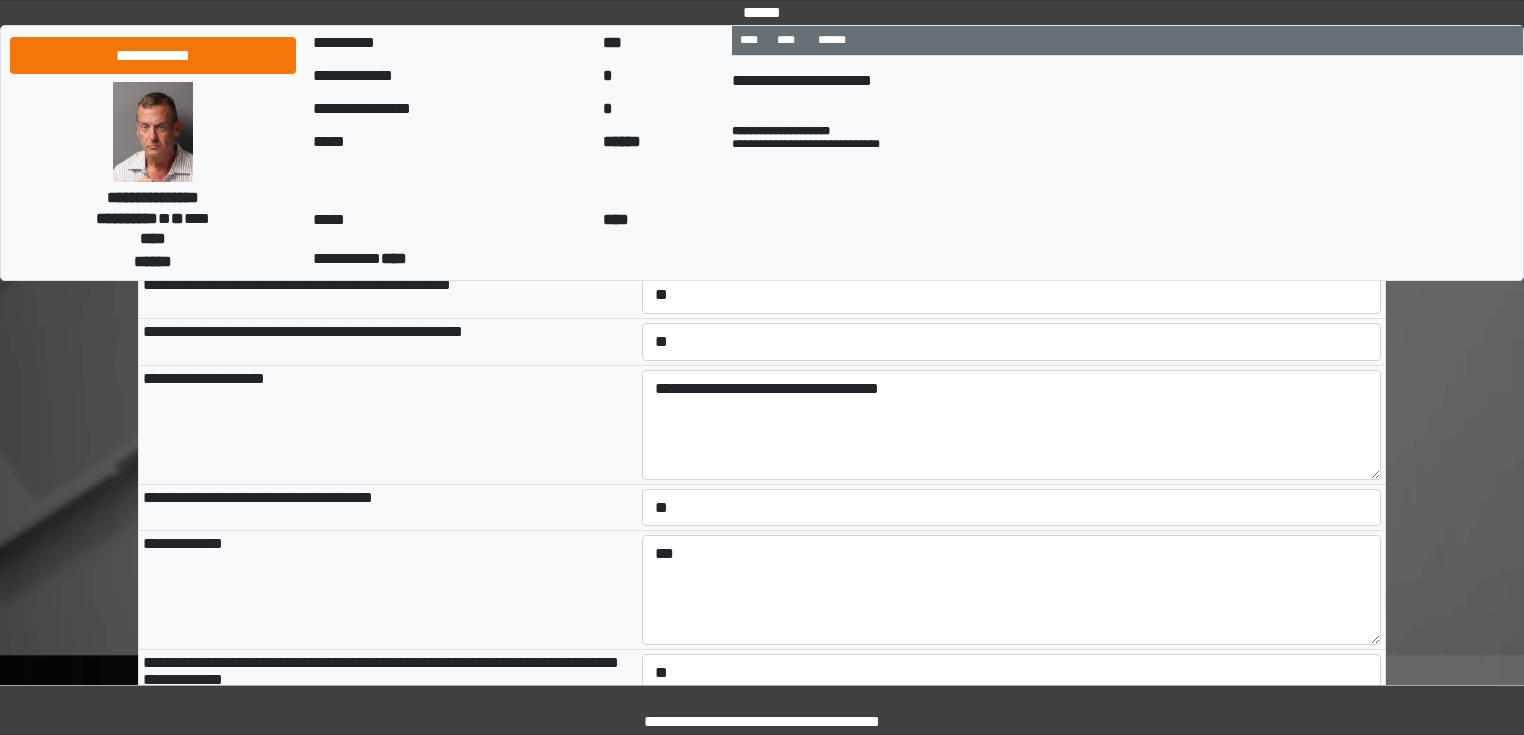 scroll, scrollTop: 331, scrollLeft: 0, axis: vertical 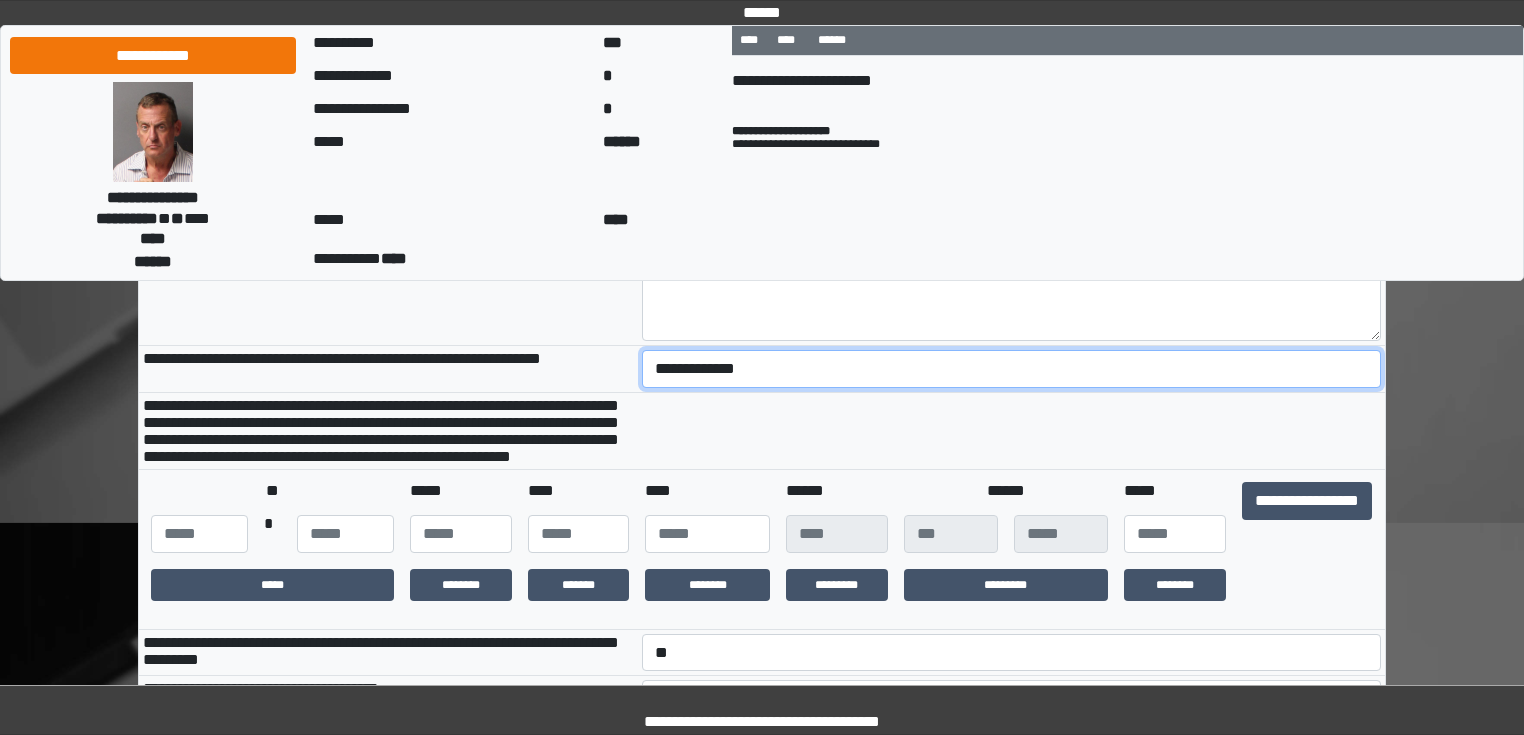 click on "**********" at bounding box center (1012, 369) 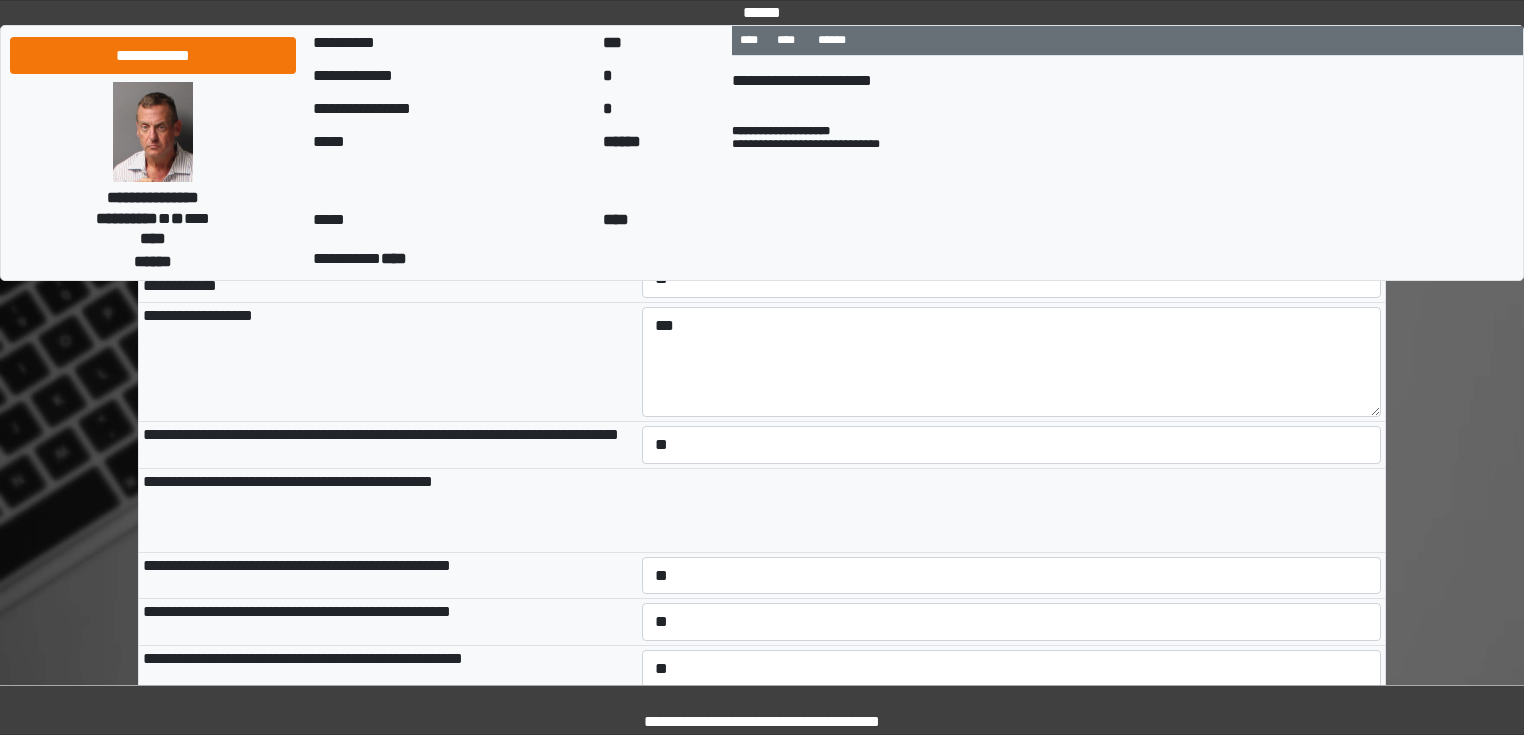 scroll, scrollTop: 1040, scrollLeft: 0, axis: vertical 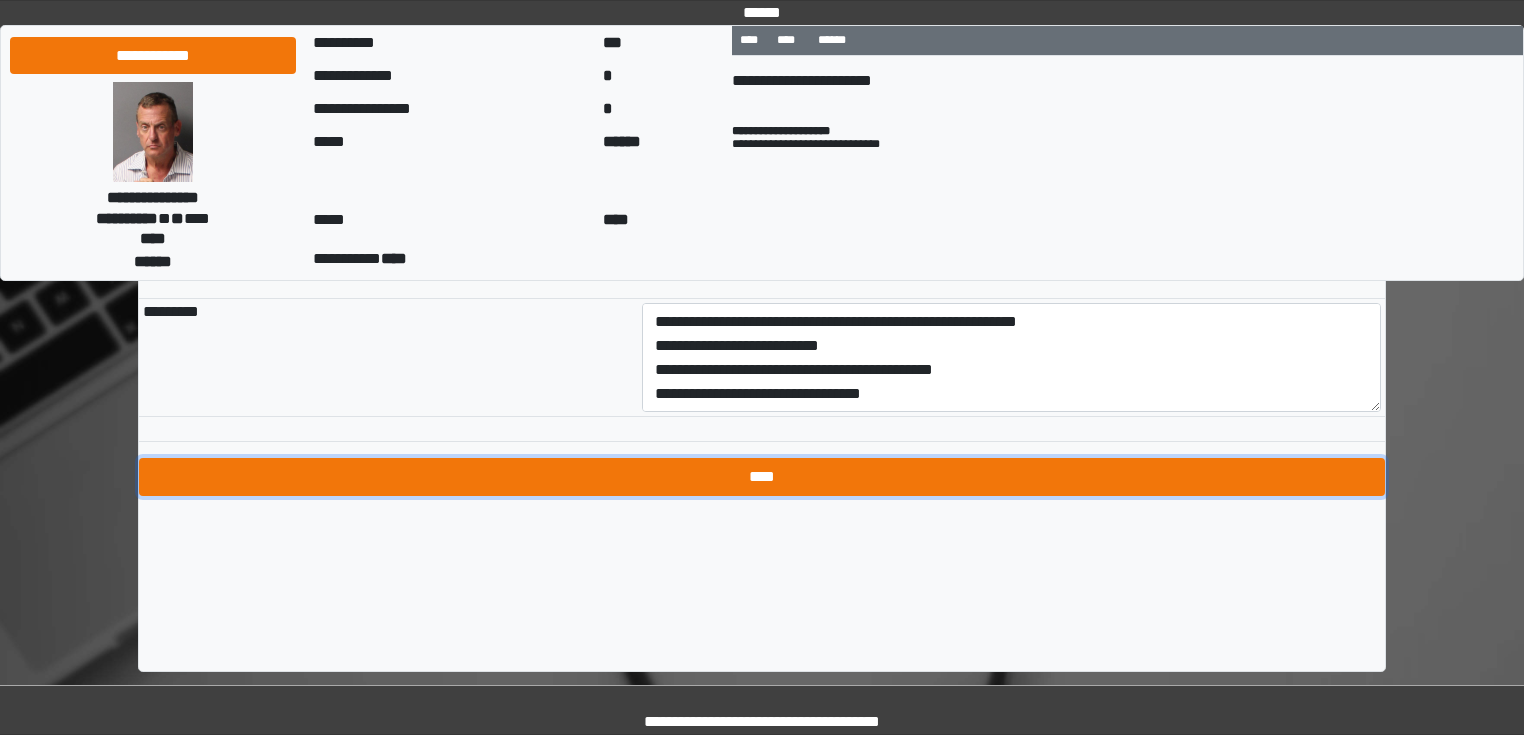 click on "****" at bounding box center [762, 477] 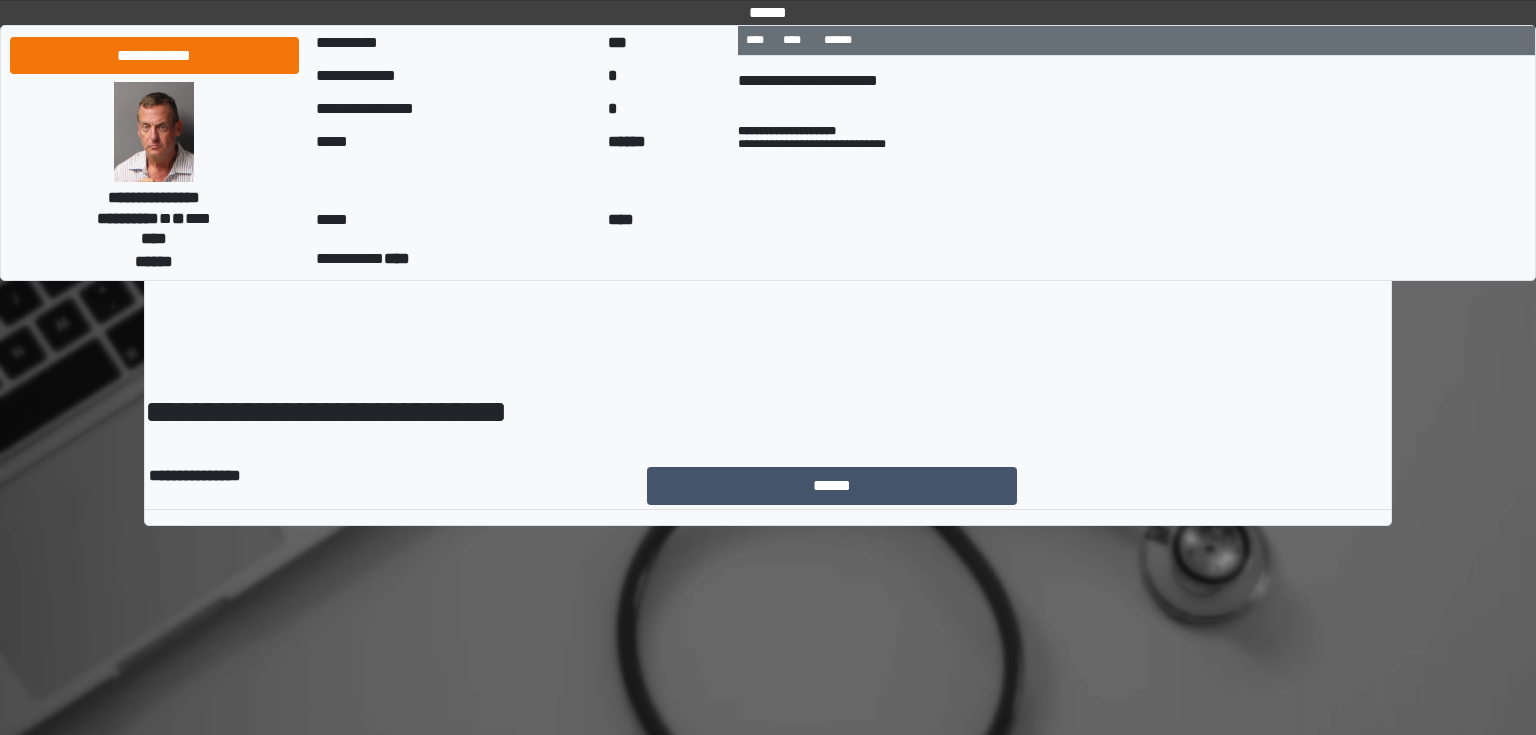 scroll, scrollTop: 0, scrollLeft: 0, axis: both 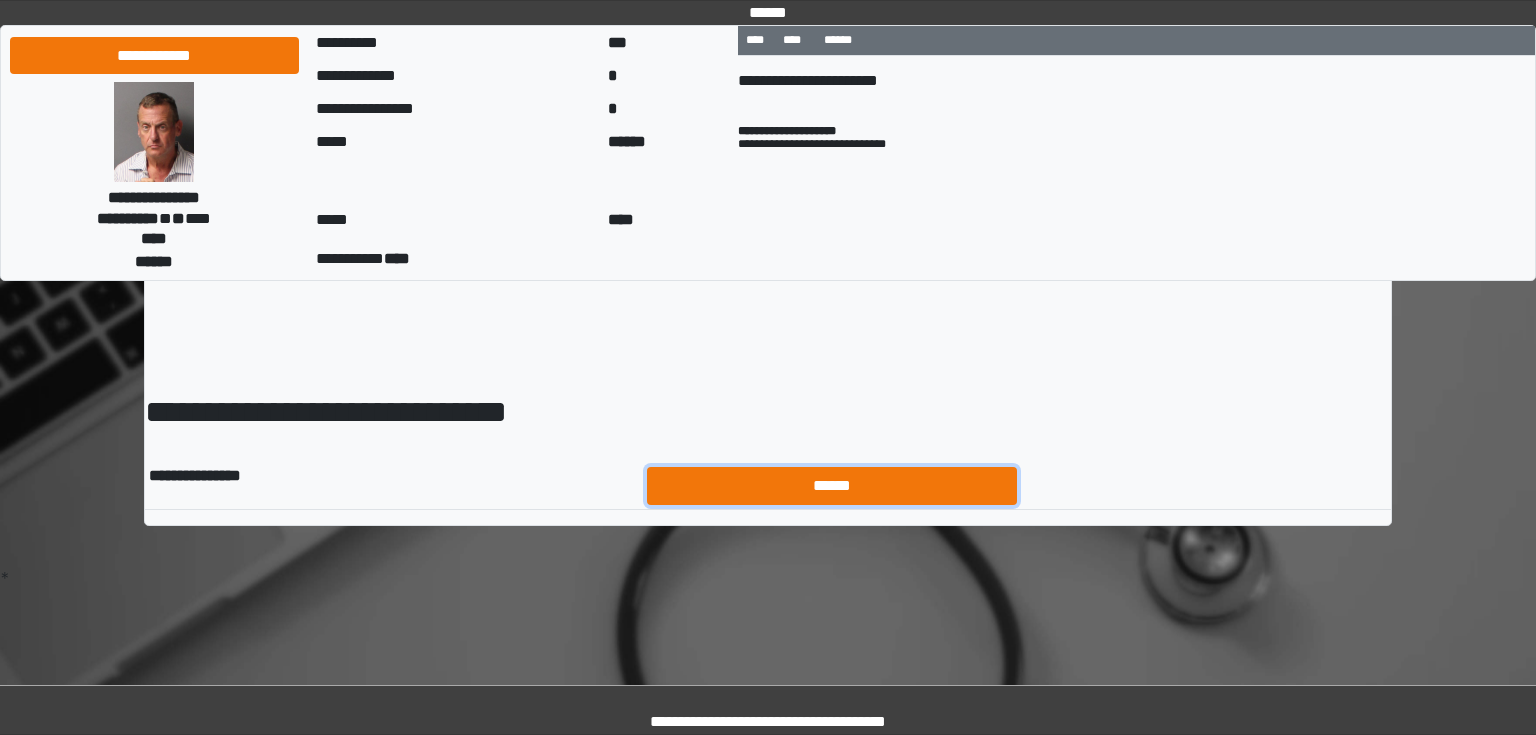 click on "******" at bounding box center (832, 486) 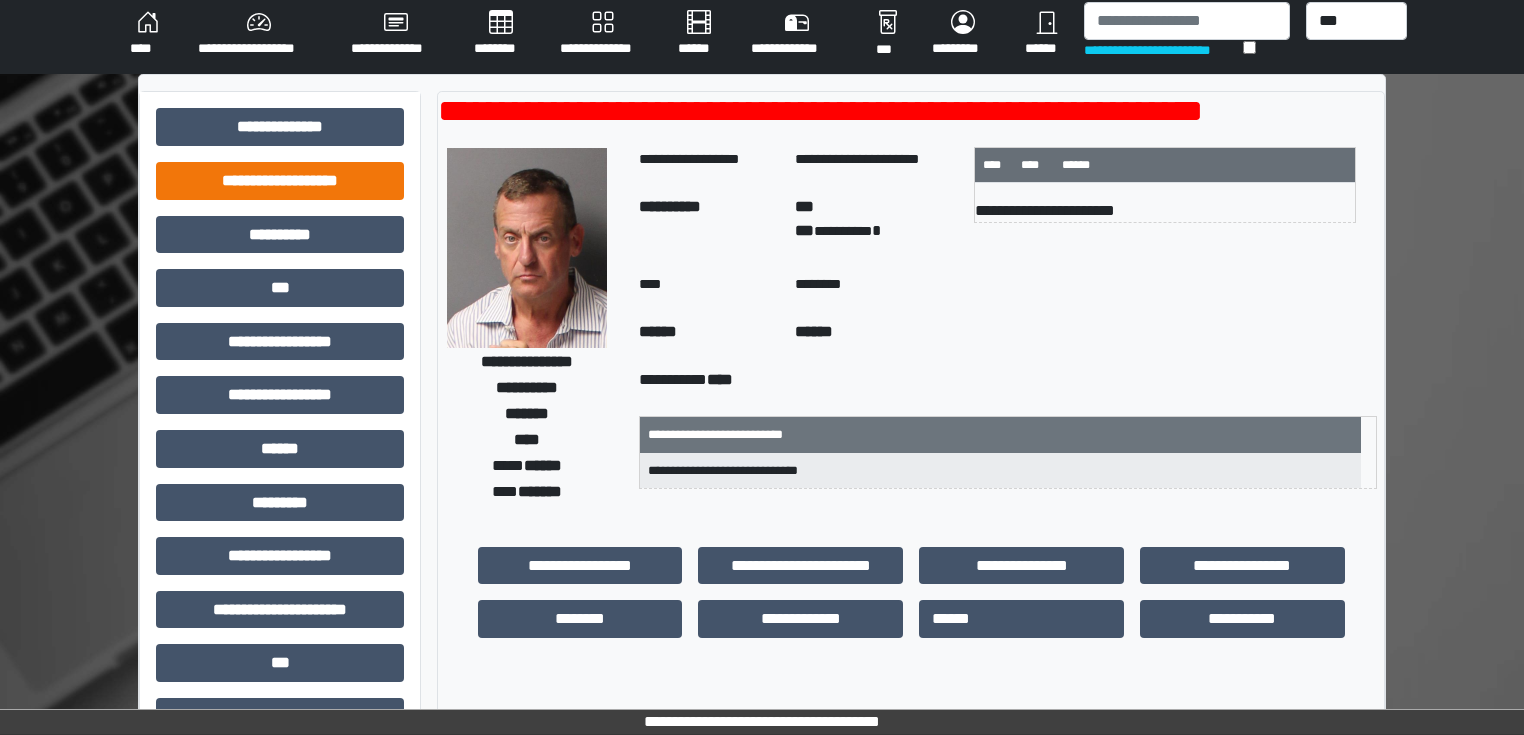 scroll, scrollTop: 0, scrollLeft: 0, axis: both 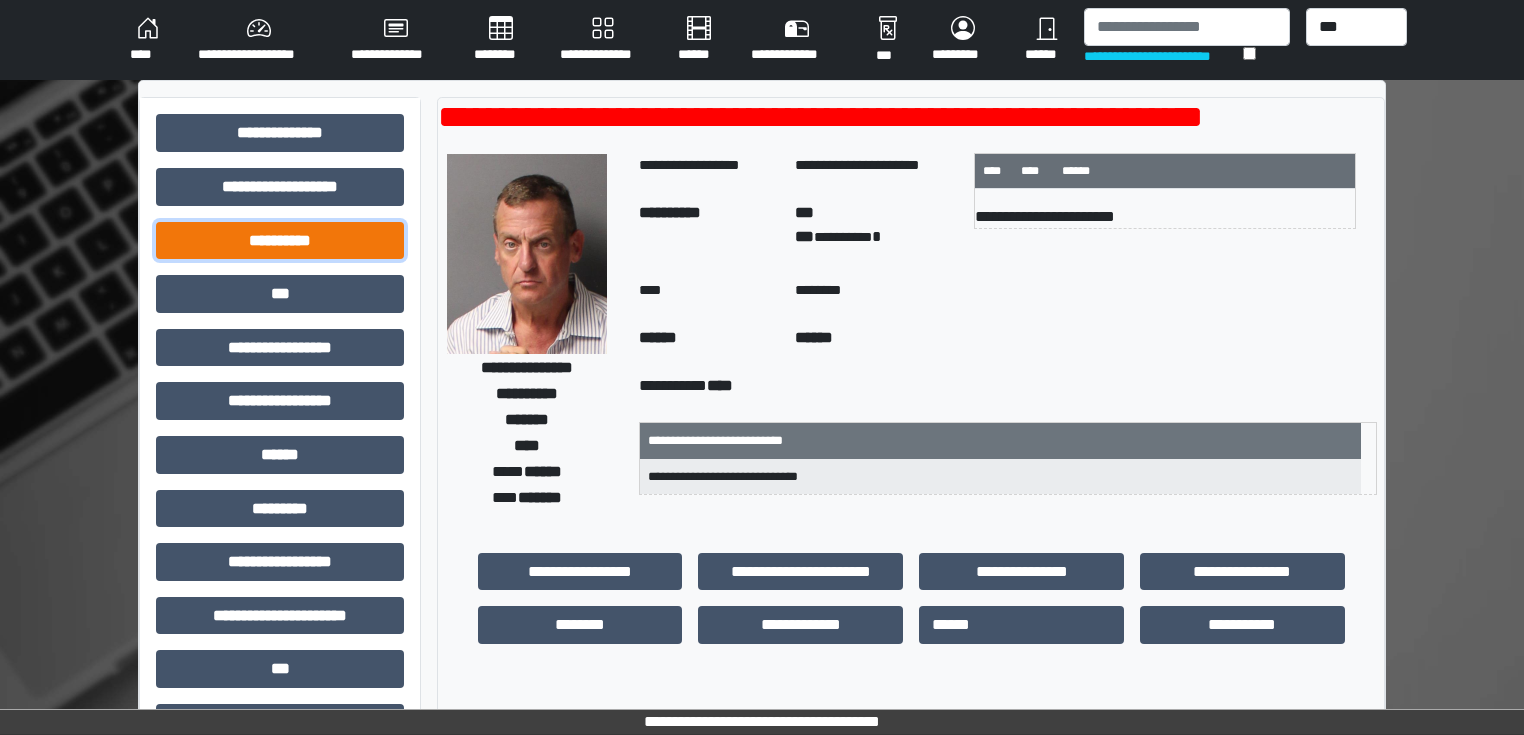 click on "**********" at bounding box center (280, 241) 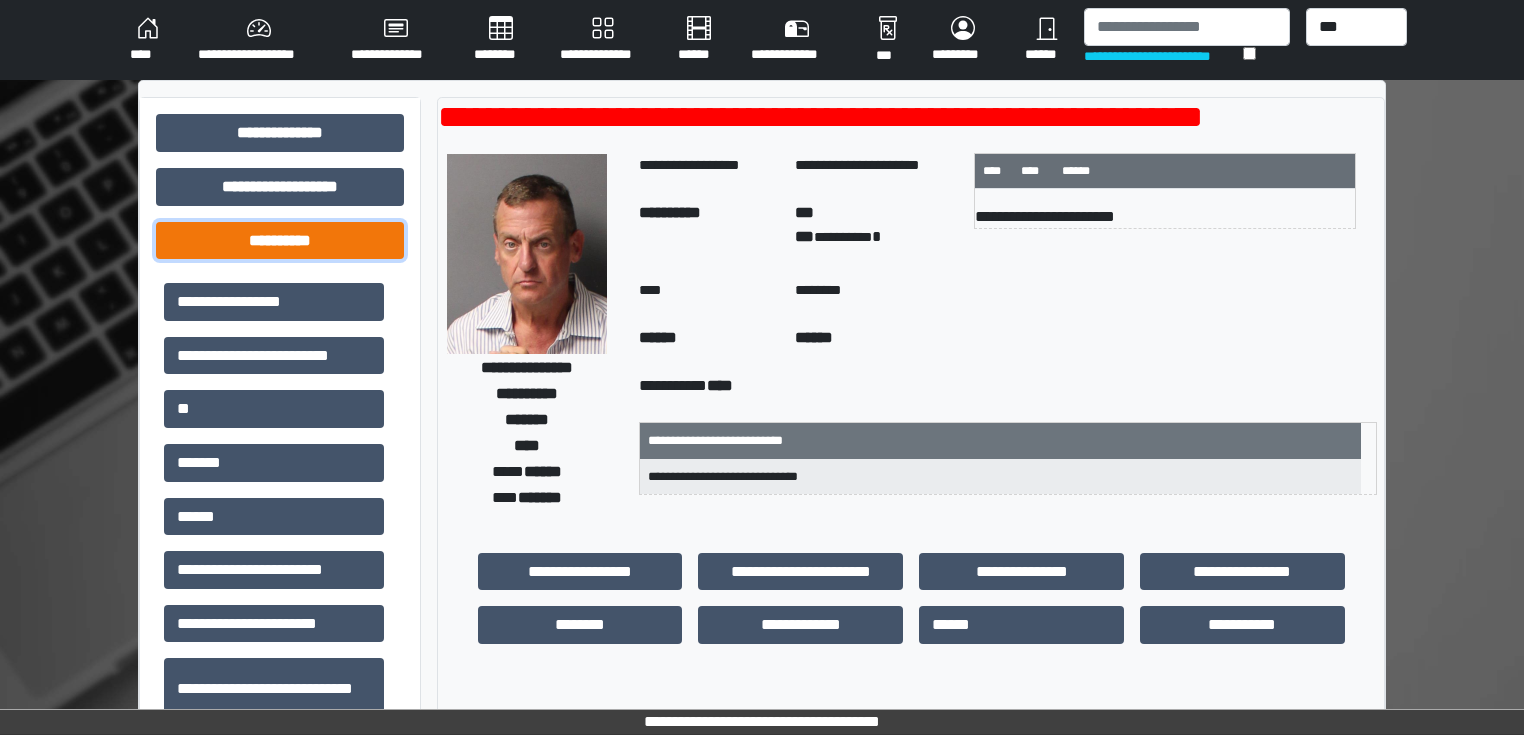 click on "**********" at bounding box center [280, 241] 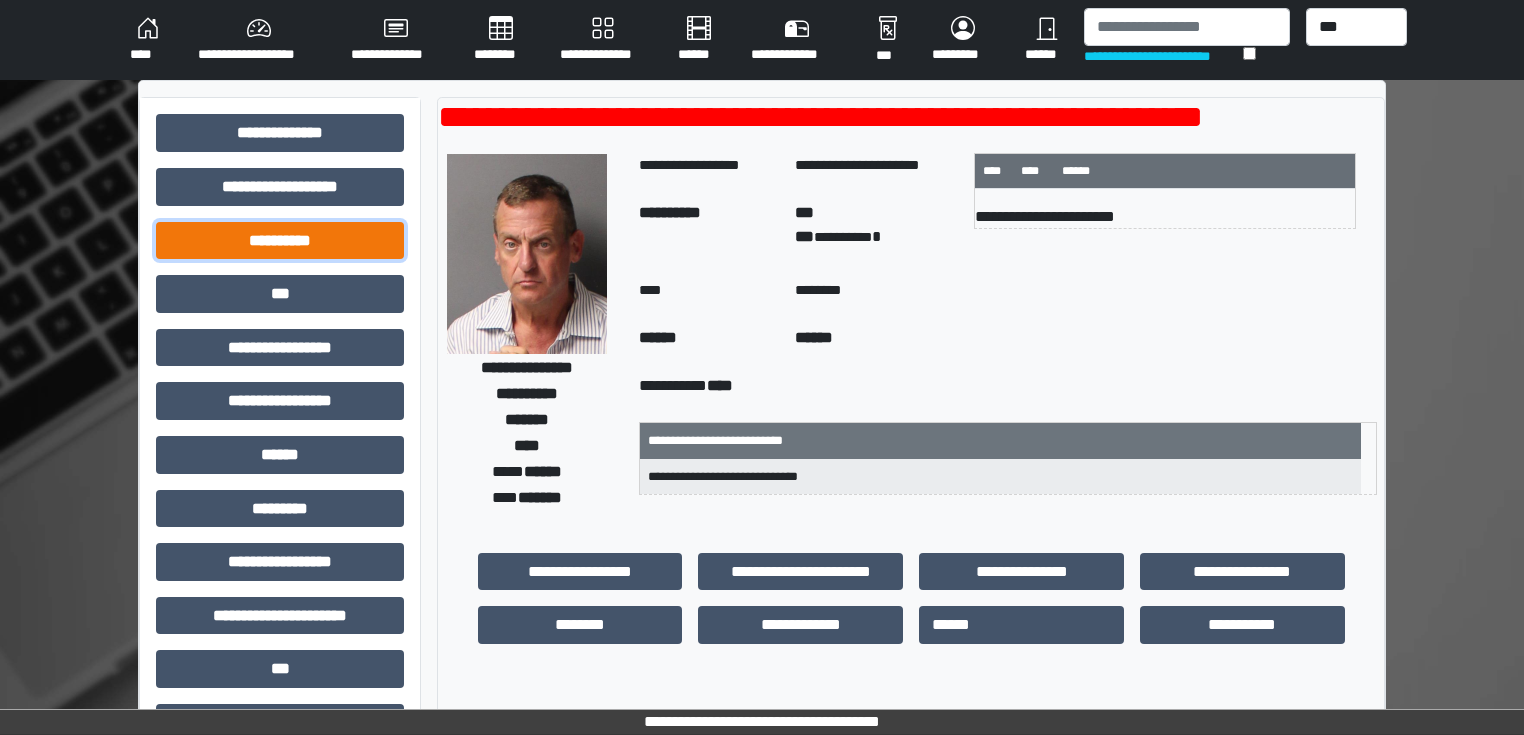 click on "**********" at bounding box center (280, 241) 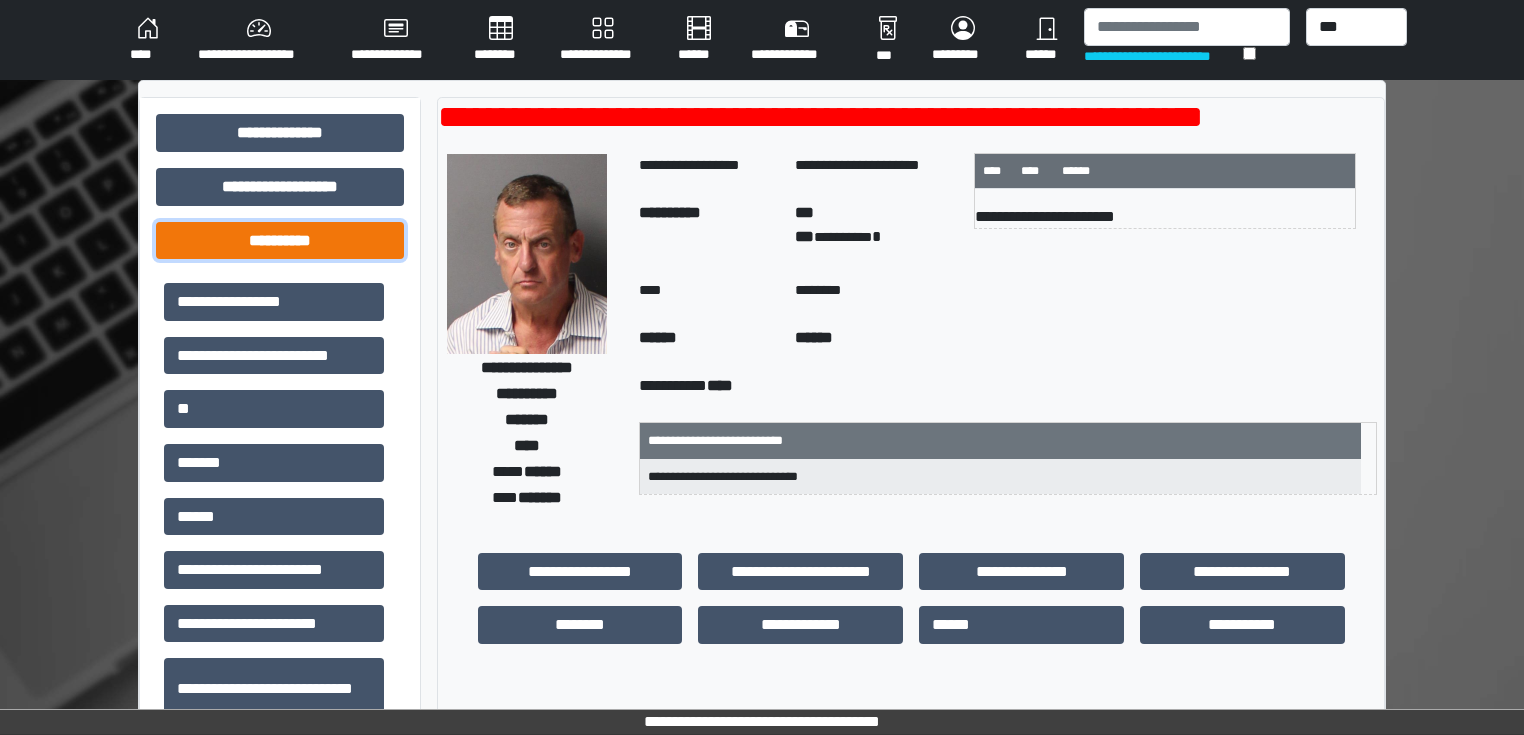 click on "**********" at bounding box center (280, 241) 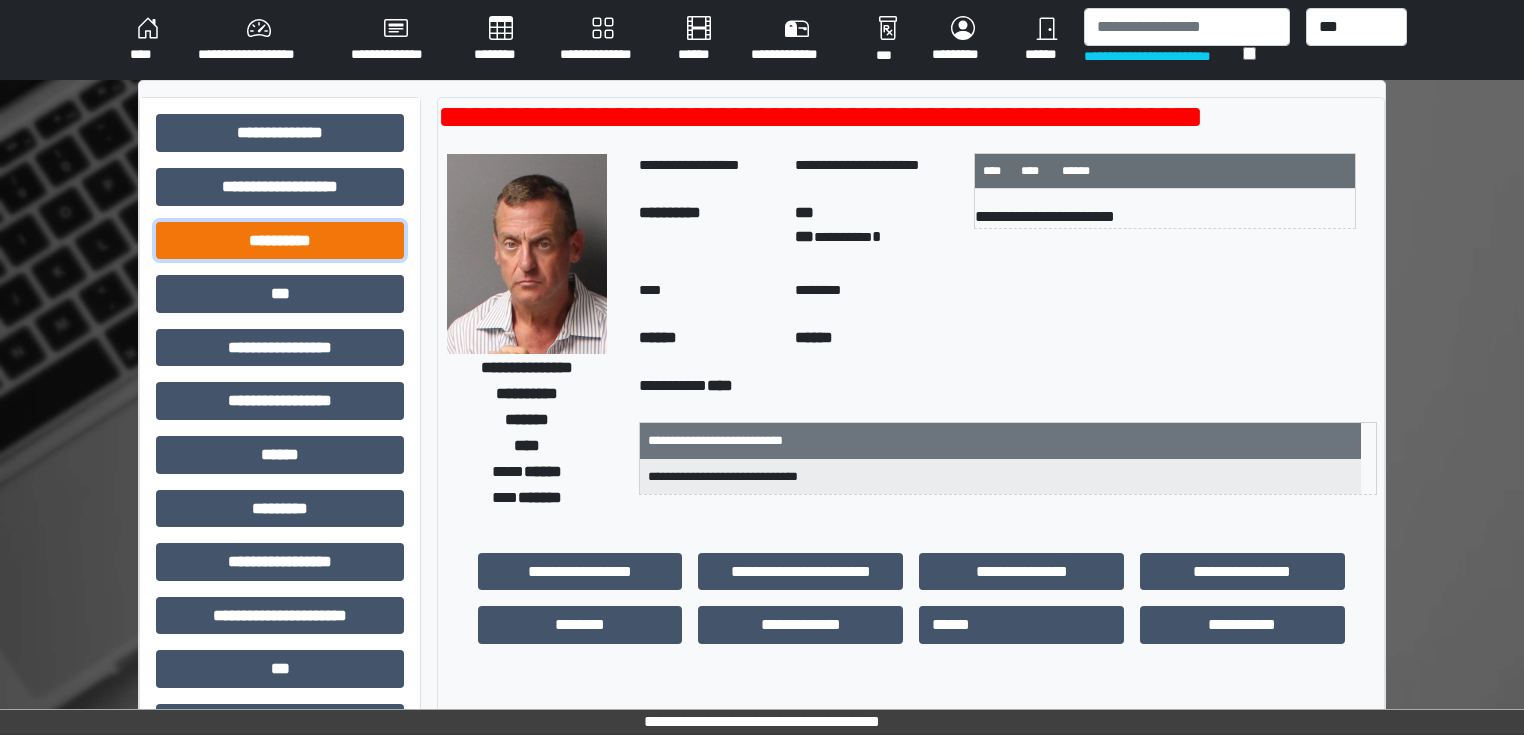 click on "**********" at bounding box center (280, 241) 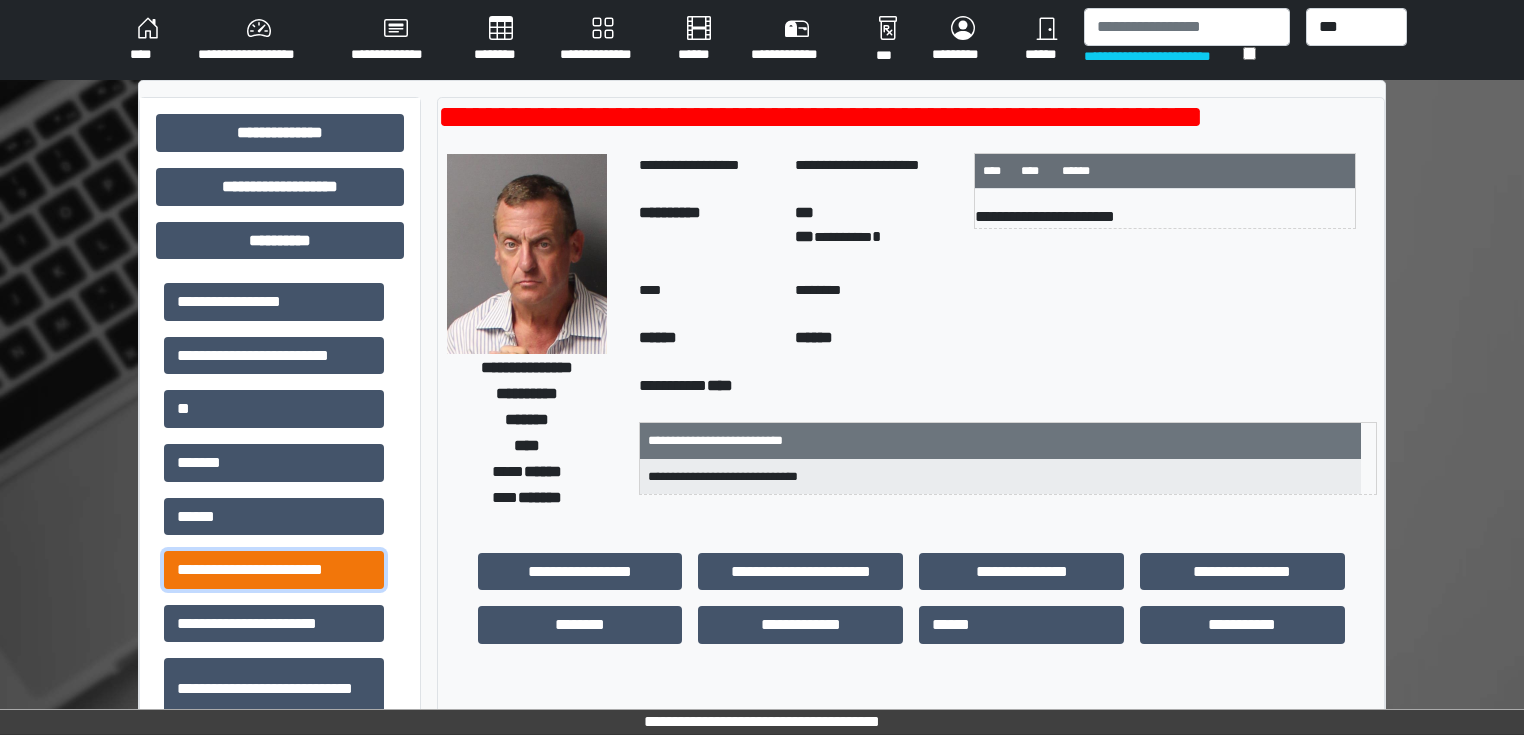 click on "**********" at bounding box center [274, 570] 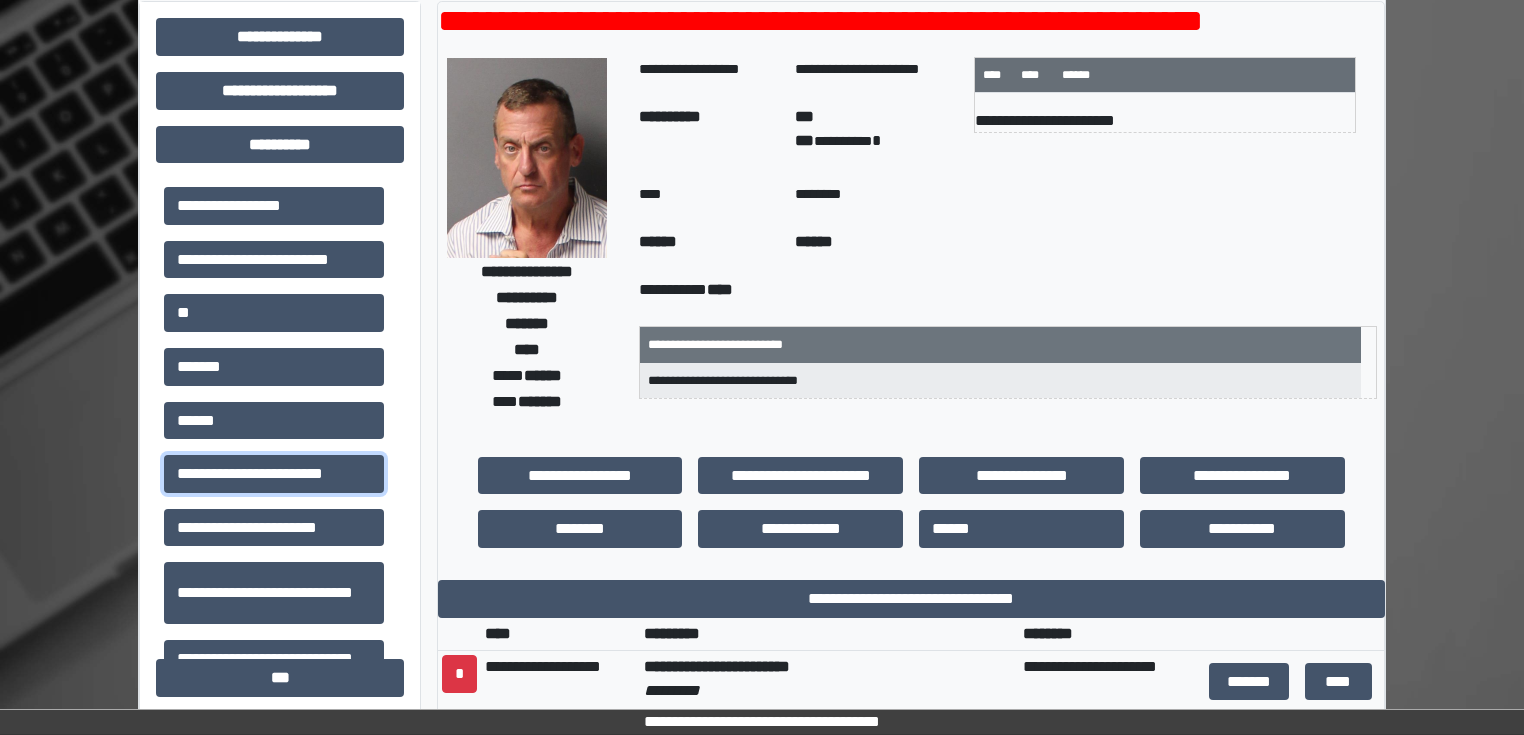 scroll, scrollTop: 320, scrollLeft: 0, axis: vertical 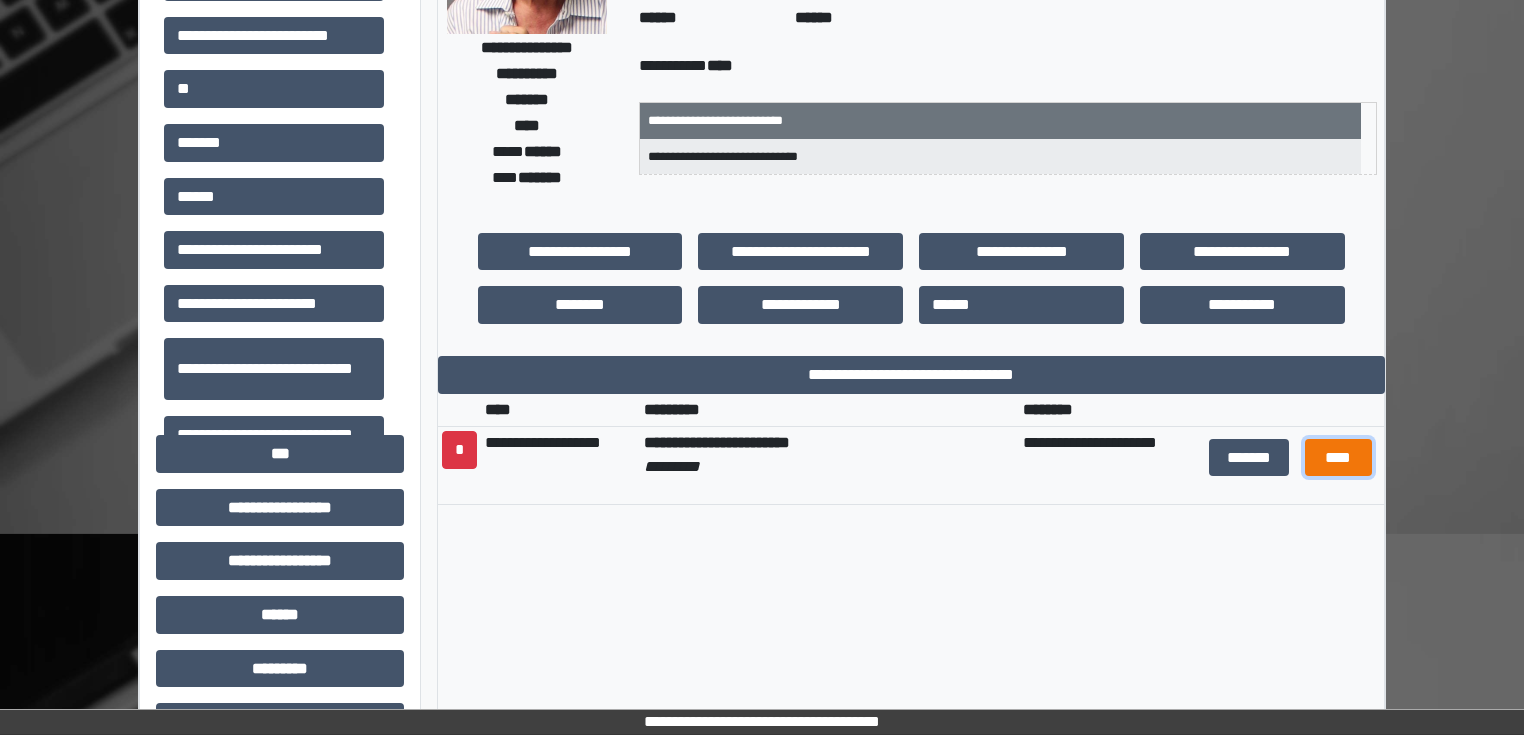 click on "****" at bounding box center [1338, 458] 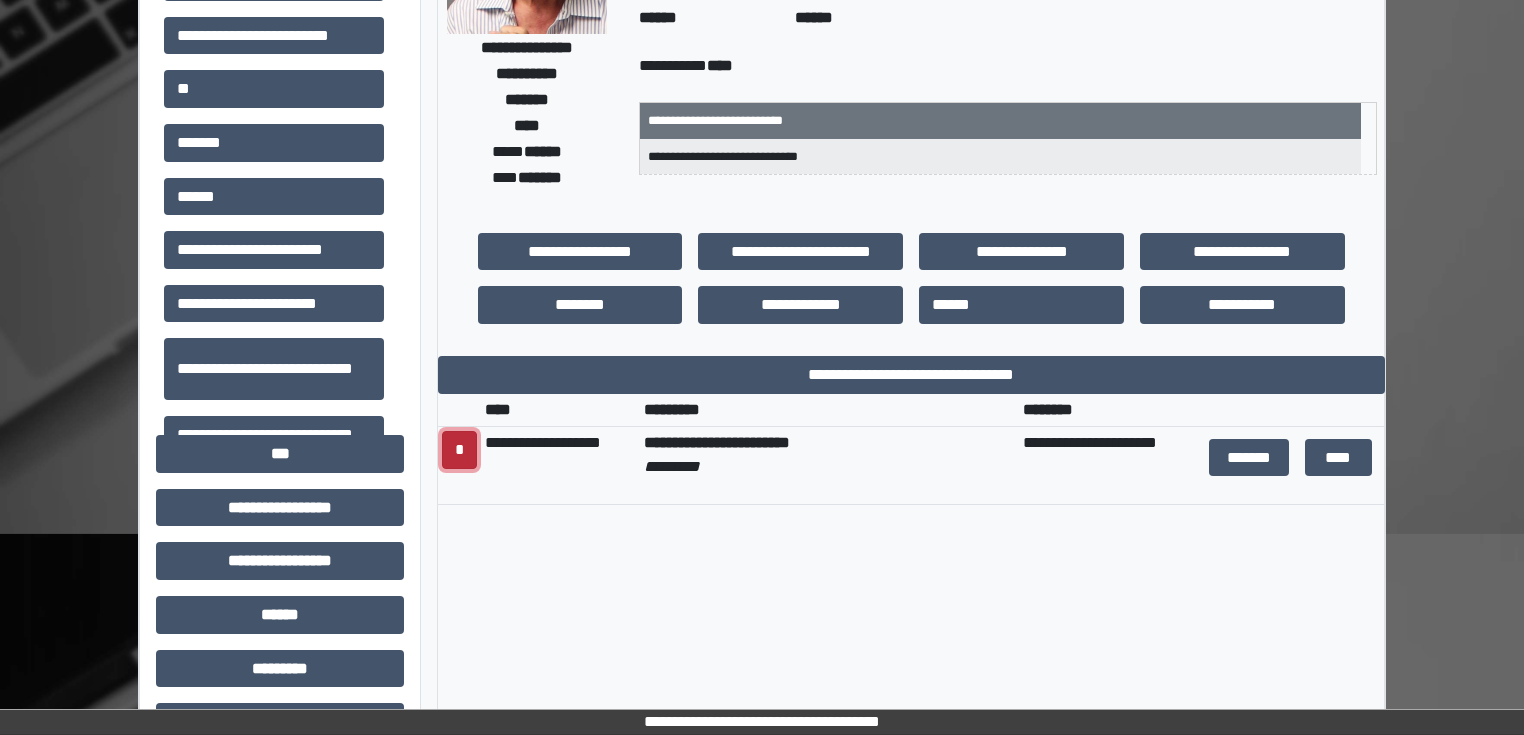 click on "*" at bounding box center (459, 450) 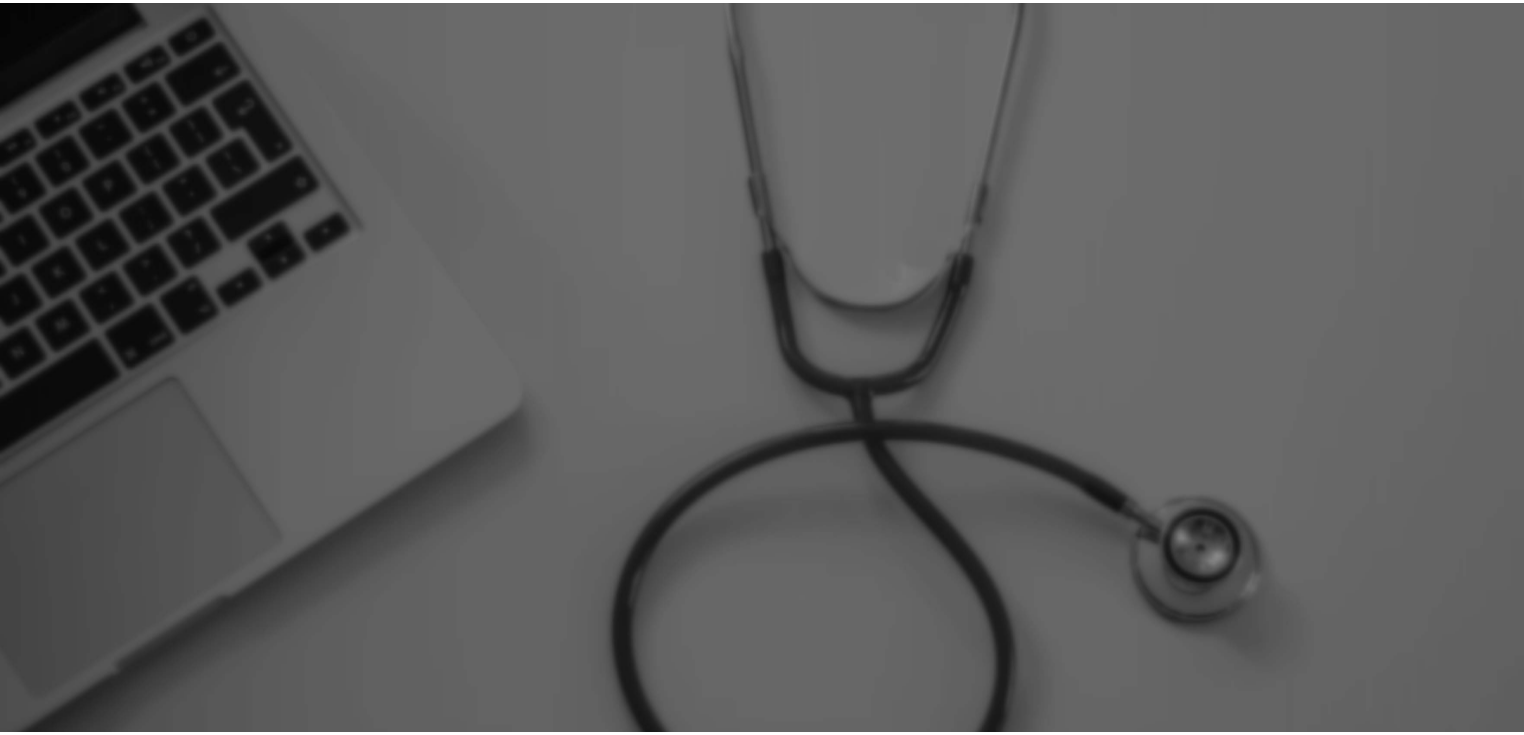 scroll, scrollTop: 3916, scrollLeft: 0, axis: vertical 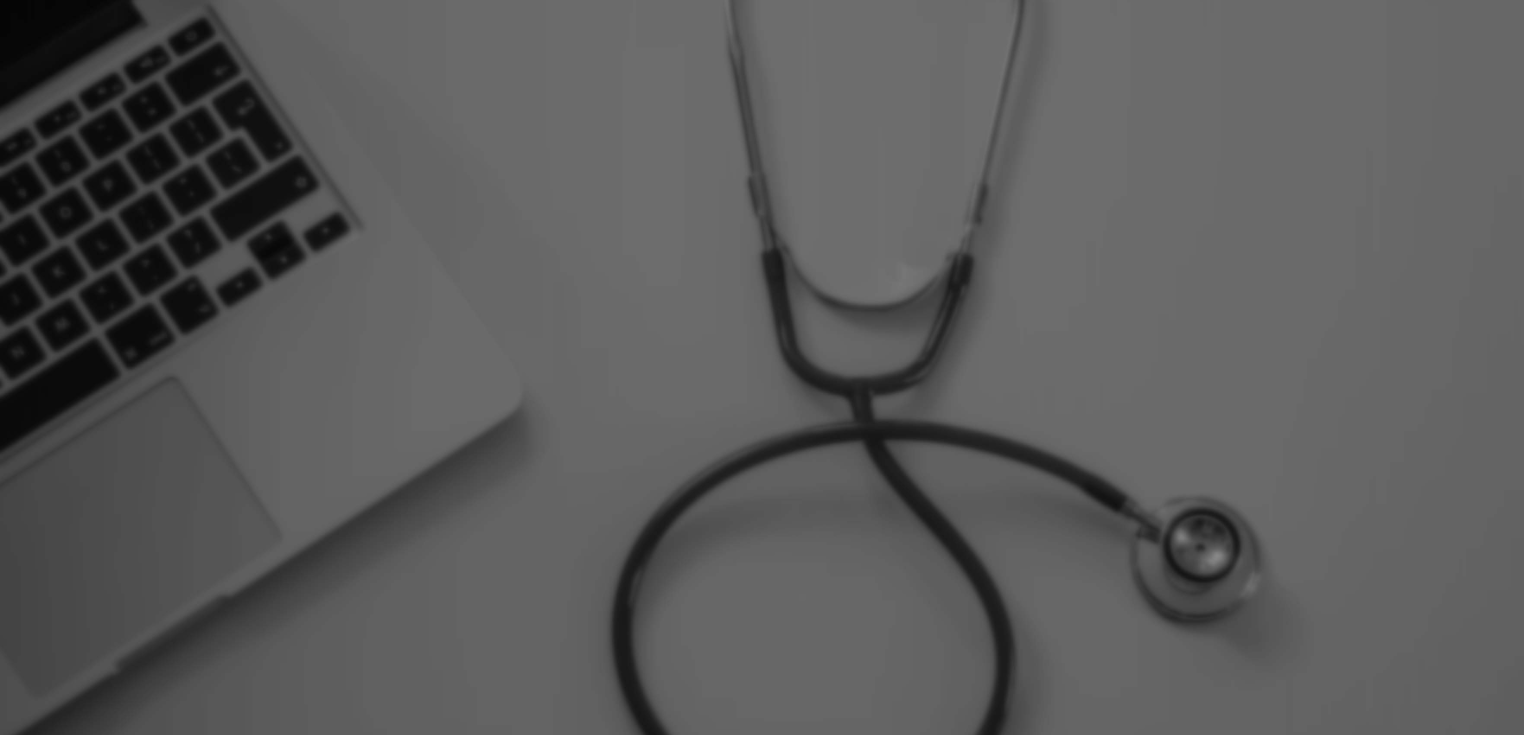 select on "*" 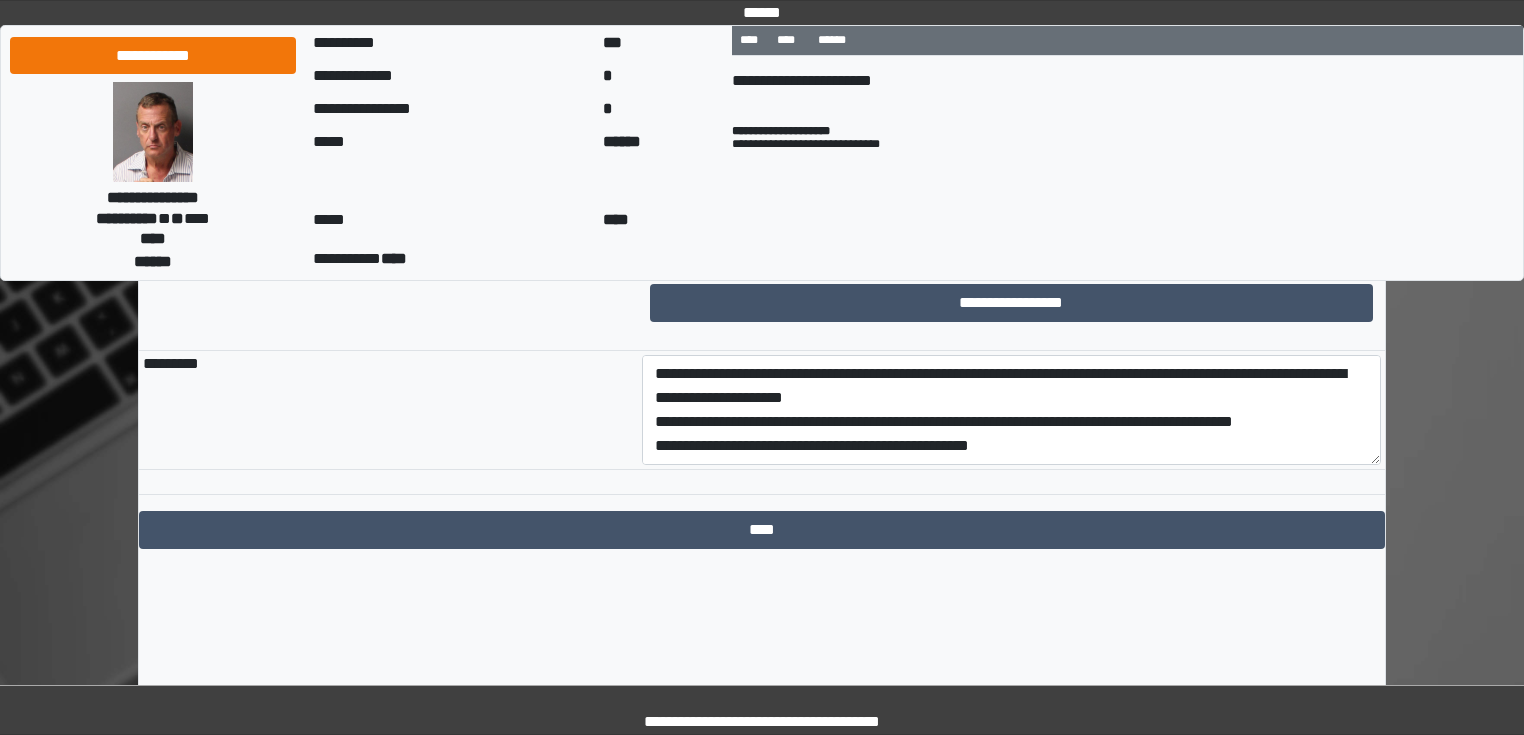 scroll, scrollTop: 3836, scrollLeft: 0, axis: vertical 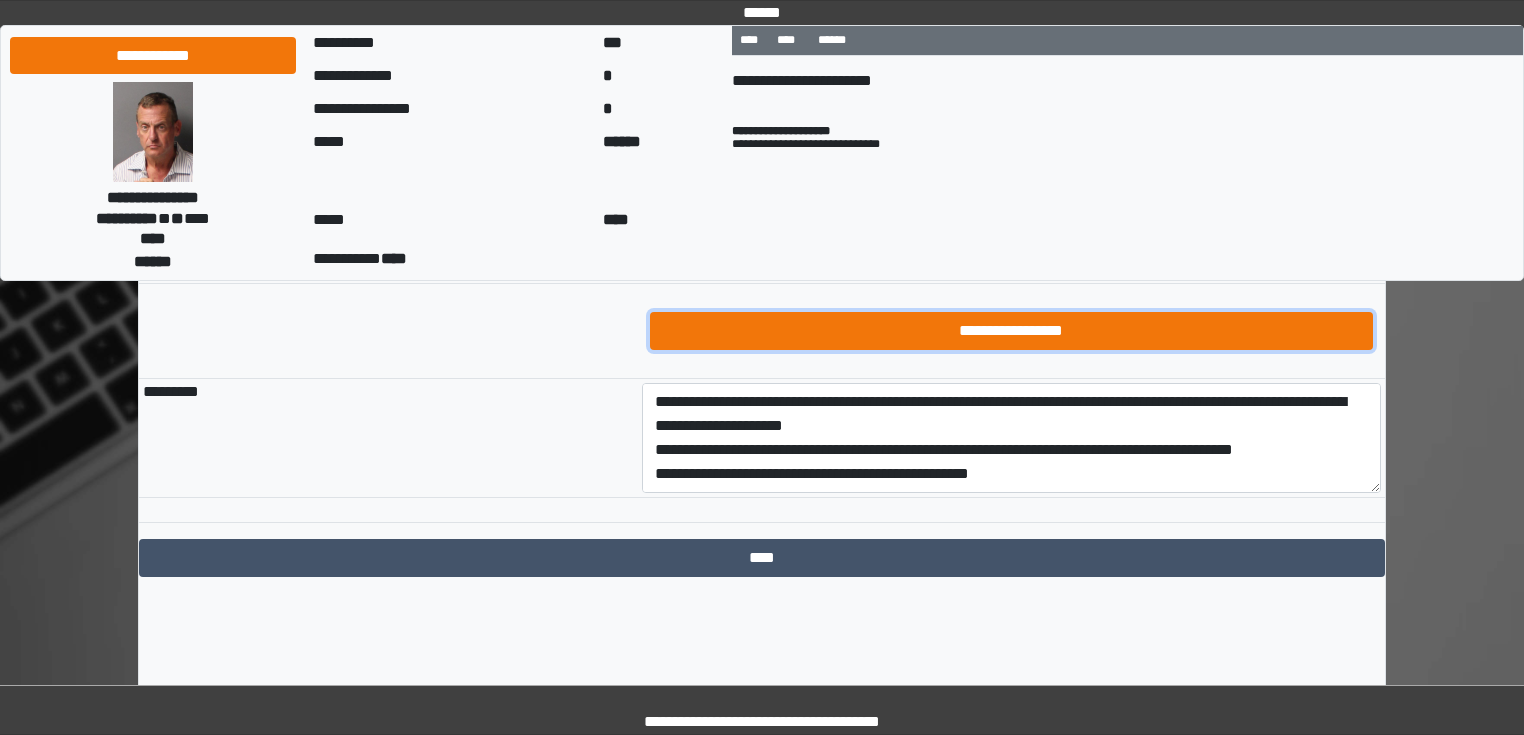 click on "**********" at bounding box center (1012, 331) 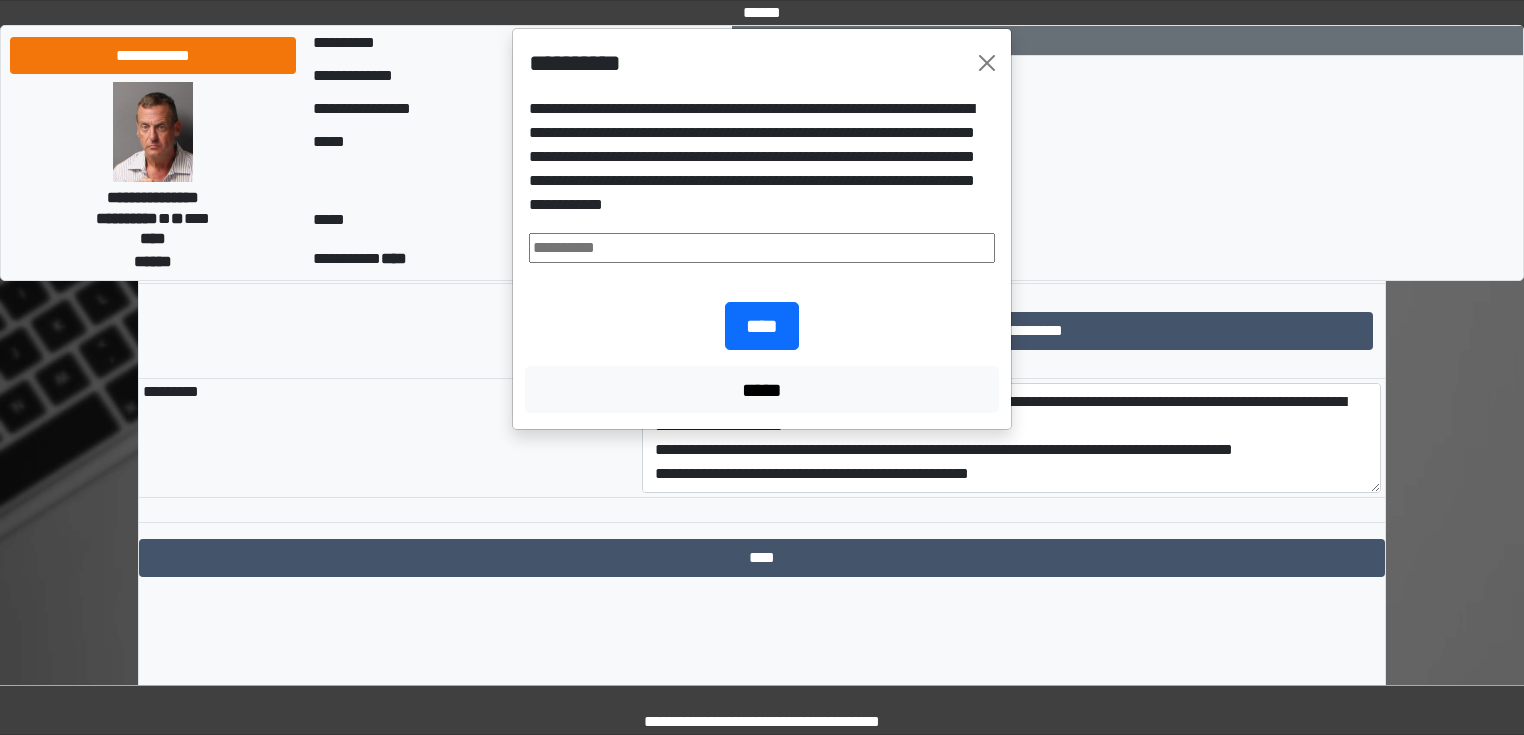 drag, startPoint x: 83, startPoint y: 188, endPoint x: 215, endPoint y: 178, distance: 132.37825 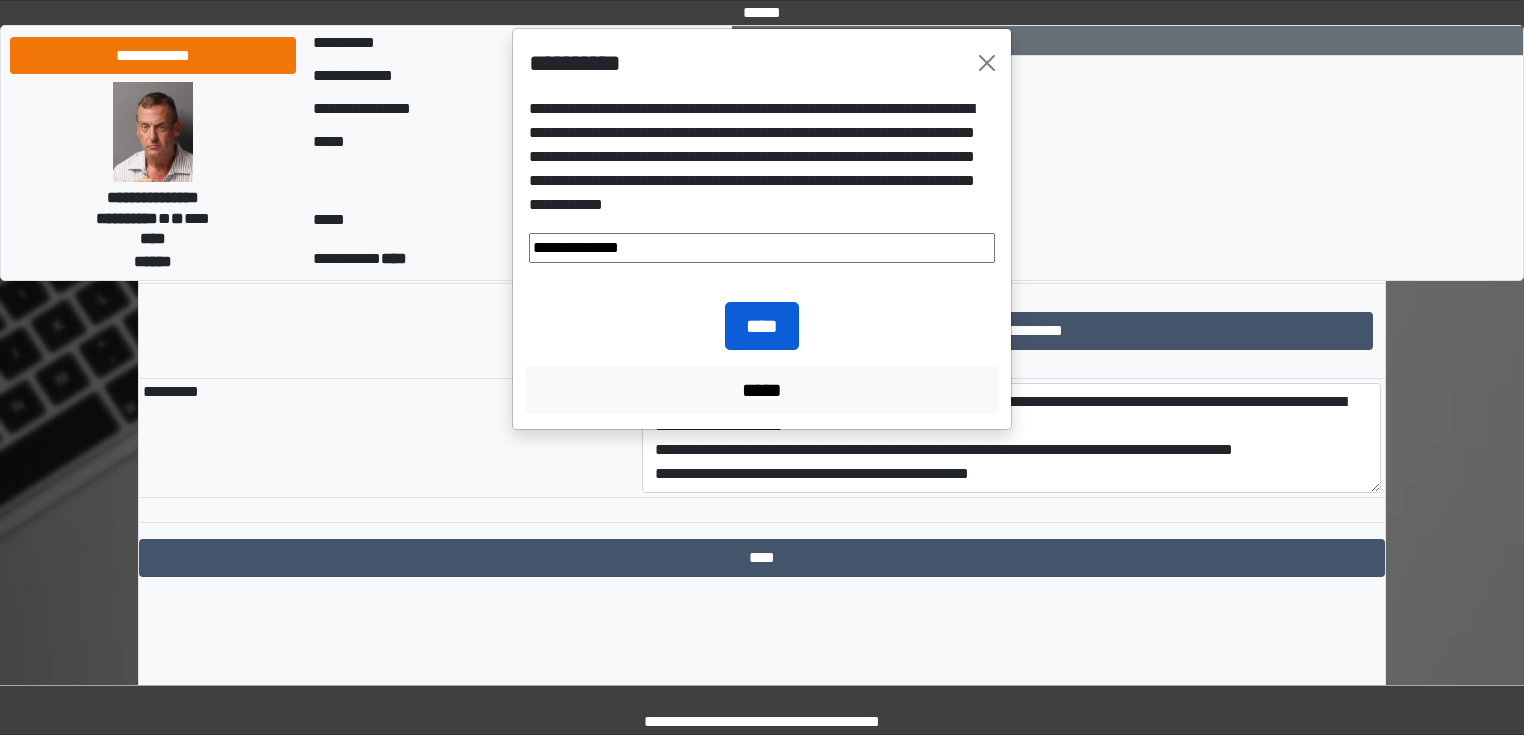 type on "**********" 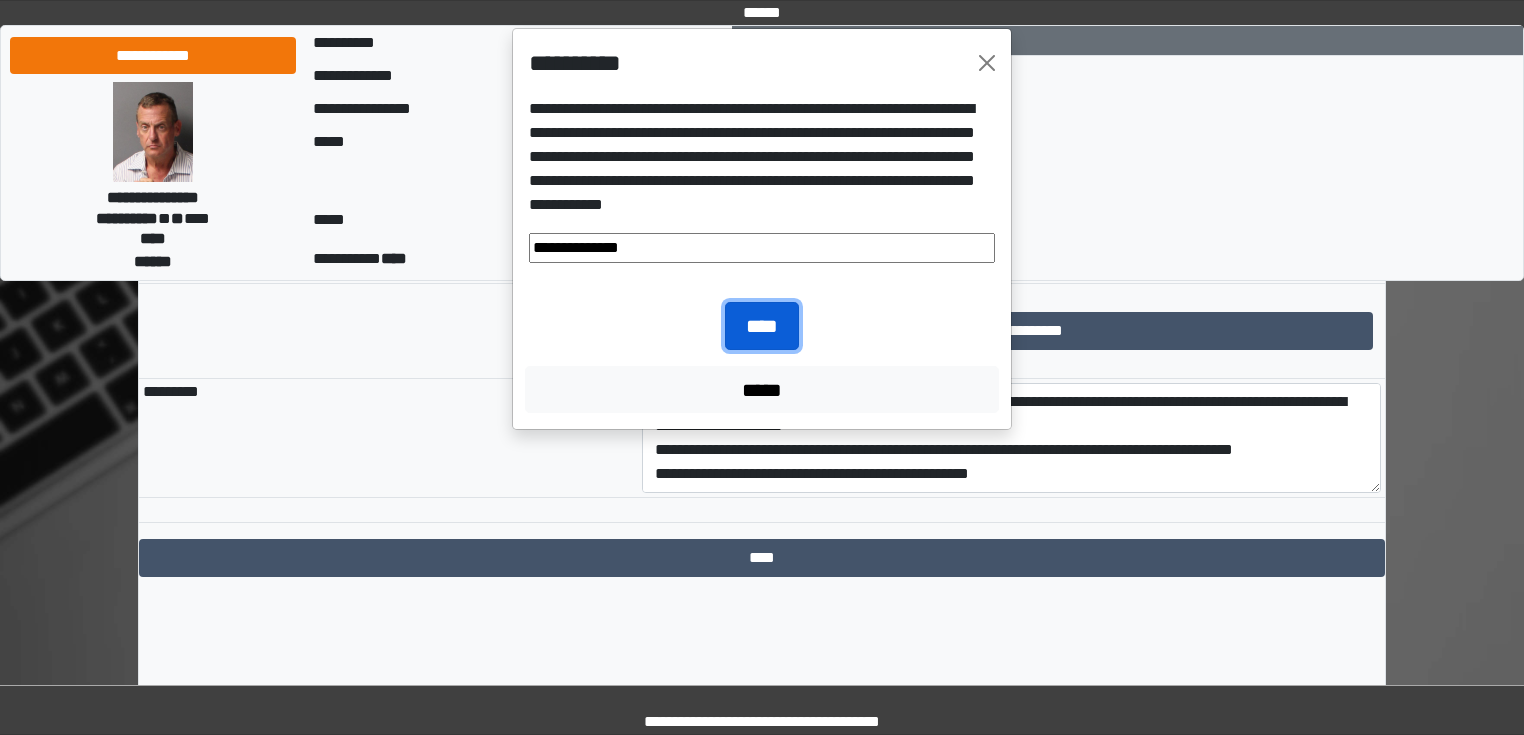 click on "****" at bounding box center [762, 326] 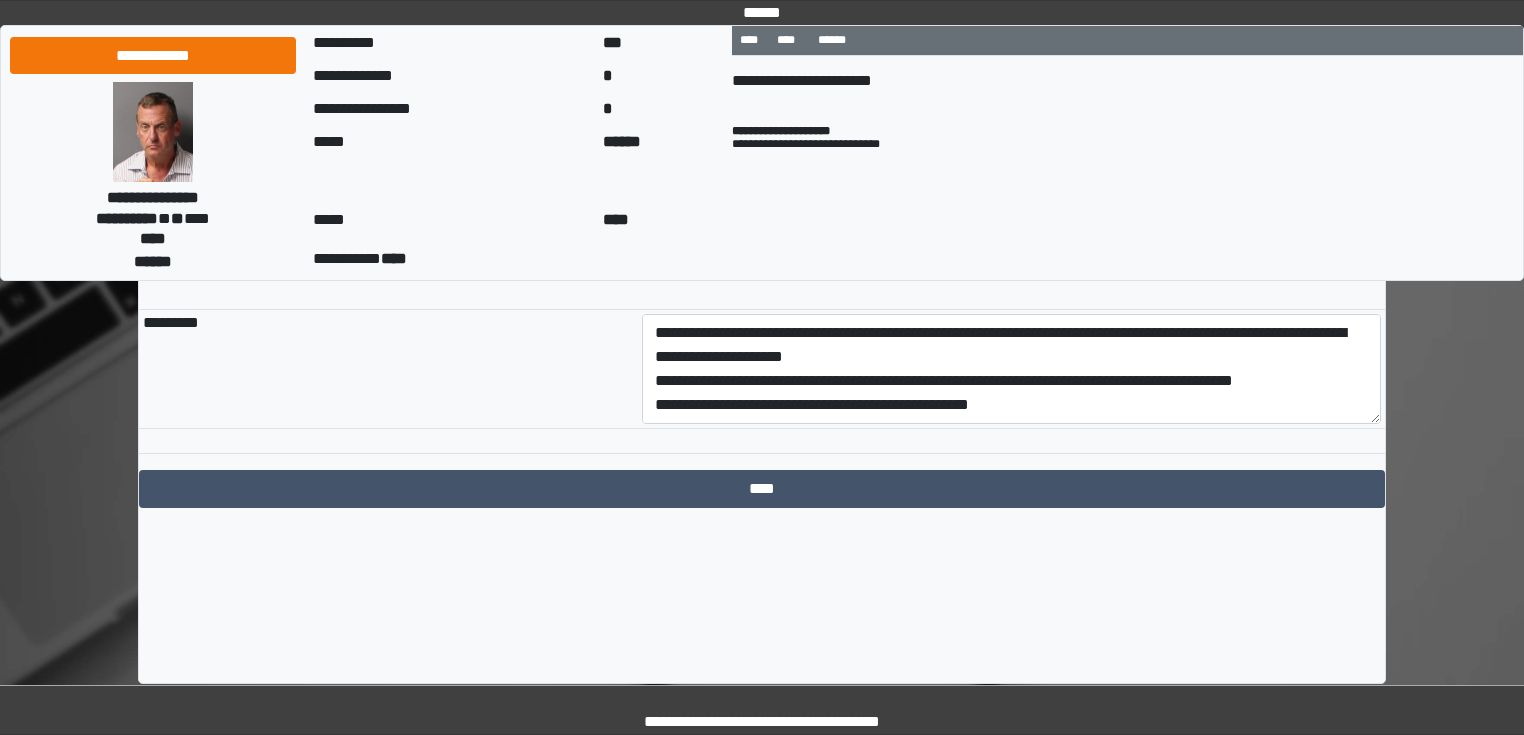 scroll, scrollTop: 3954, scrollLeft: 0, axis: vertical 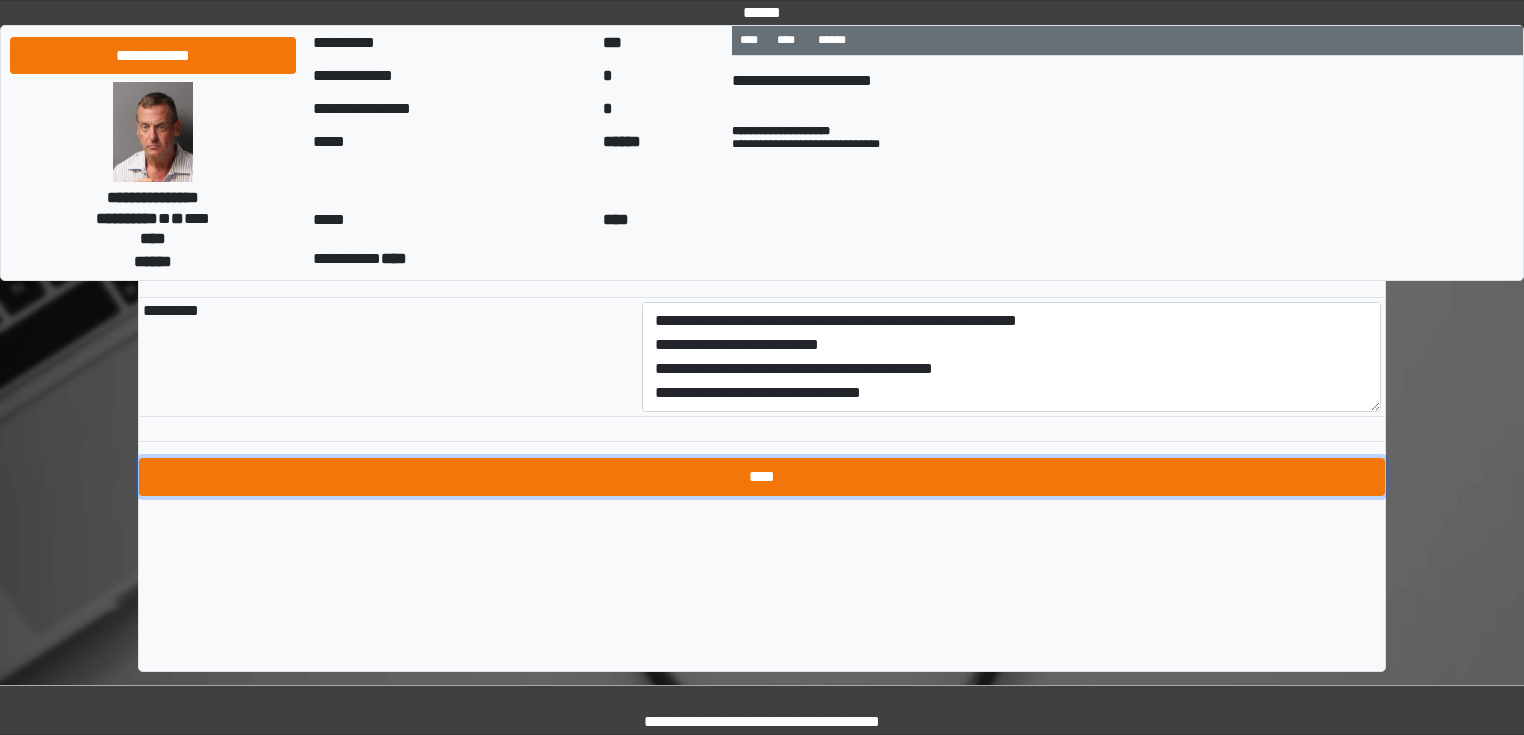 click on "****" at bounding box center [762, 477] 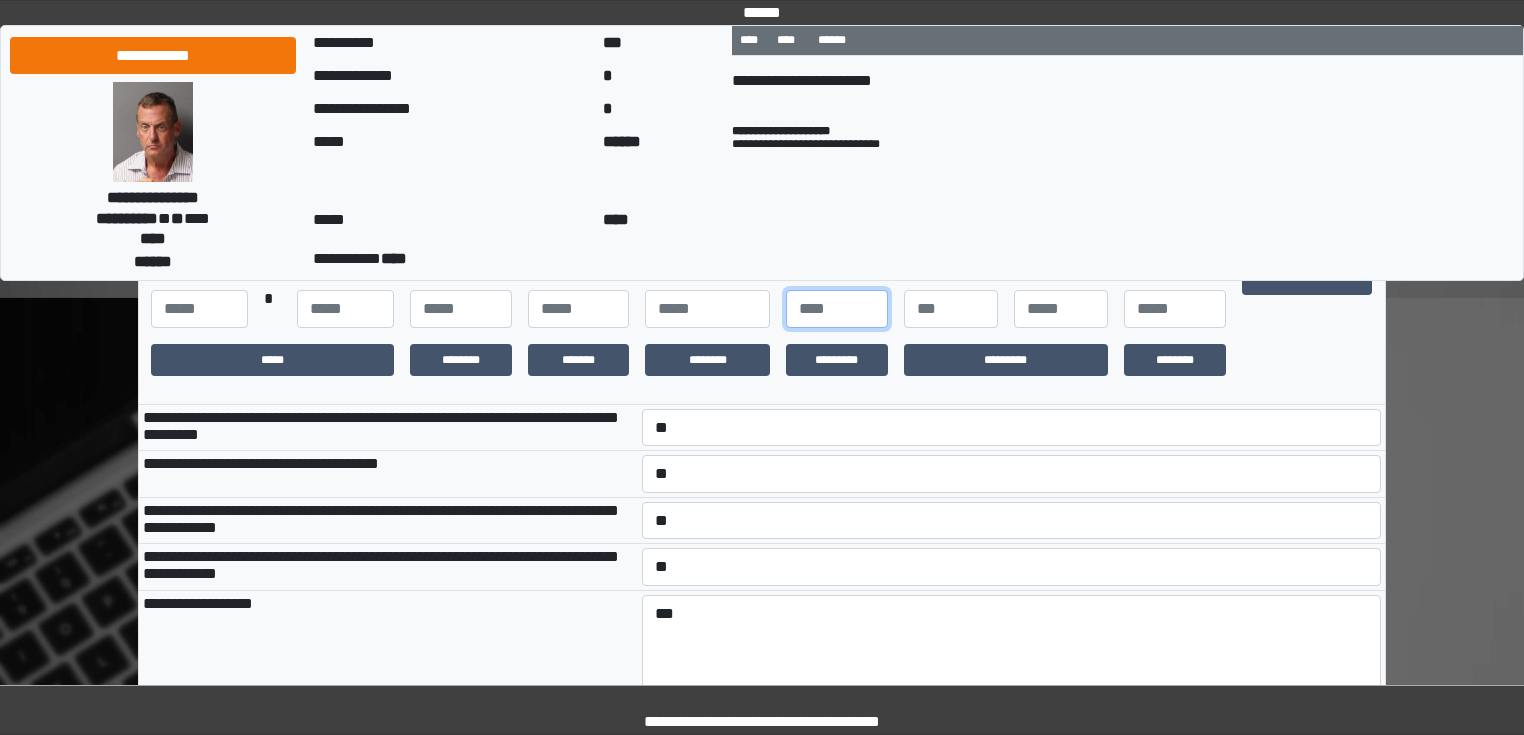 scroll, scrollTop: 540, scrollLeft: 0, axis: vertical 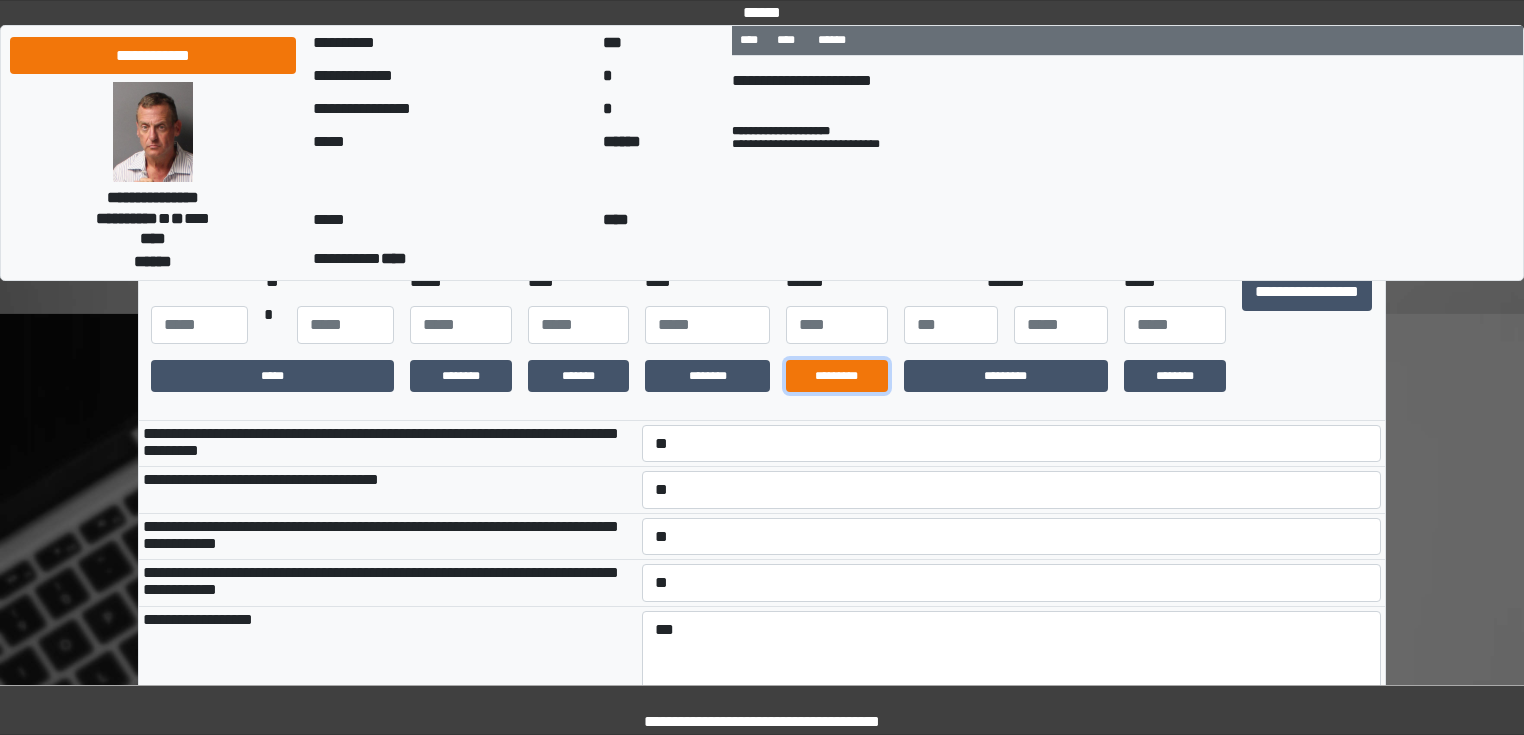 click on "*********" at bounding box center (837, 376) 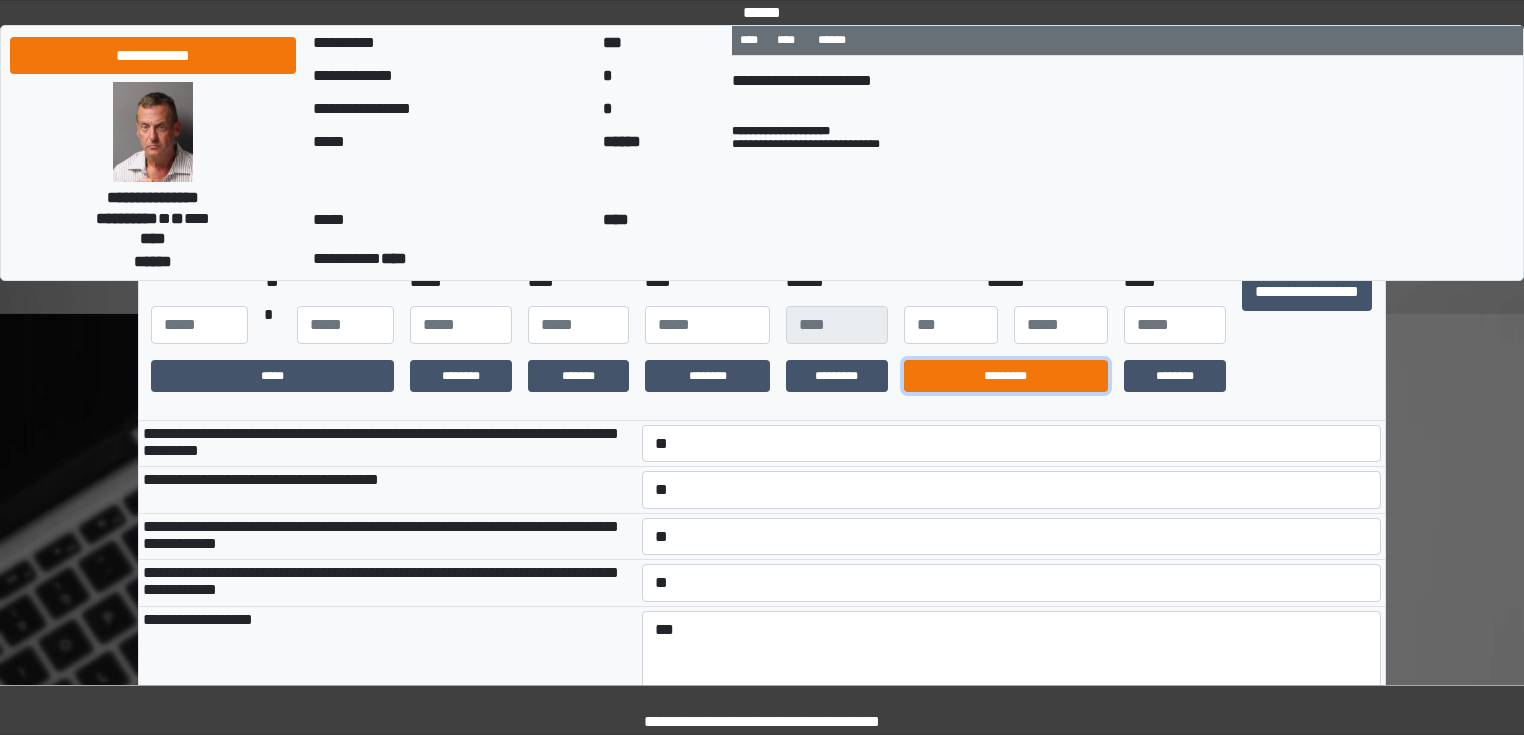 click on "*********" at bounding box center (1006, 376) 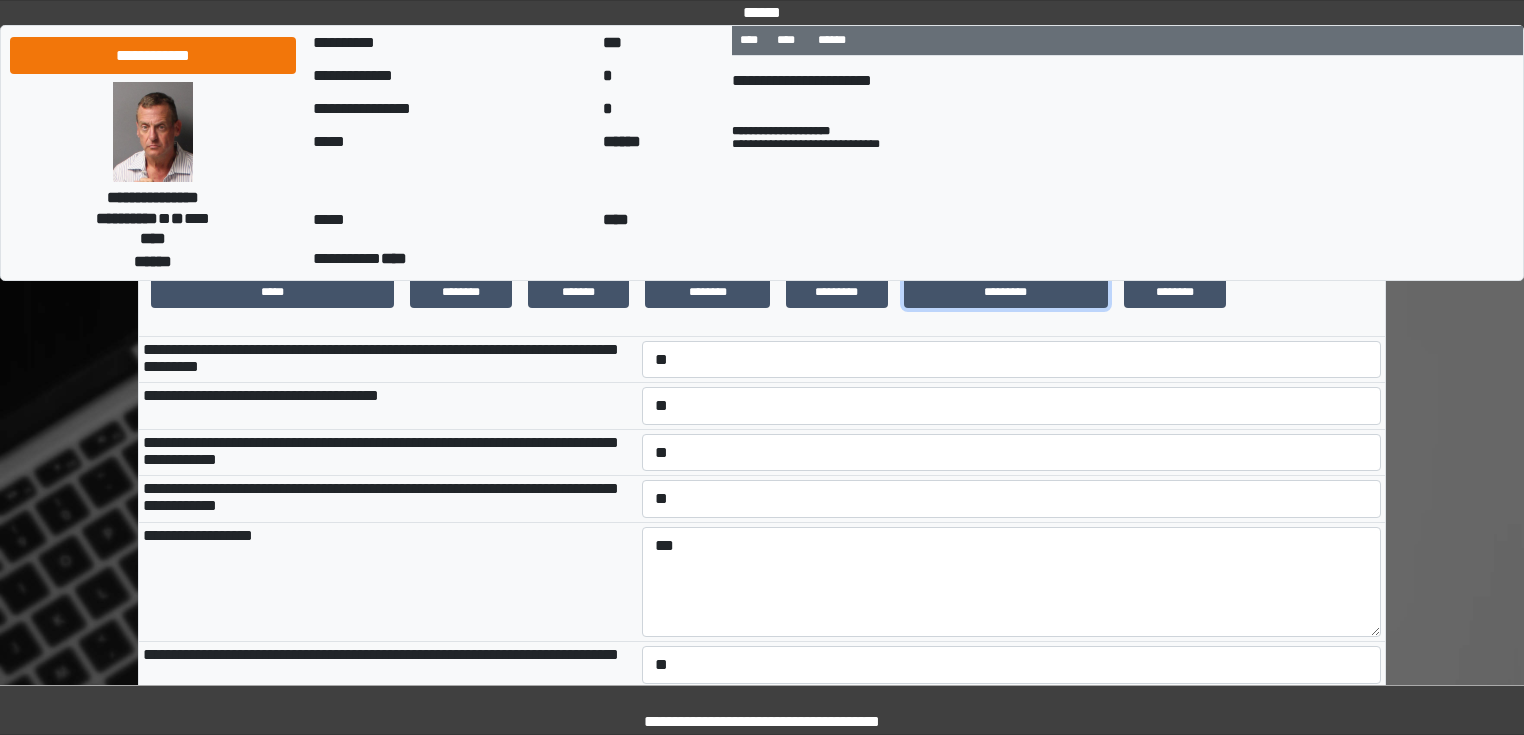scroll, scrollTop: 940, scrollLeft: 0, axis: vertical 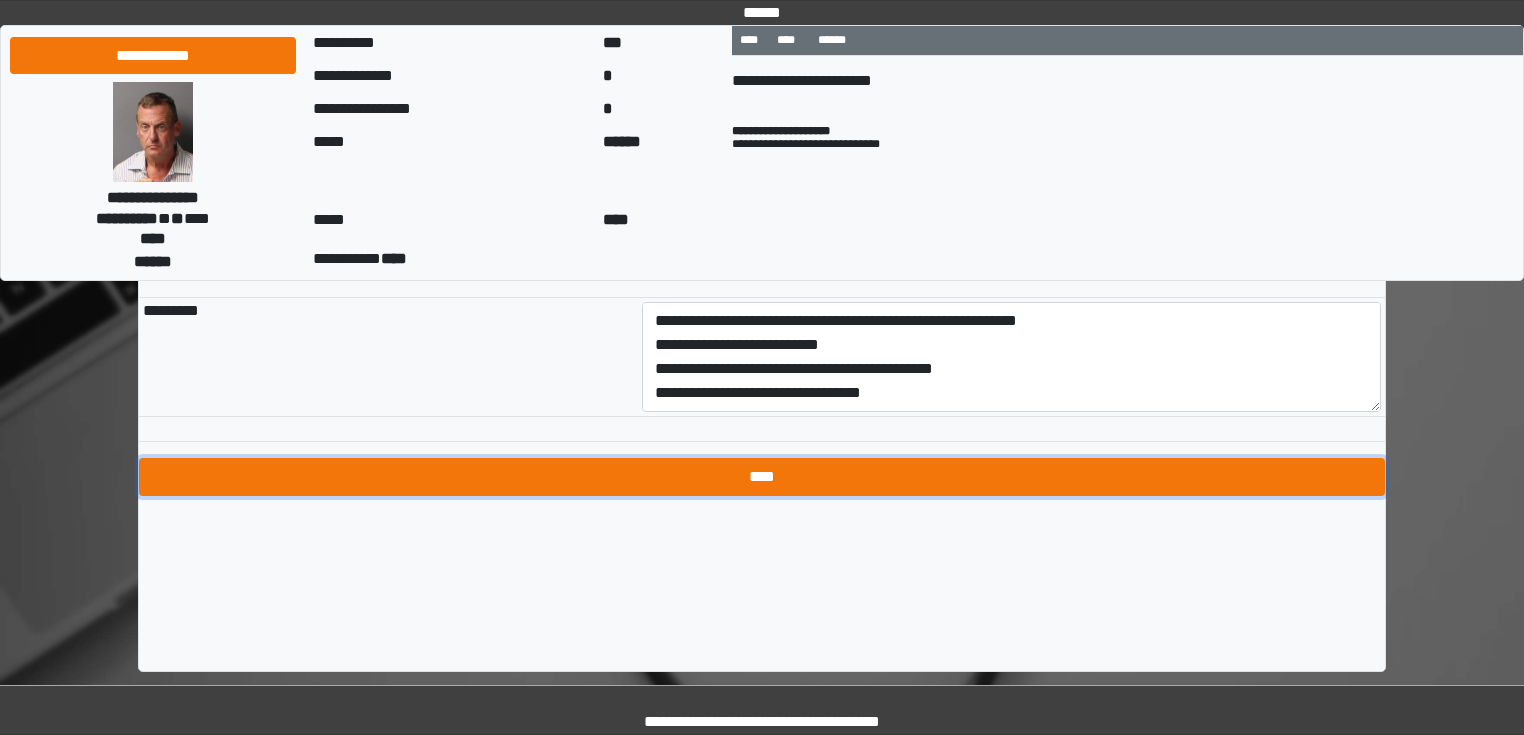 click on "****" at bounding box center (762, 477) 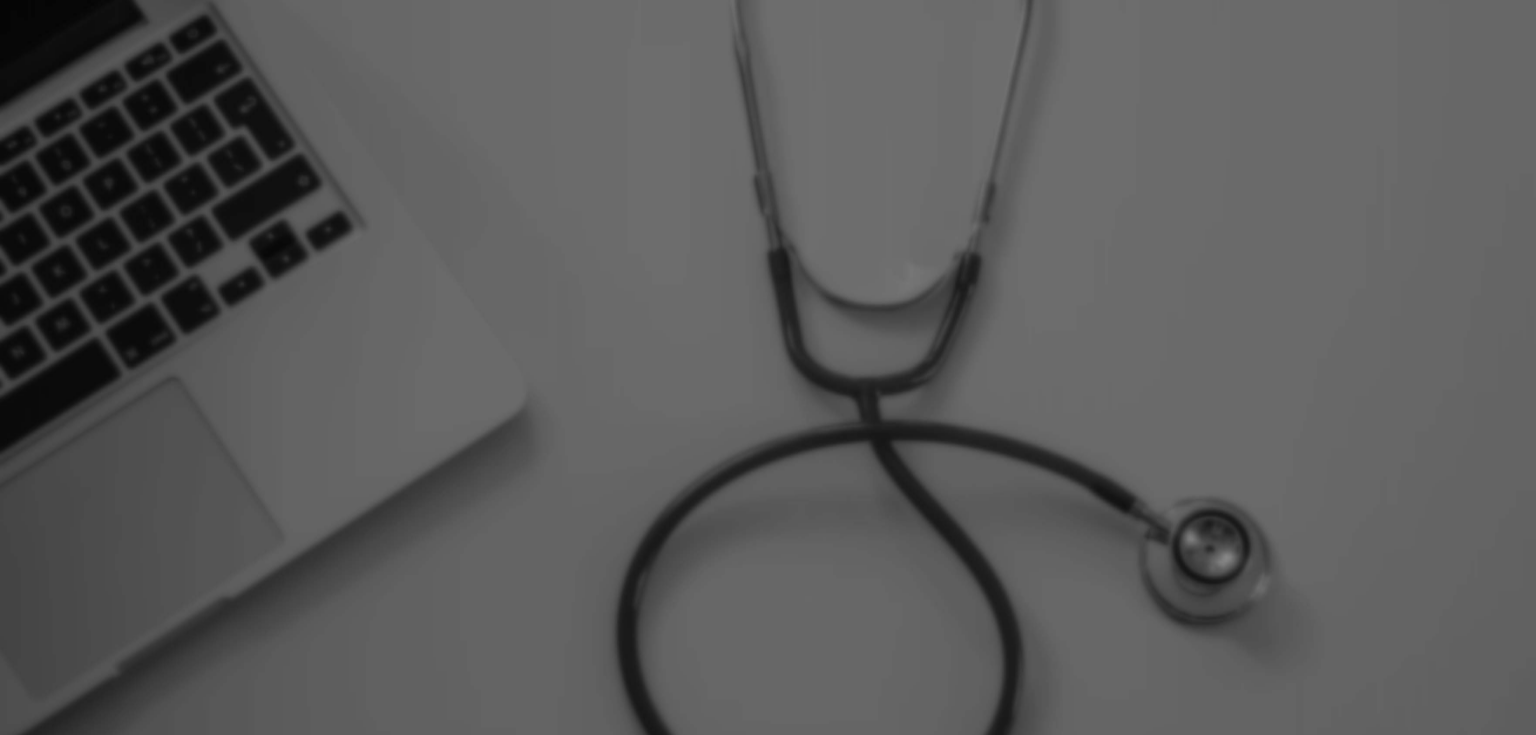 scroll, scrollTop: 0, scrollLeft: 0, axis: both 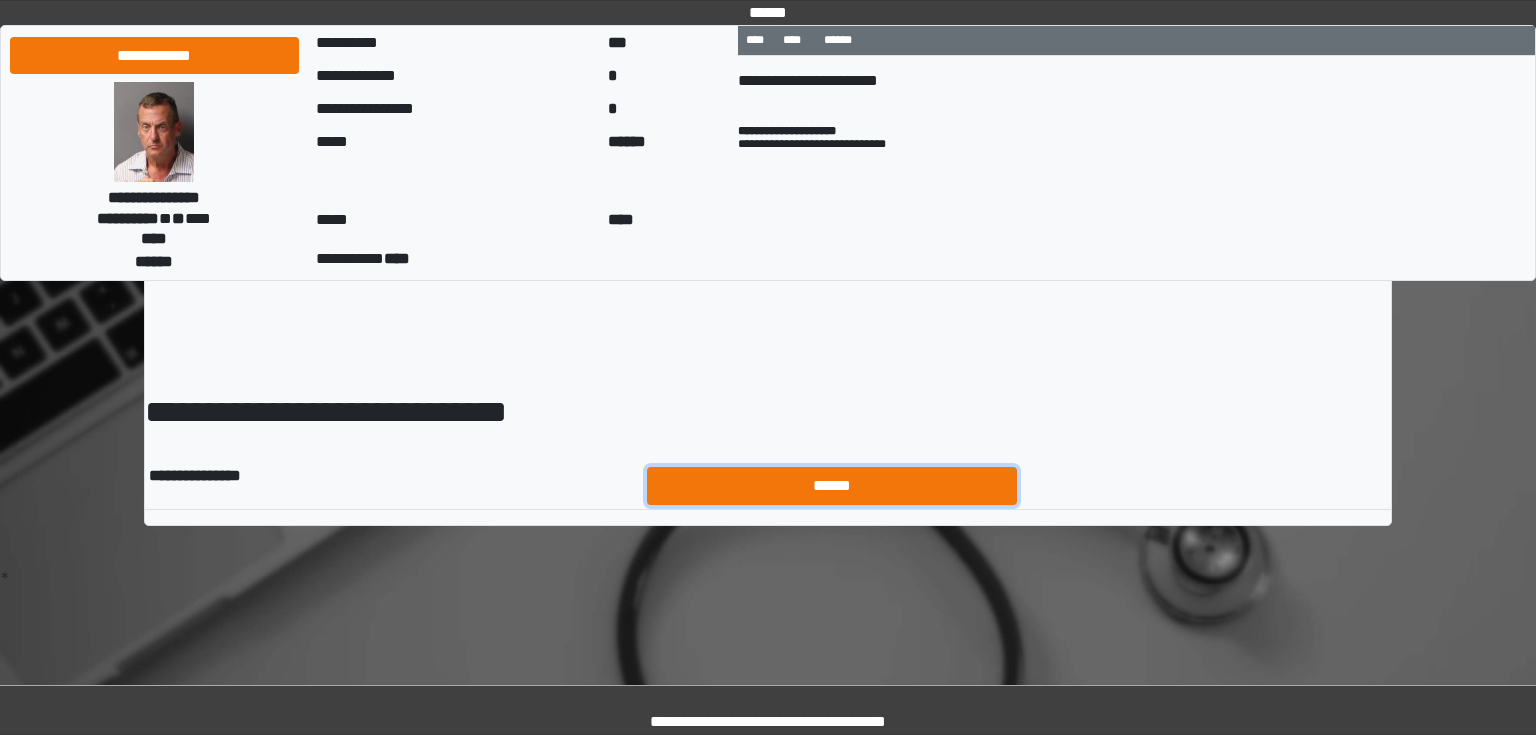 click on "******" at bounding box center [832, 486] 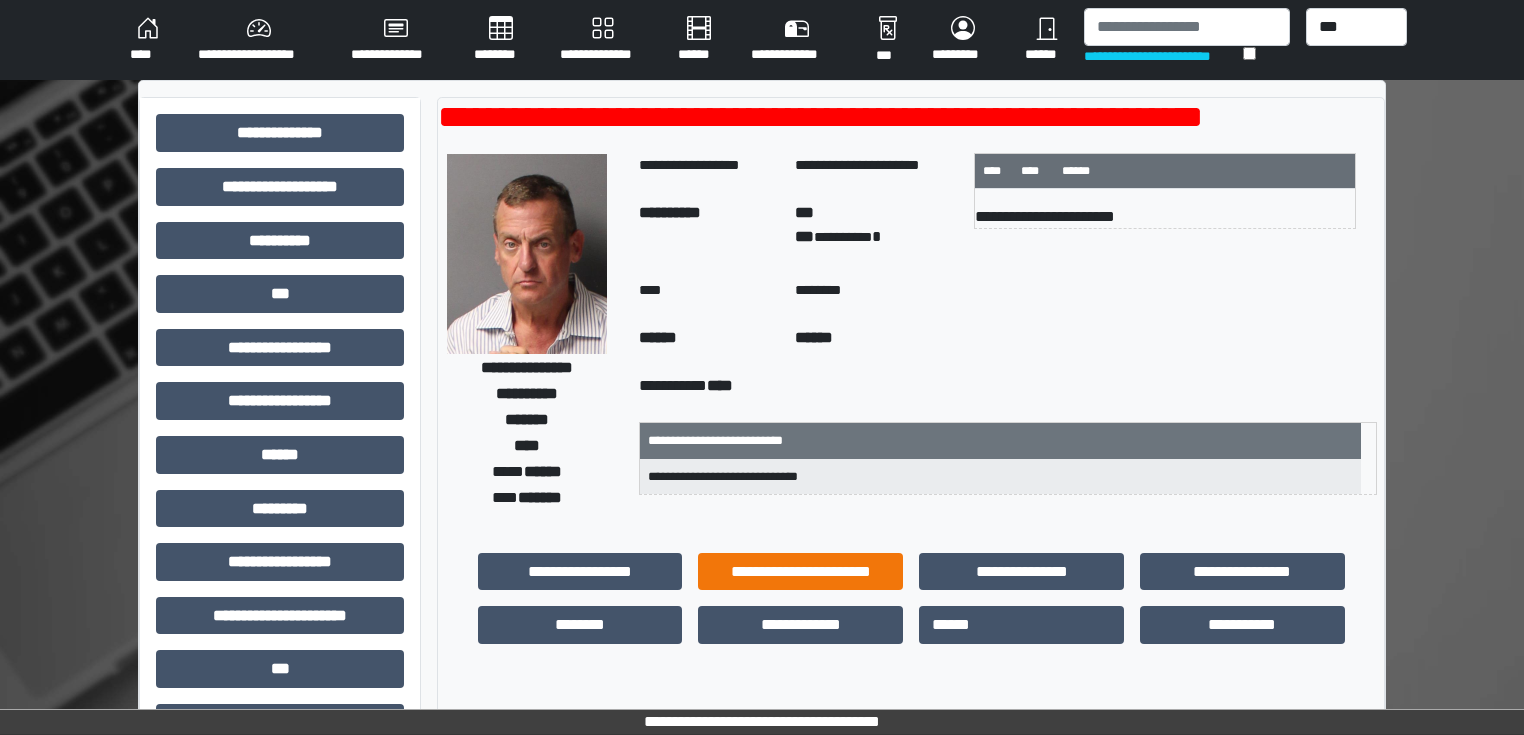 scroll, scrollTop: 160, scrollLeft: 0, axis: vertical 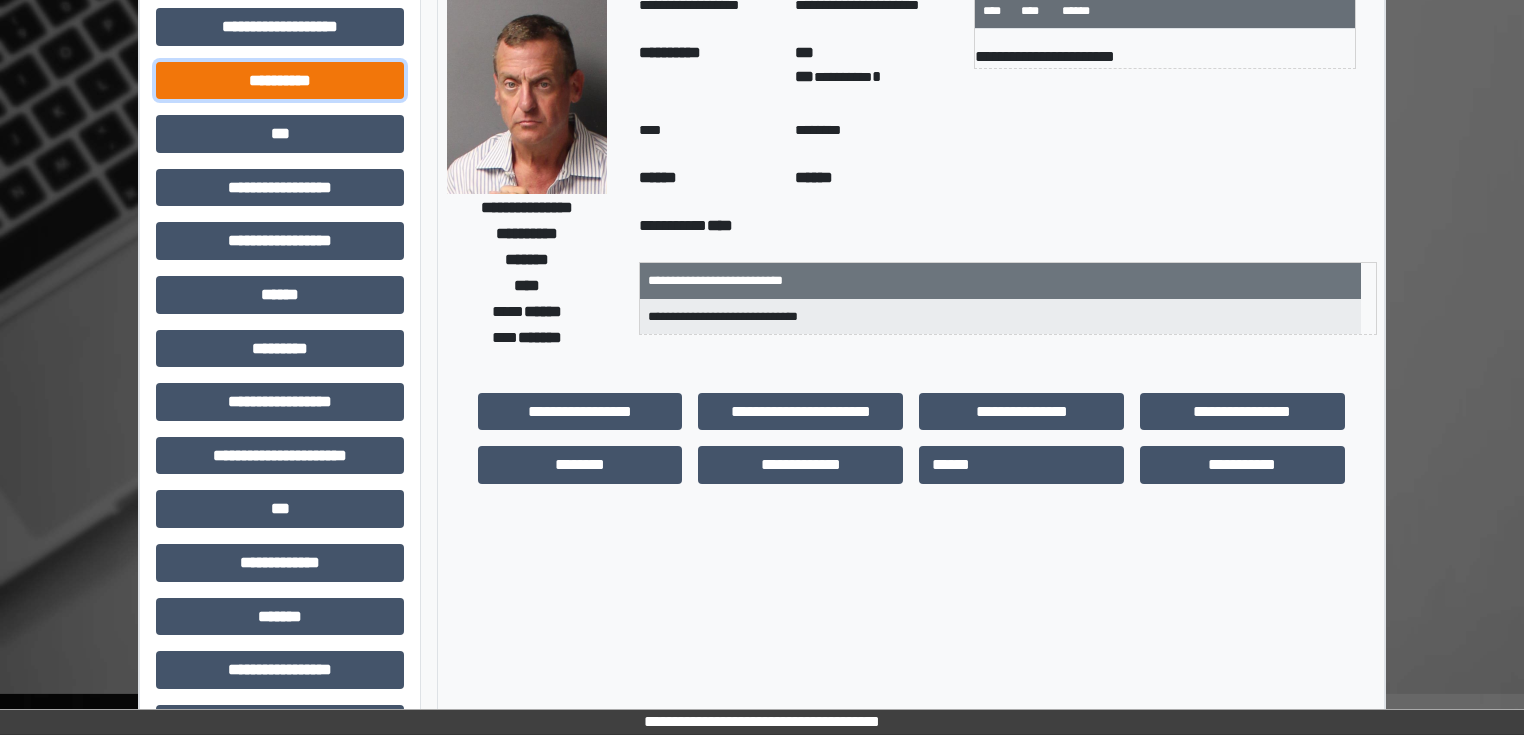 click on "**********" at bounding box center (280, 81) 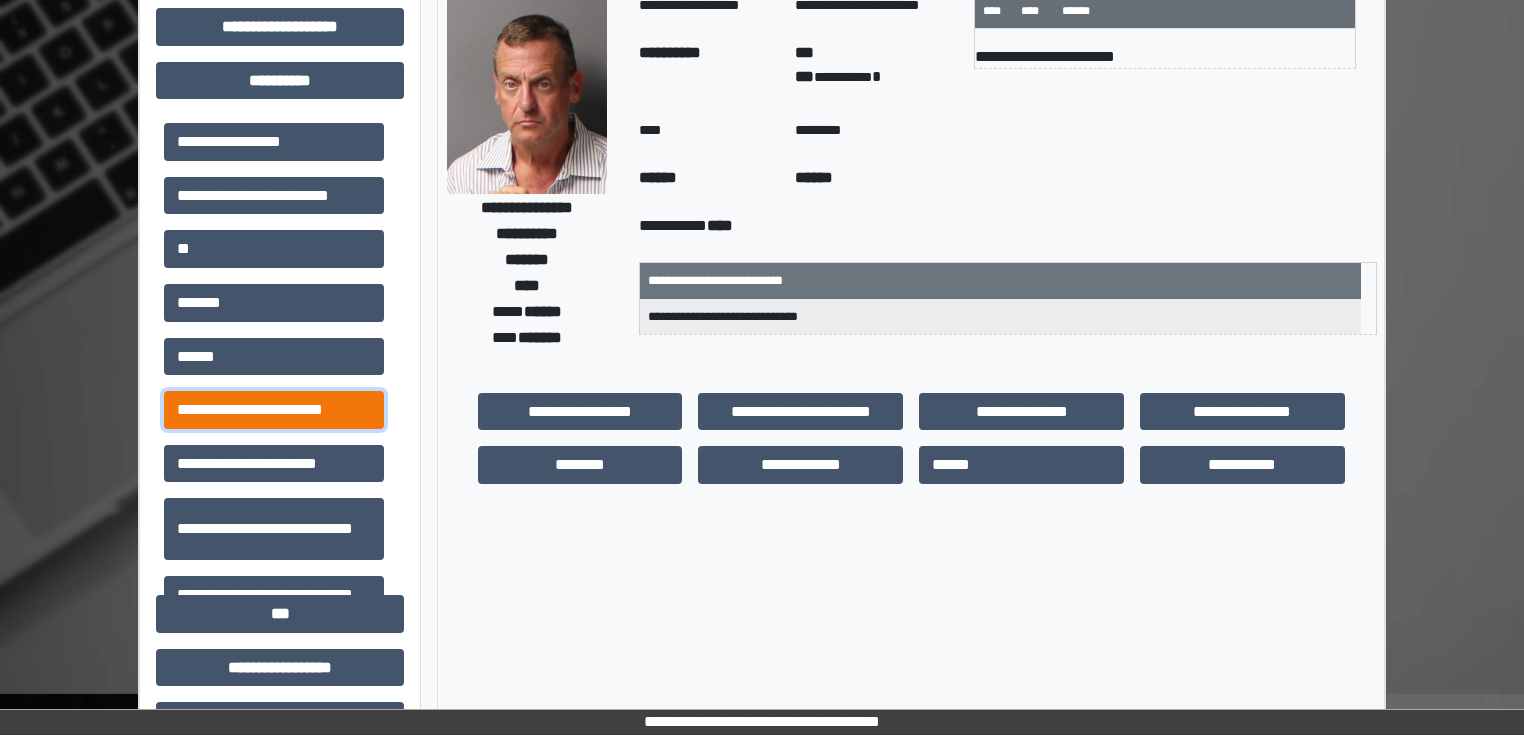 click on "**********" at bounding box center [274, 410] 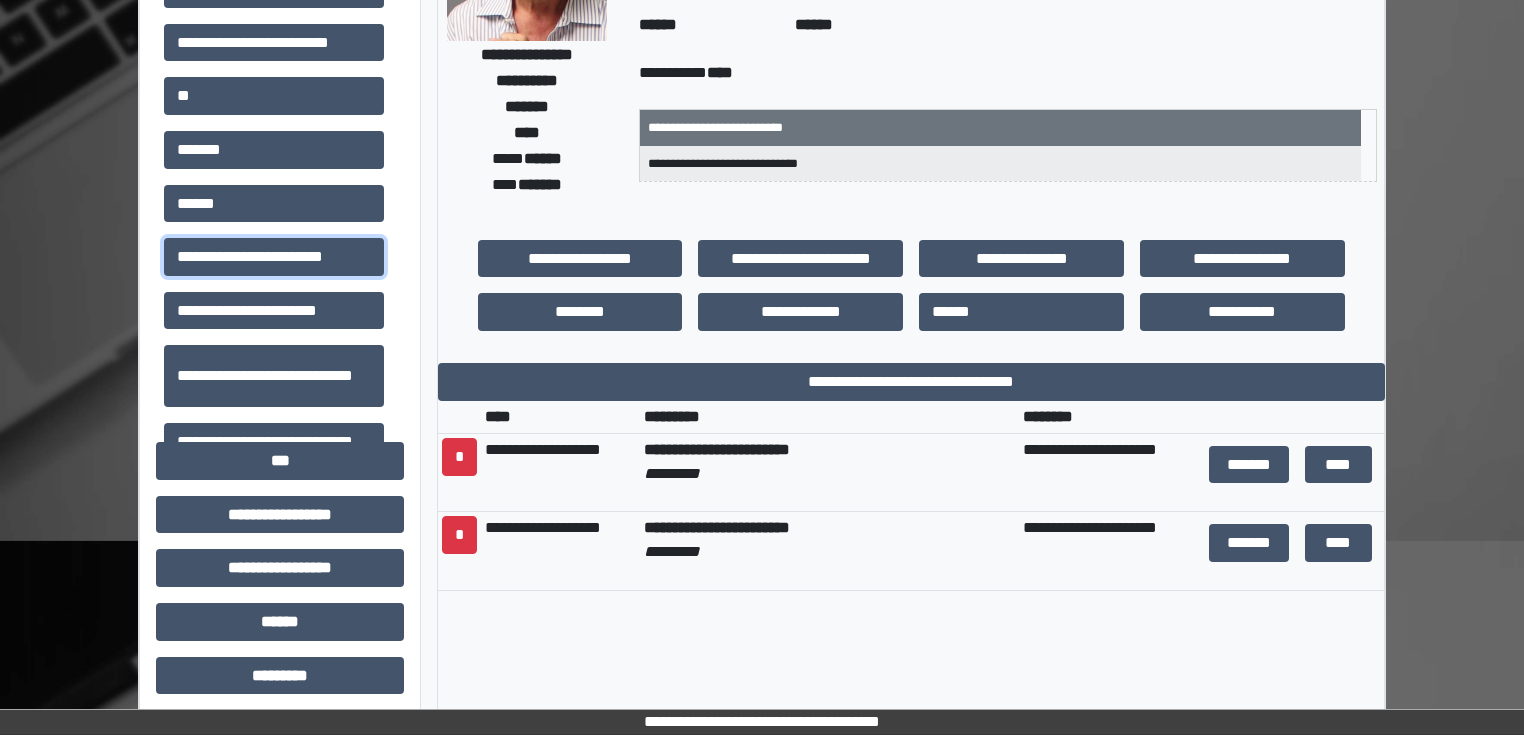 scroll, scrollTop: 320, scrollLeft: 0, axis: vertical 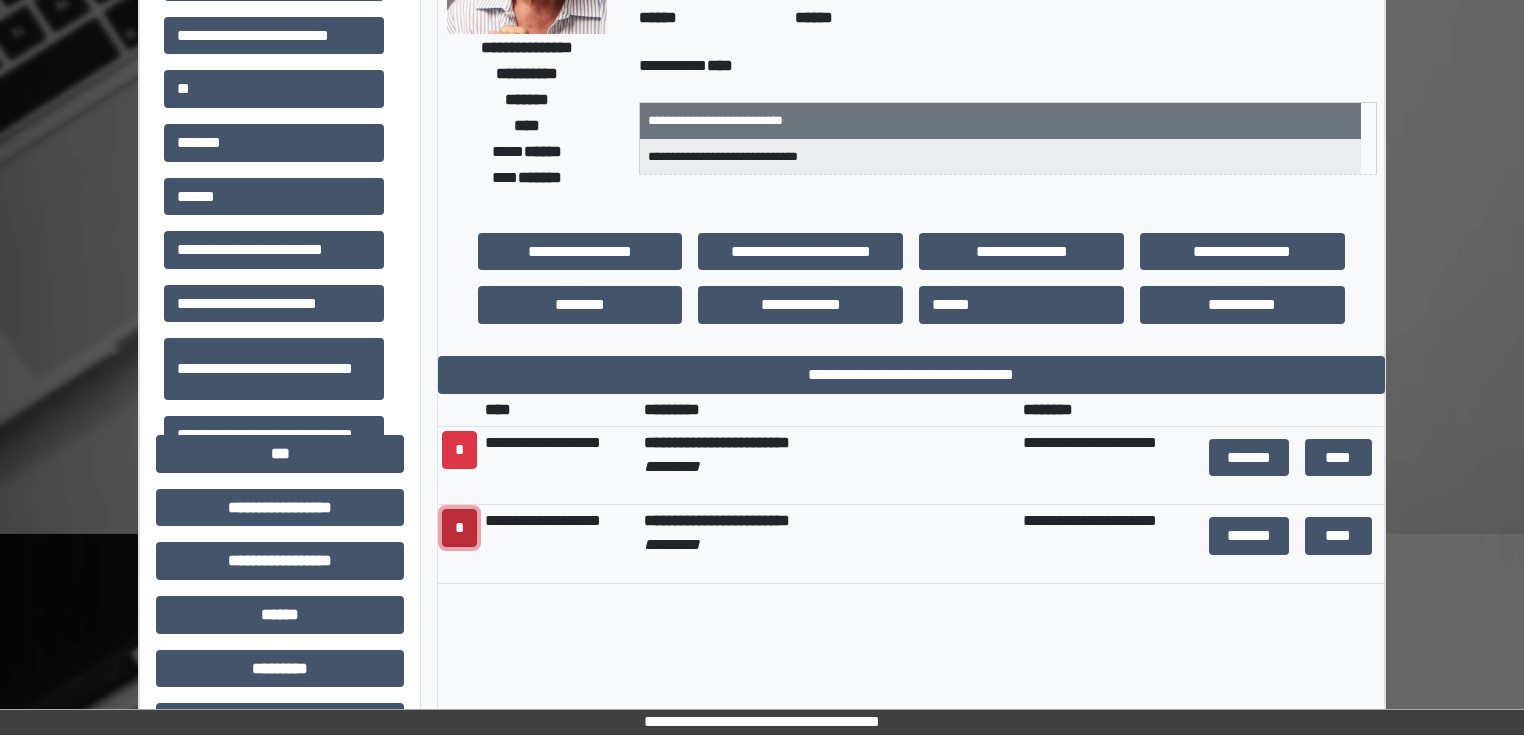 click on "*" at bounding box center (459, 528) 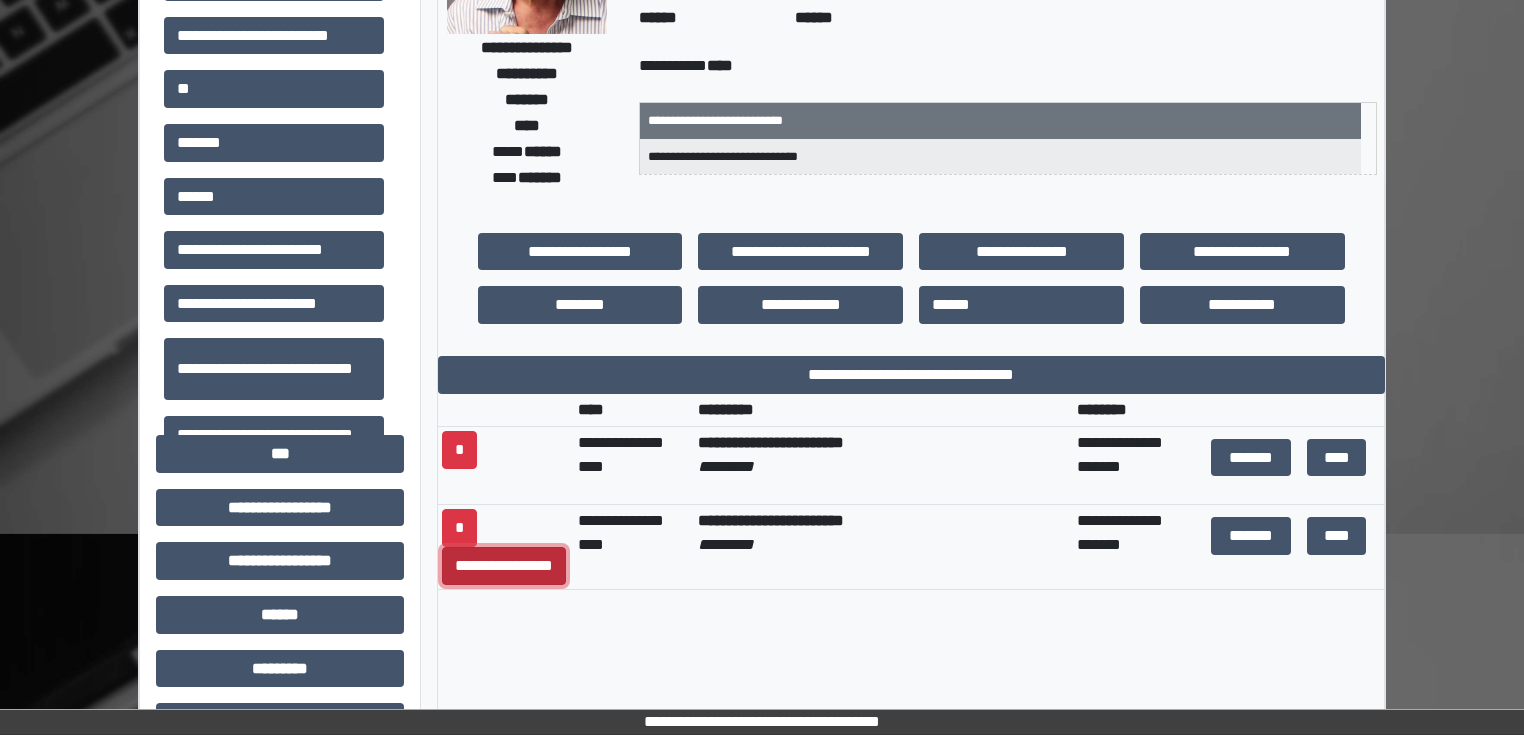 click on "**********" at bounding box center (504, 566) 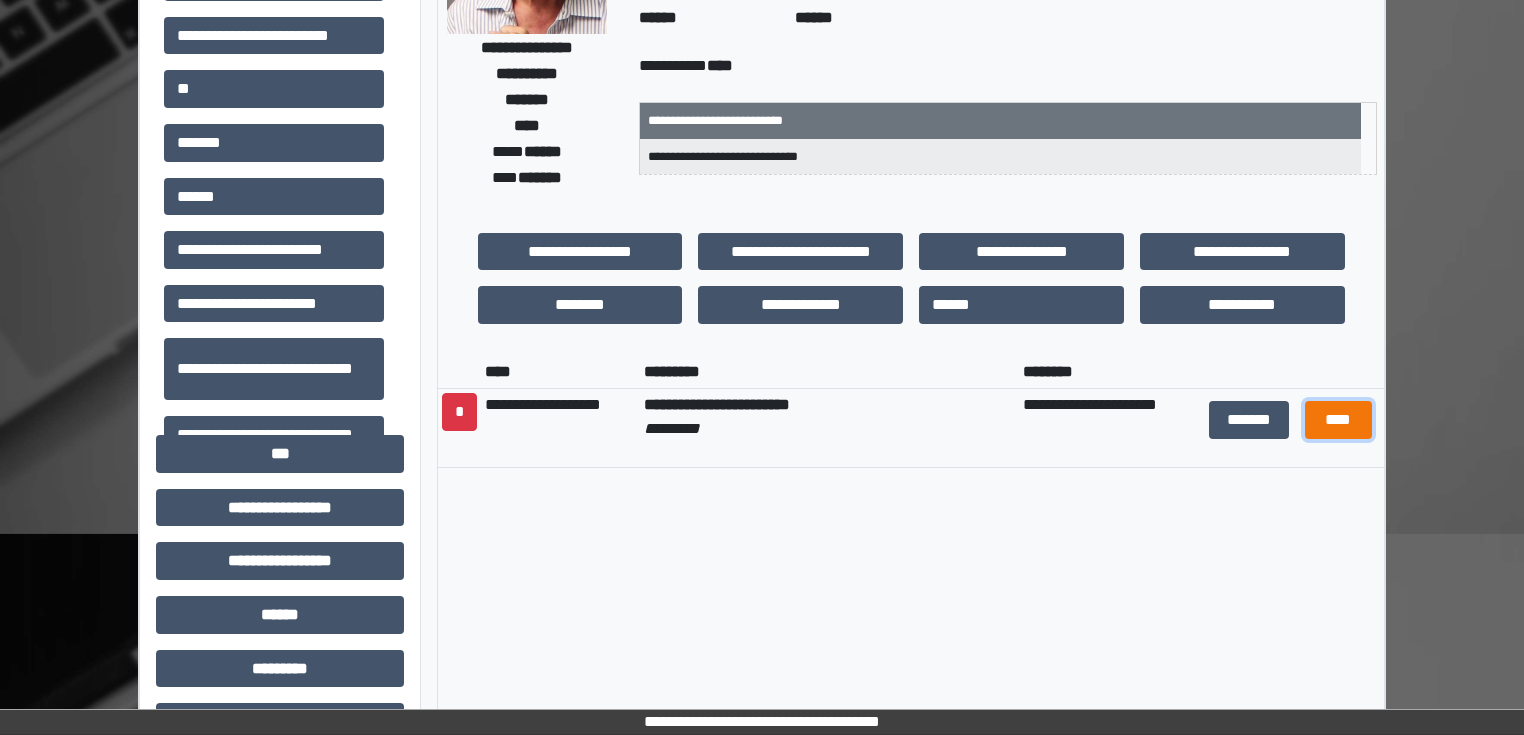 click on "****" at bounding box center [1338, 420] 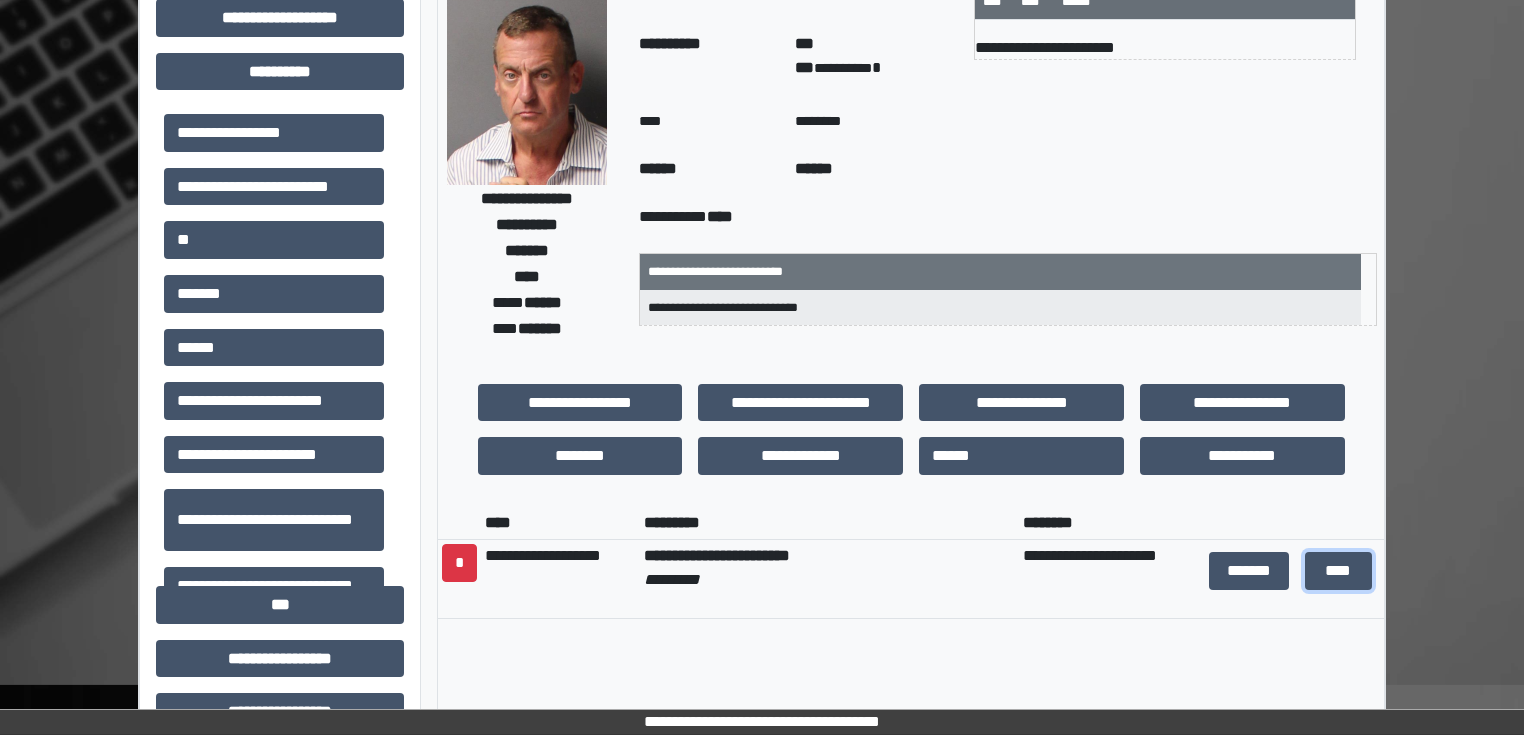 scroll, scrollTop: 0, scrollLeft: 0, axis: both 